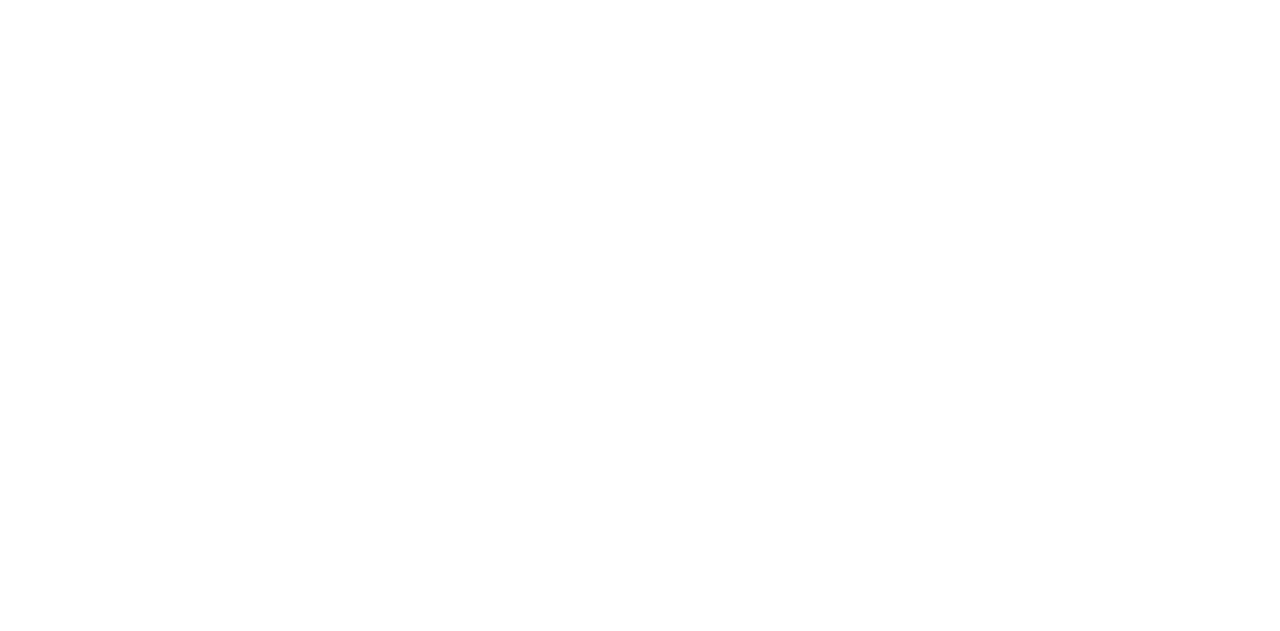 scroll, scrollTop: 0, scrollLeft: 0, axis: both 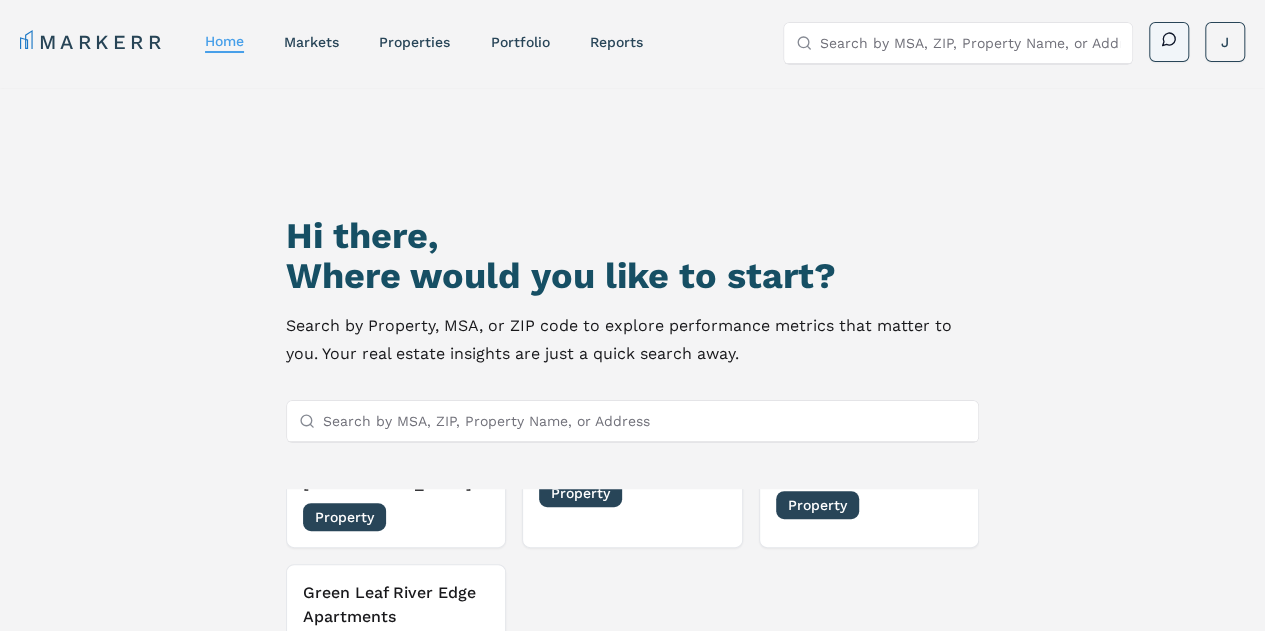 click at bounding box center [1169, 41] 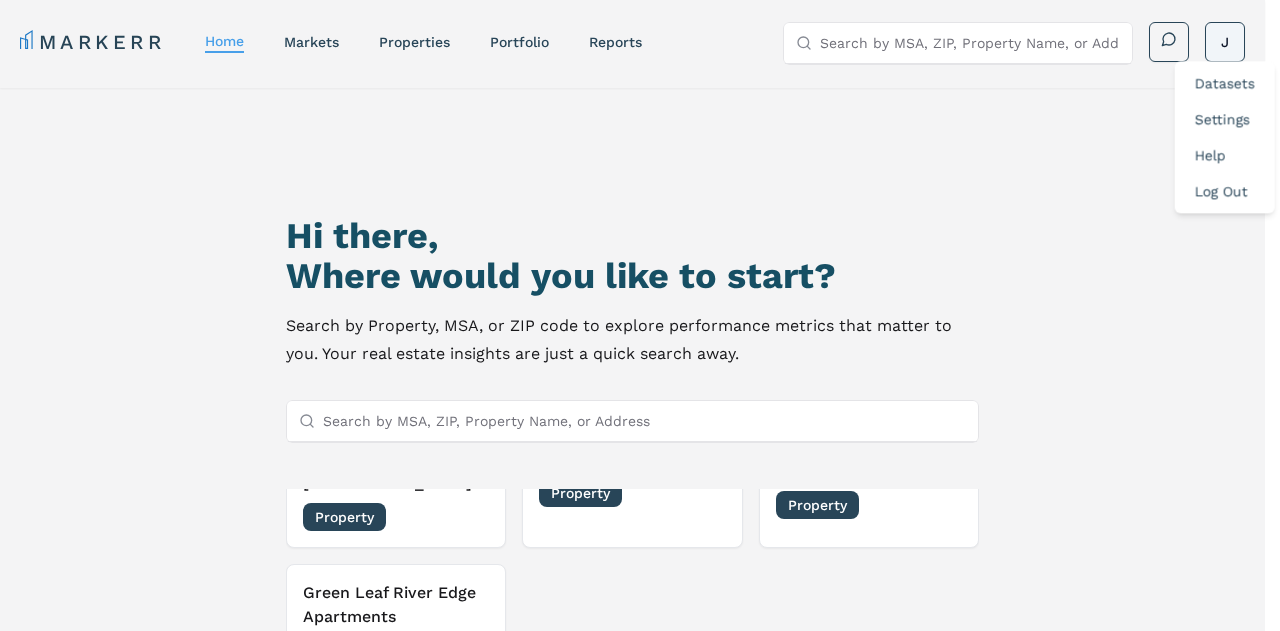 click on "MARKERR home markets properties Portfolio reports Search by MSA, ZIP, Property Name, or Address J Datasets Settings Help Log Out MARKERR Toggle menu Search by MSA, ZIP, Property Name, or Address home markets properties Portfolio reports J Hi there,  Where would you like to start? Search by Property, MSA, or ZIP code to explore performance metrics that matter to you. Your real estate insights are just a quick search away. Search by MSA, ZIP, Property Name, or Address Recent Searches Mill Race At Provo Station Property 07/17/2025 Provo, Utah MSA 07/17/2025 Rexburg, Idaho MSA 07/14/2025 Park Place At Arlington Property 07/14/2025 Maverick Place Property 07/14/2025 Lakeside Student Living Property 07/11/2025 Green Leaf River Edge Apartments Property 07/11/2025 ©  MARKERR   2025  |  Confidential Term of Use Privacy Policy Version 2.0.6" at bounding box center [640, 401] 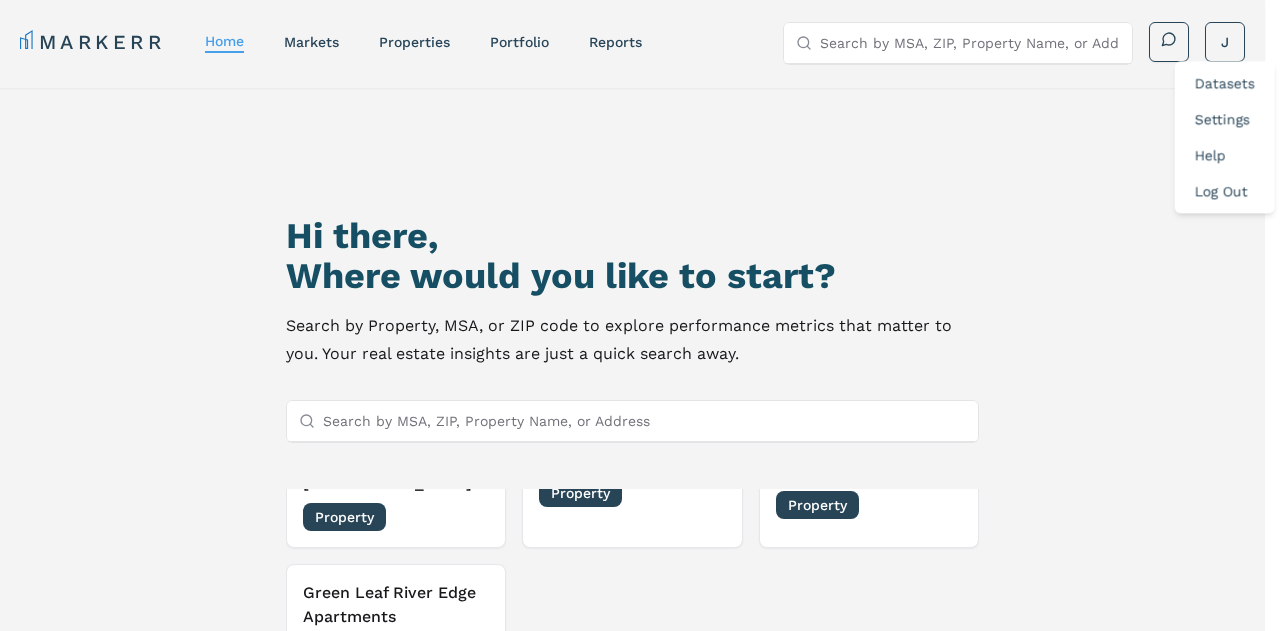 click on "Datasets" at bounding box center [1225, 83] 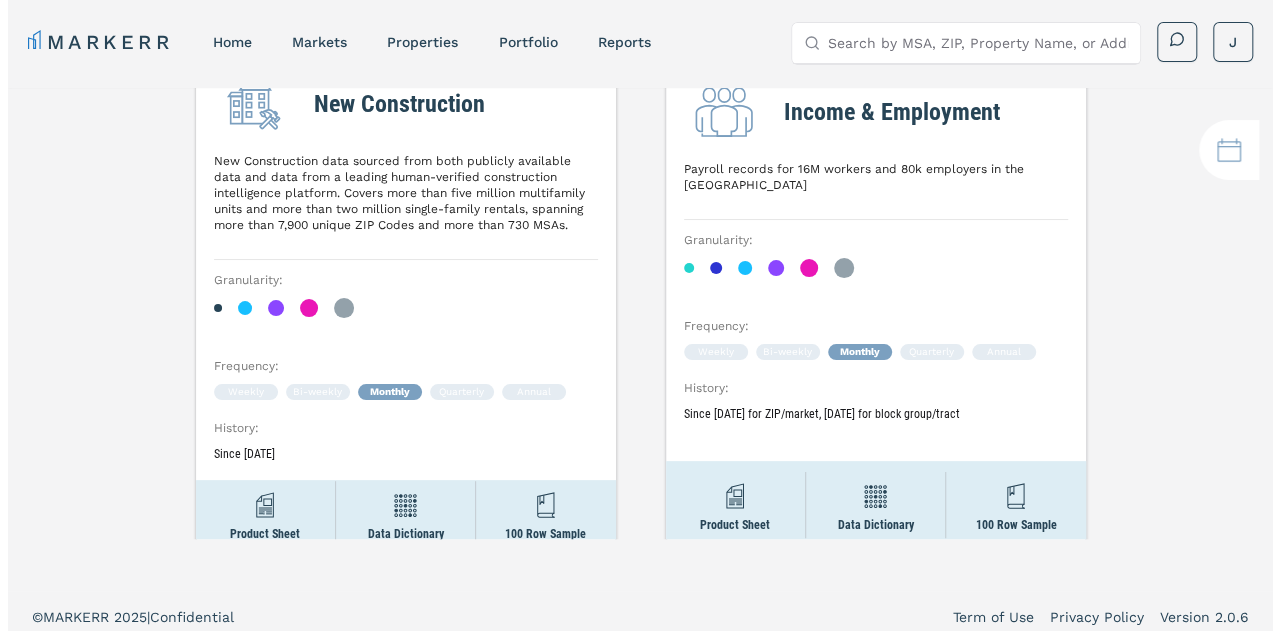 scroll, scrollTop: 0, scrollLeft: 0, axis: both 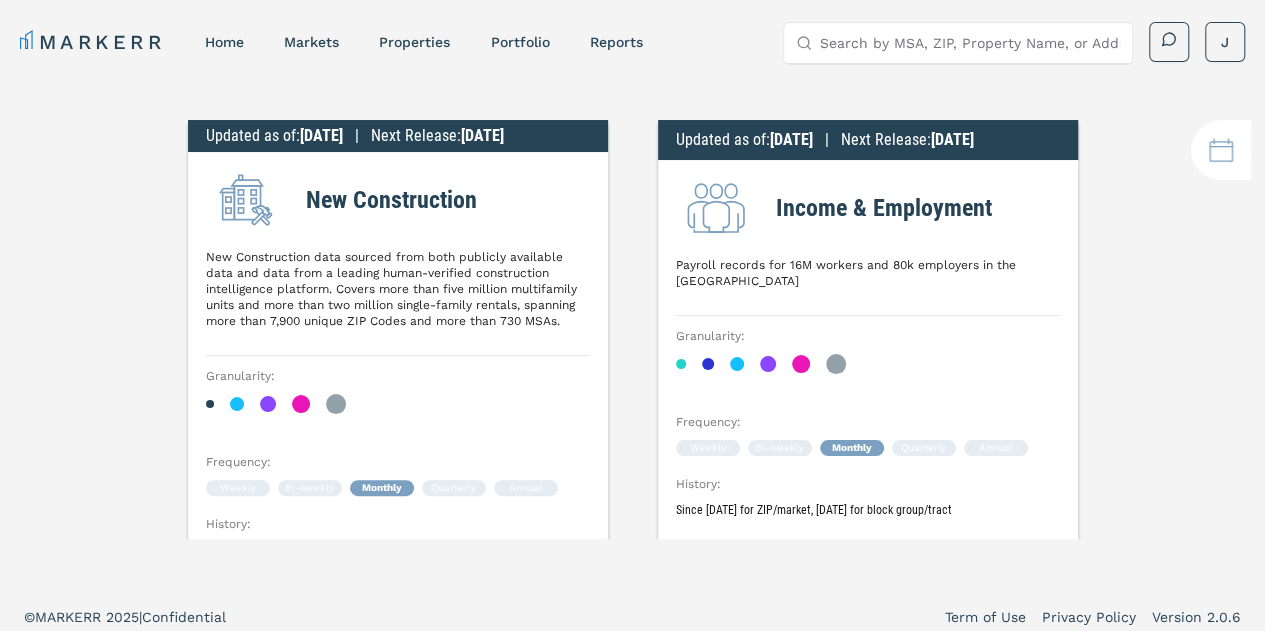 click at bounding box center (1221, 150) 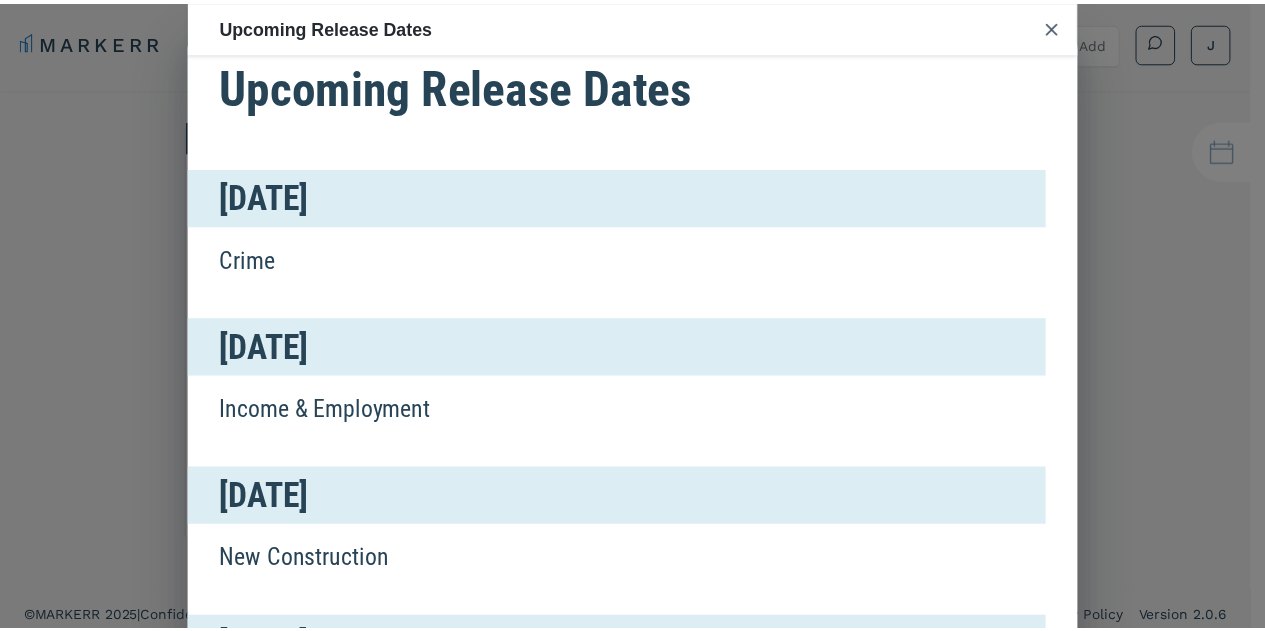 scroll, scrollTop: 0, scrollLeft: 0, axis: both 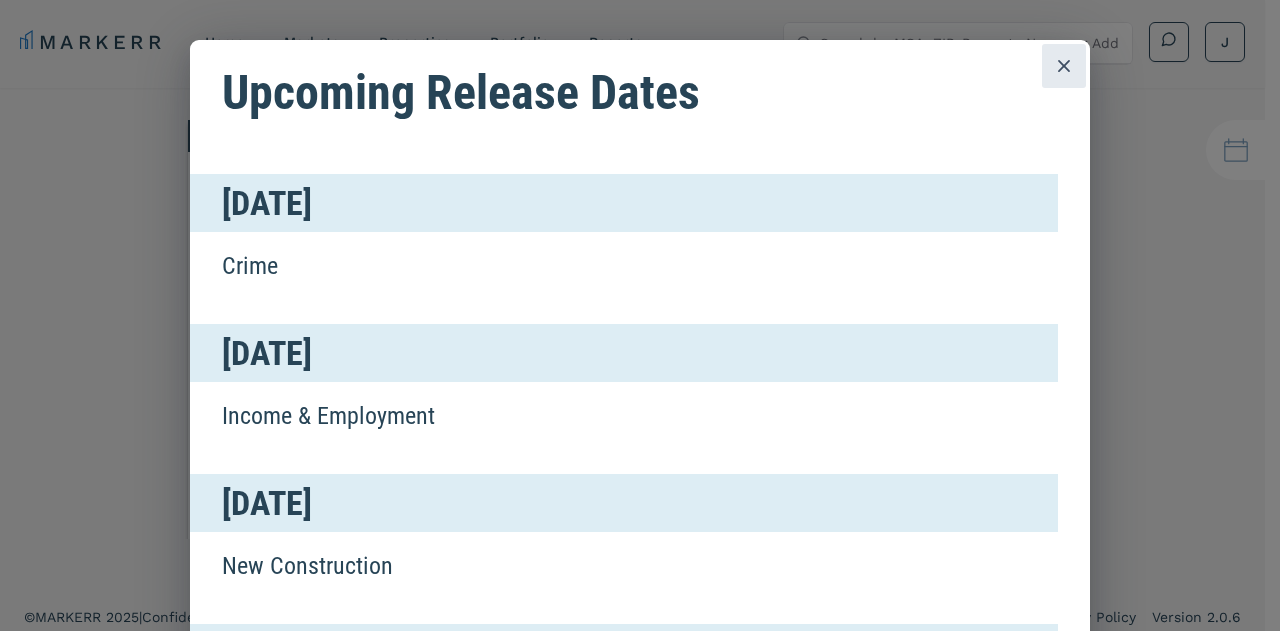 click 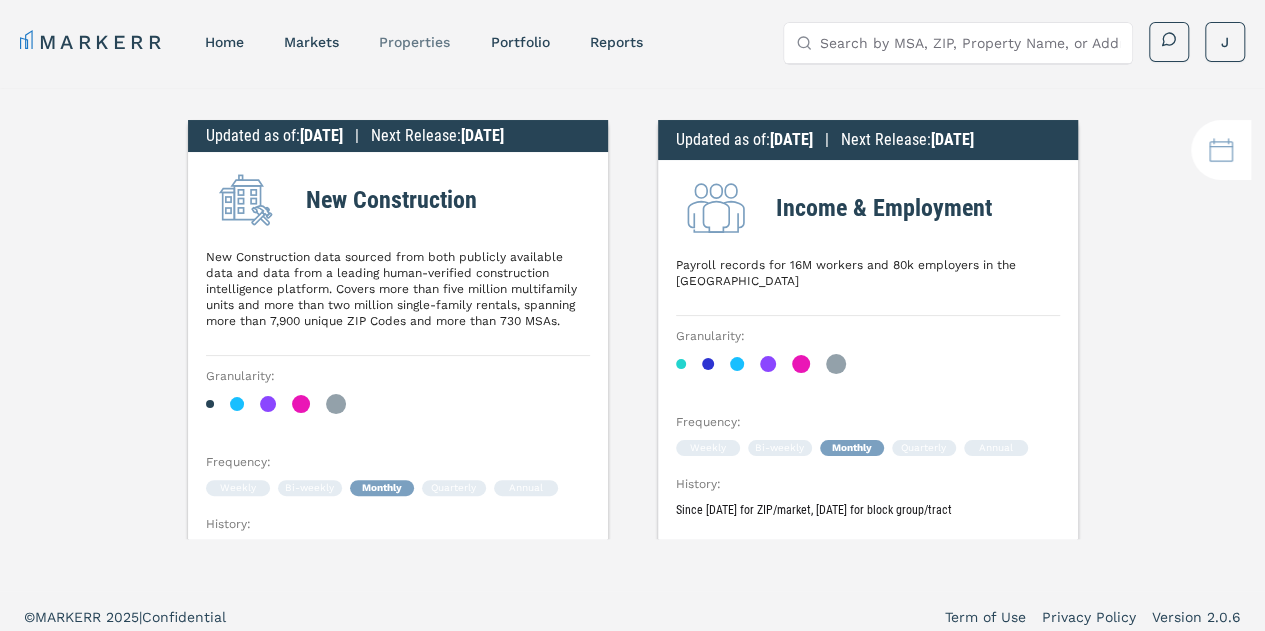 click on "properties" at bounding box center [414, 42] 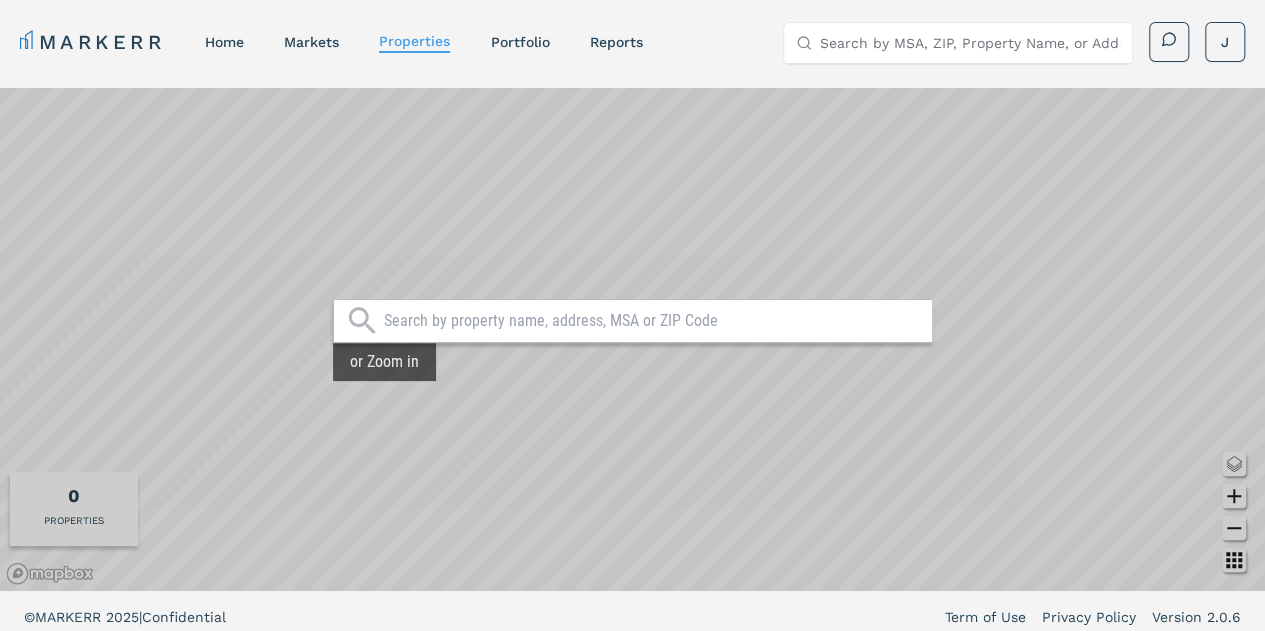 click at bounding box center (633, 321) 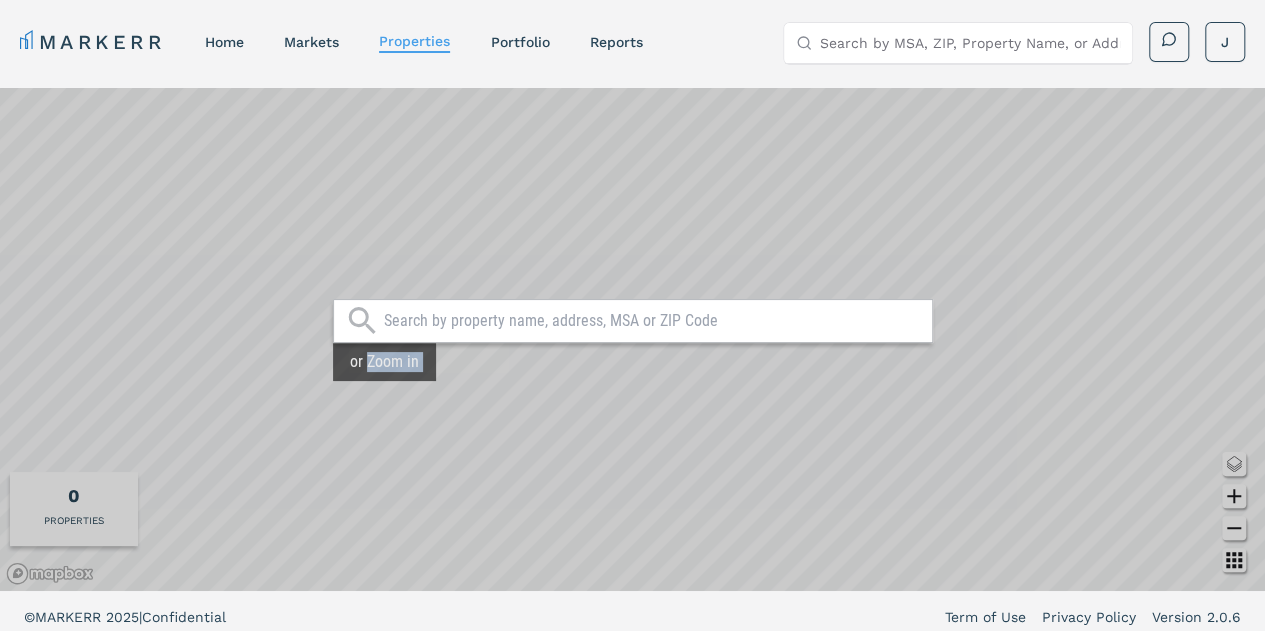 drag, startPoint x: 444, startPoint y: 343, endPoint x: 378, endPoint y: 359, distance: 67.911705 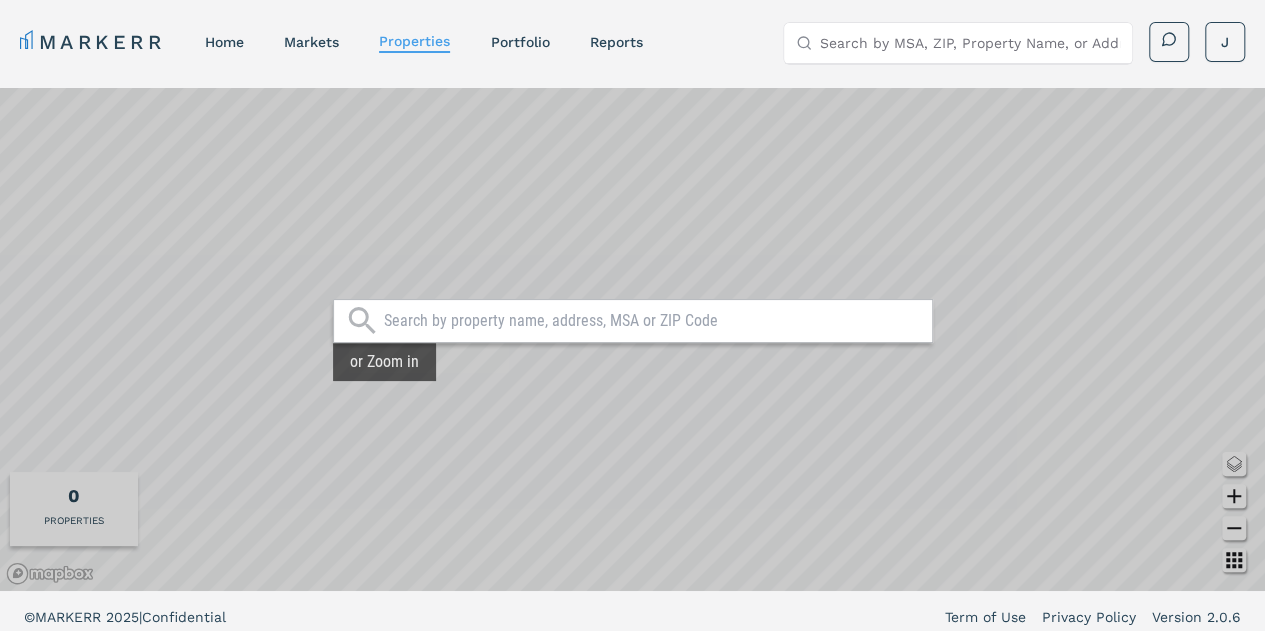 click on "or Zoom in" at bounding box center (384, 362) 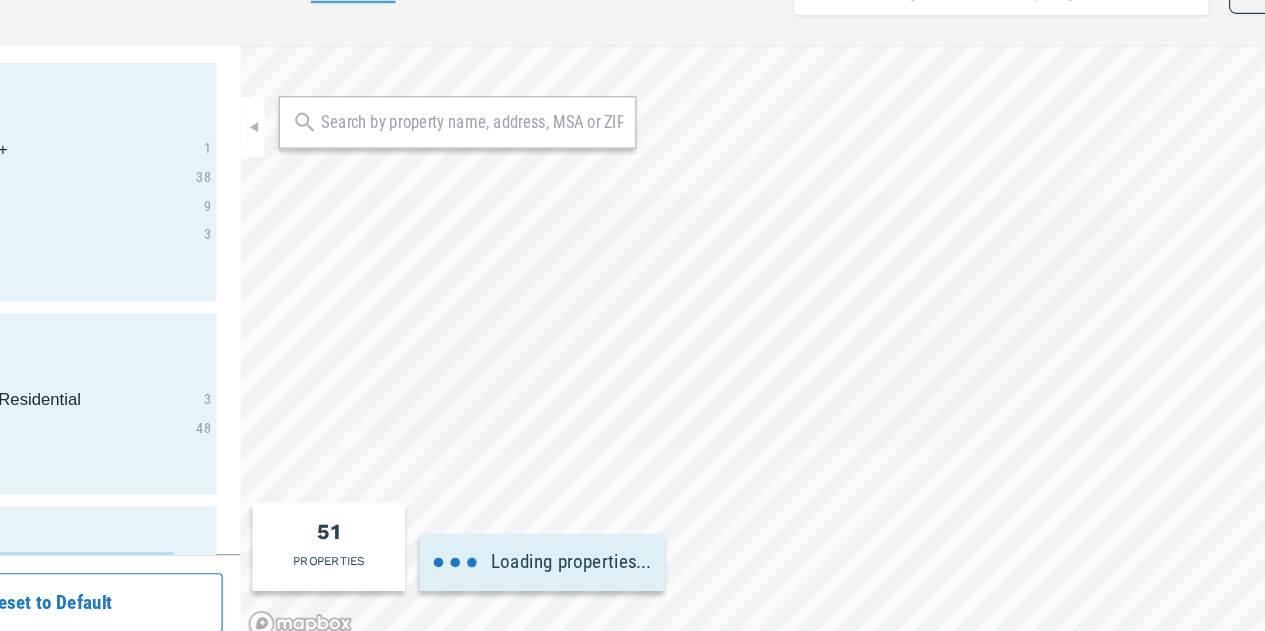 click at bounding box center [792, 339] 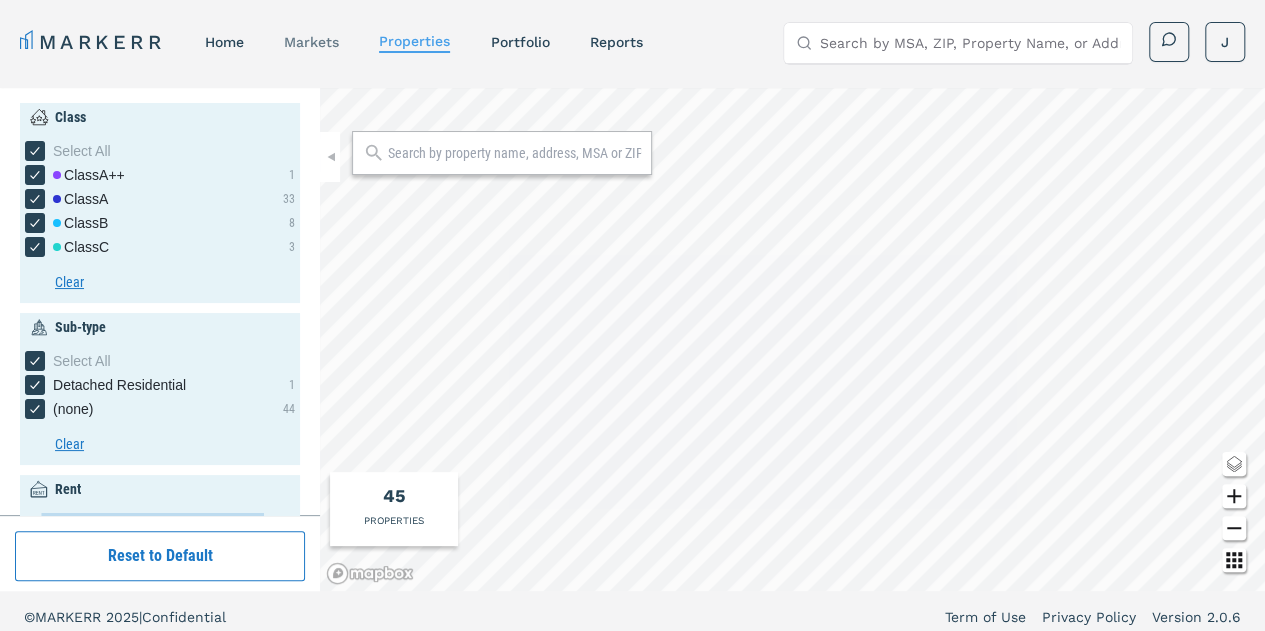 click on "markets" at bounding box center [311, 42] 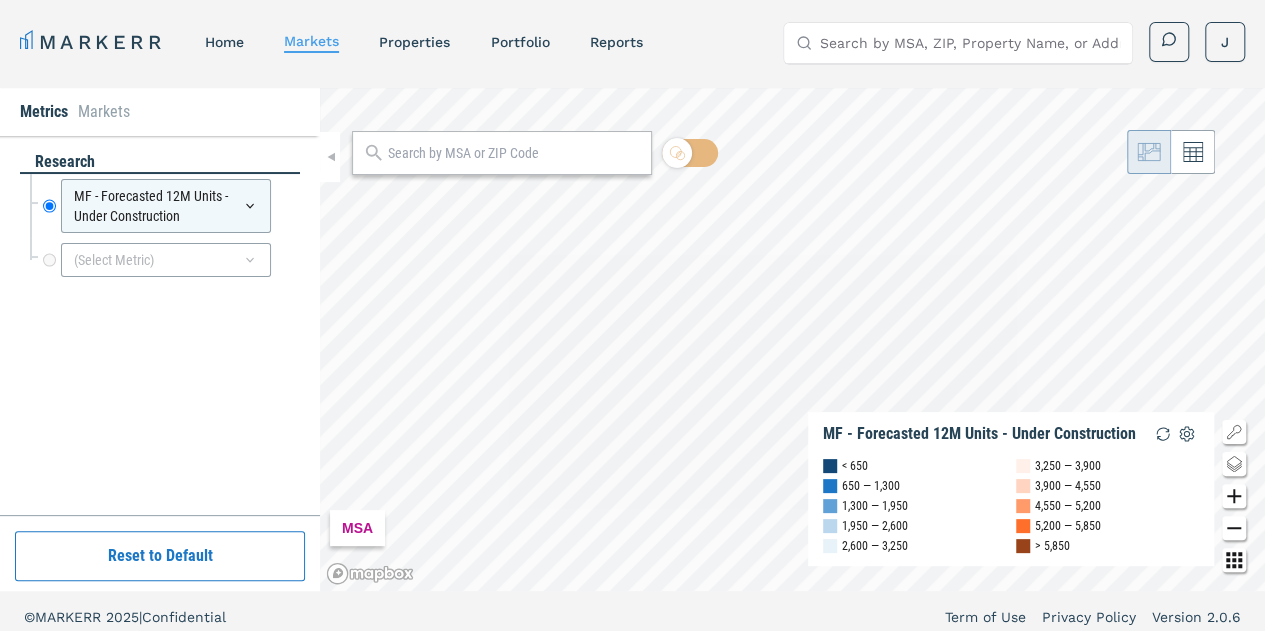 click on "MARKERR home markets properties Portfolio reports Search by MSA, ZIP, Property Name, or Address J" at bounding box center (632, 42) 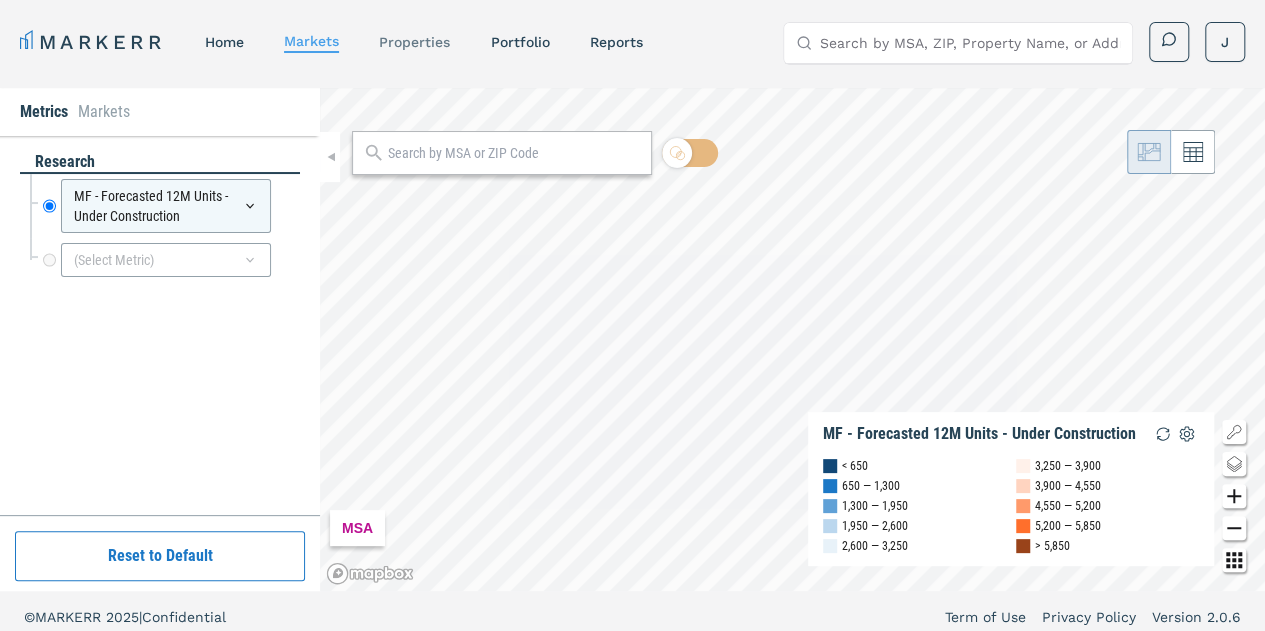 click on "properties" at bounding box center (414, 42) 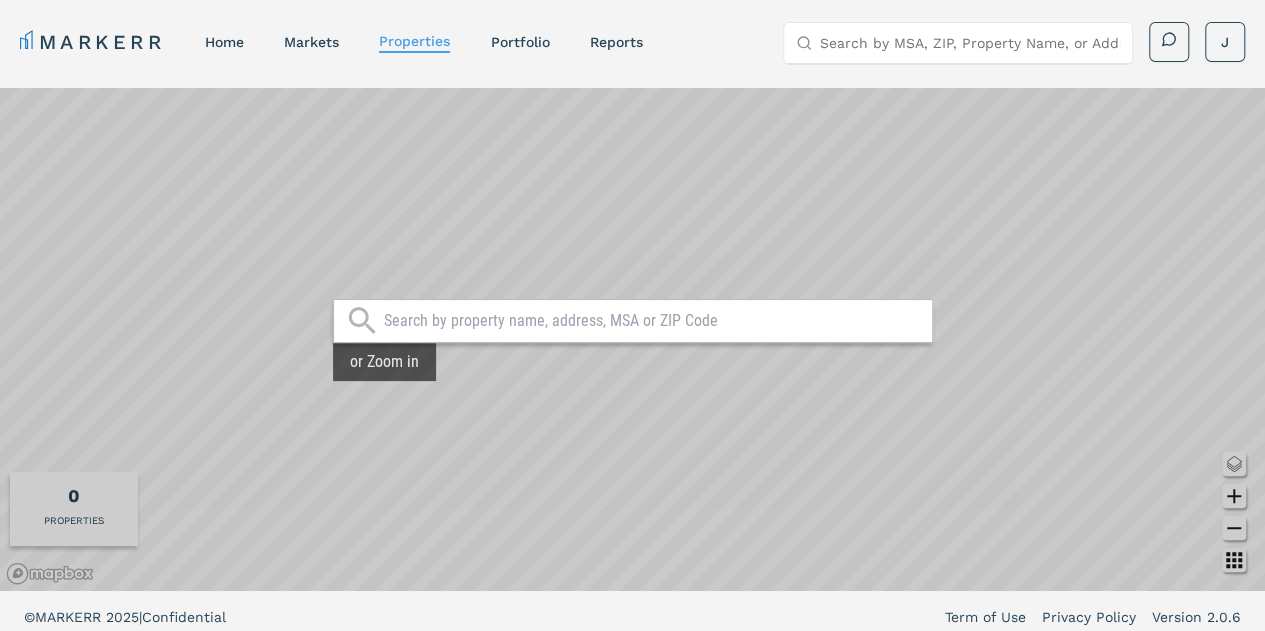 click at bounding box center (653, 321) 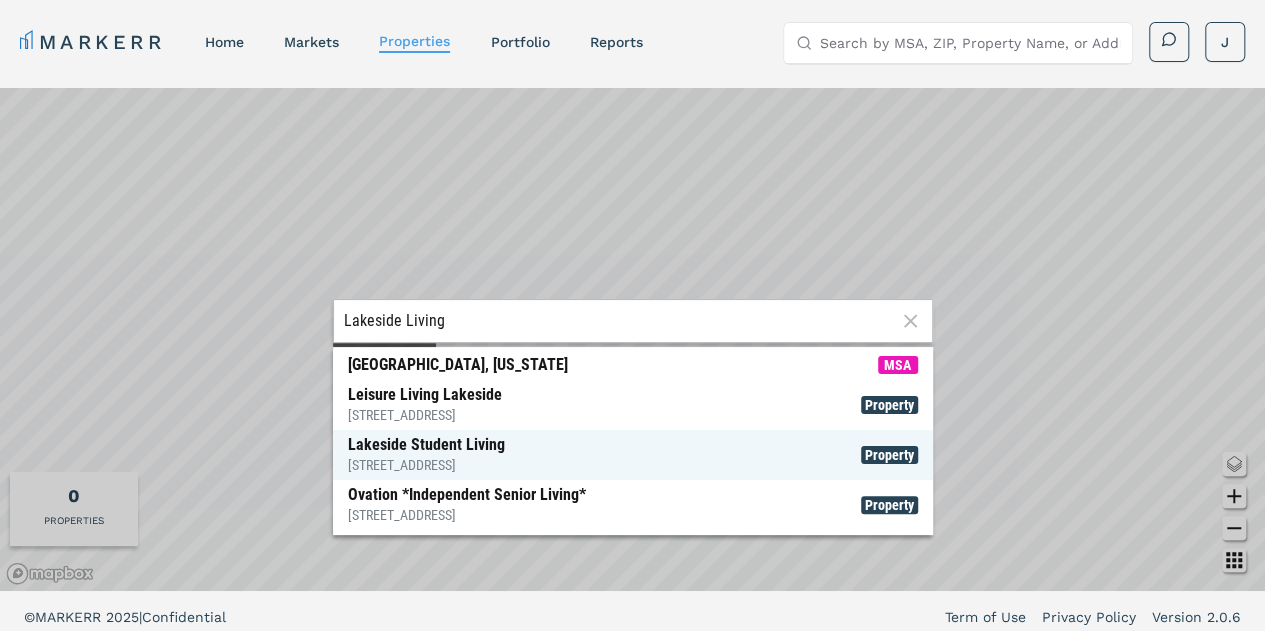 type on "Lakeside Living" 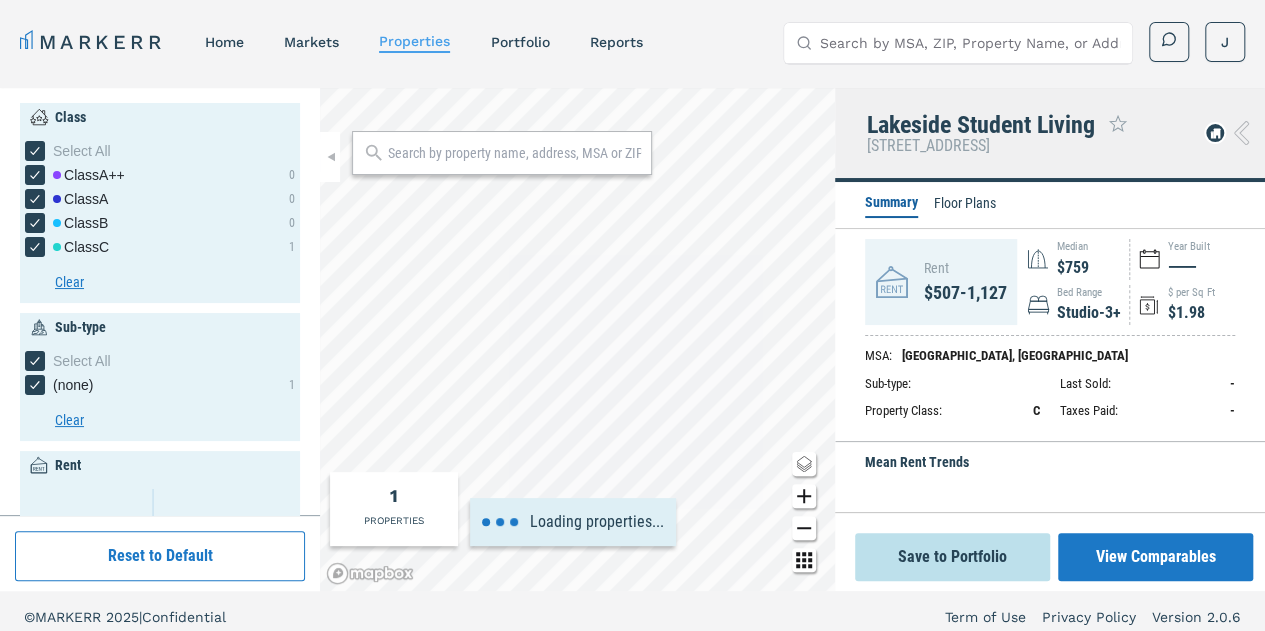 type on "600" 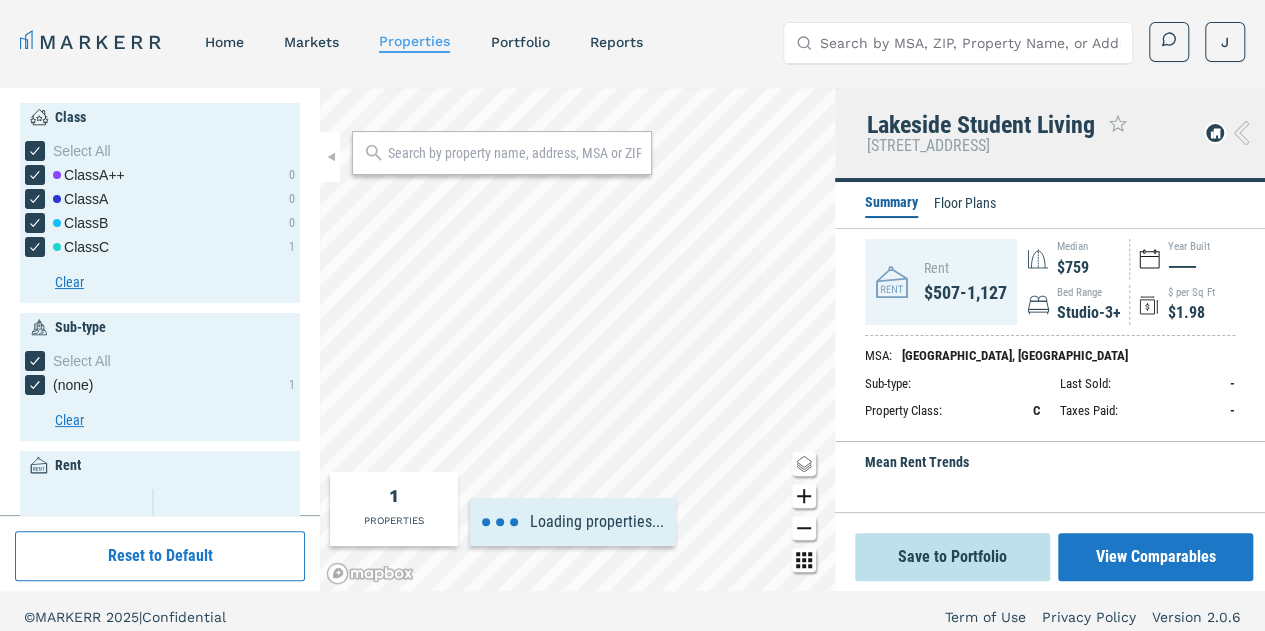 type on "1200" 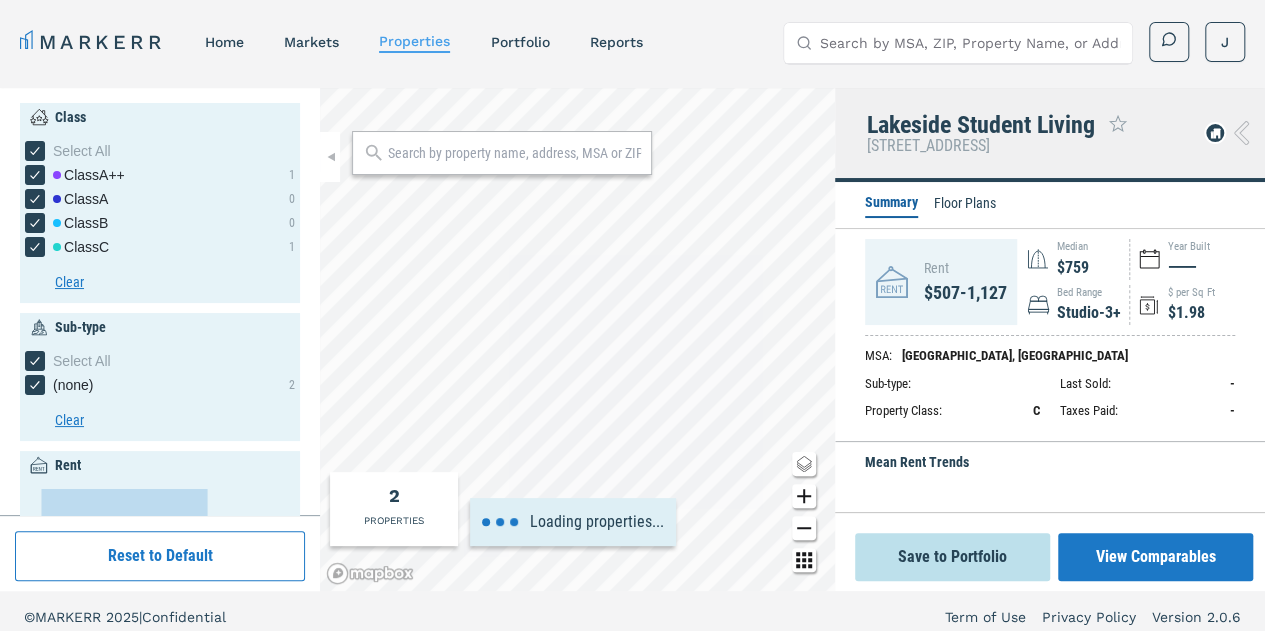 type on "1800" 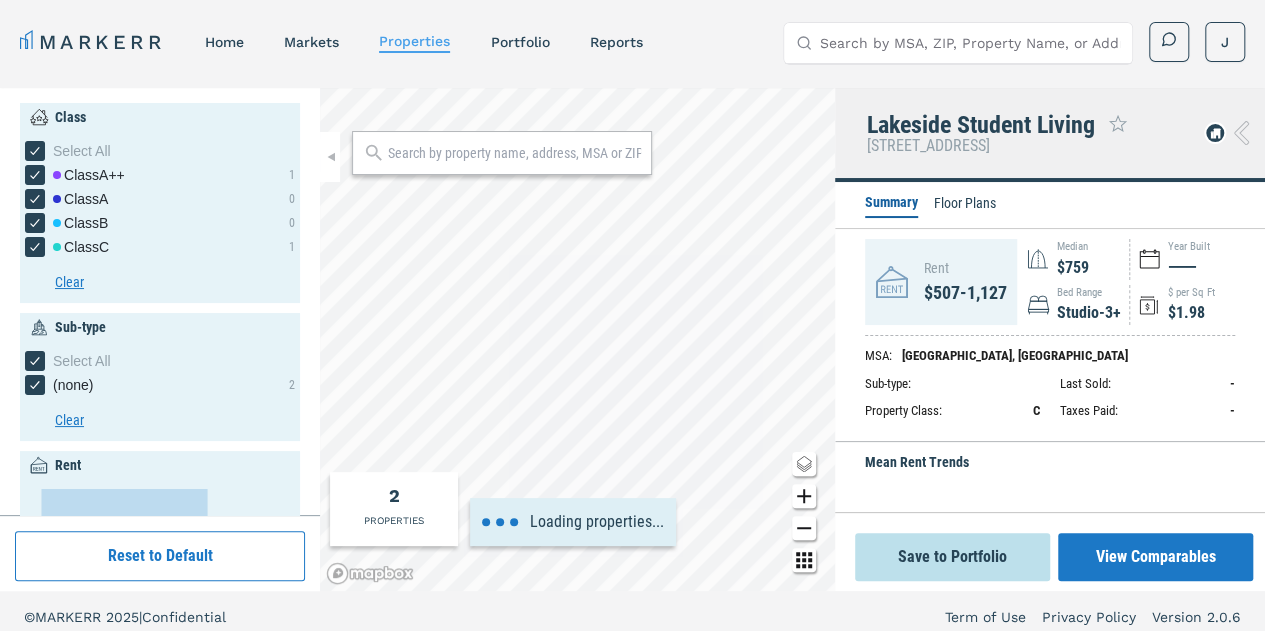 type on "0.5" 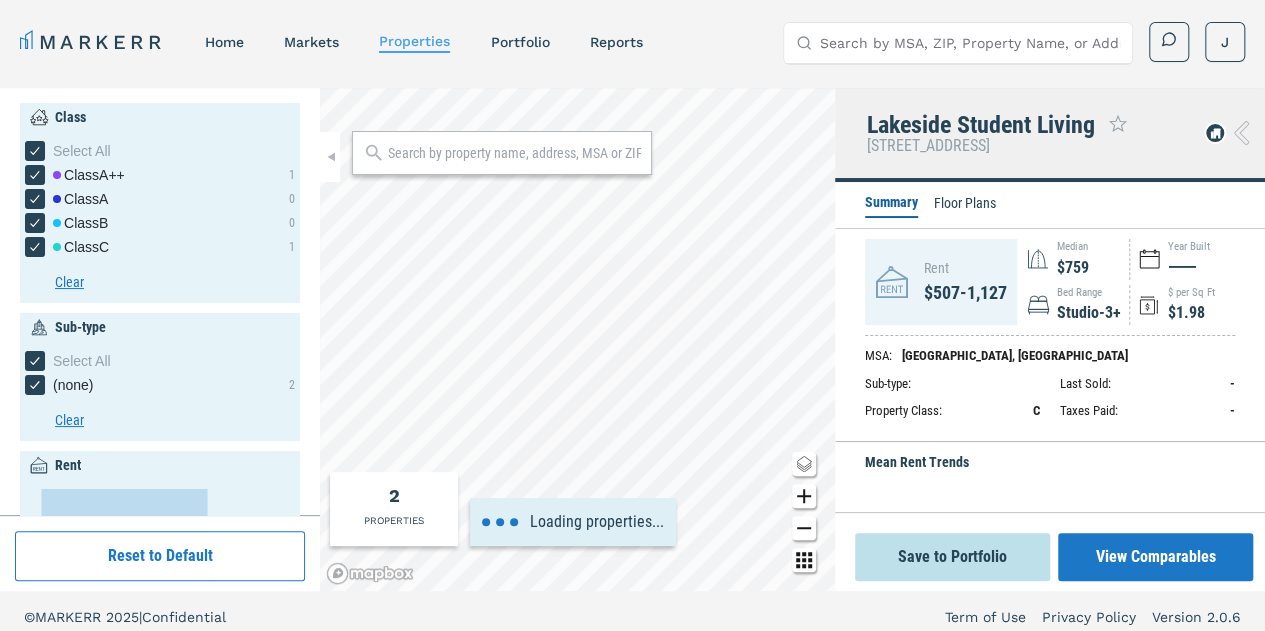 type on "2.5" 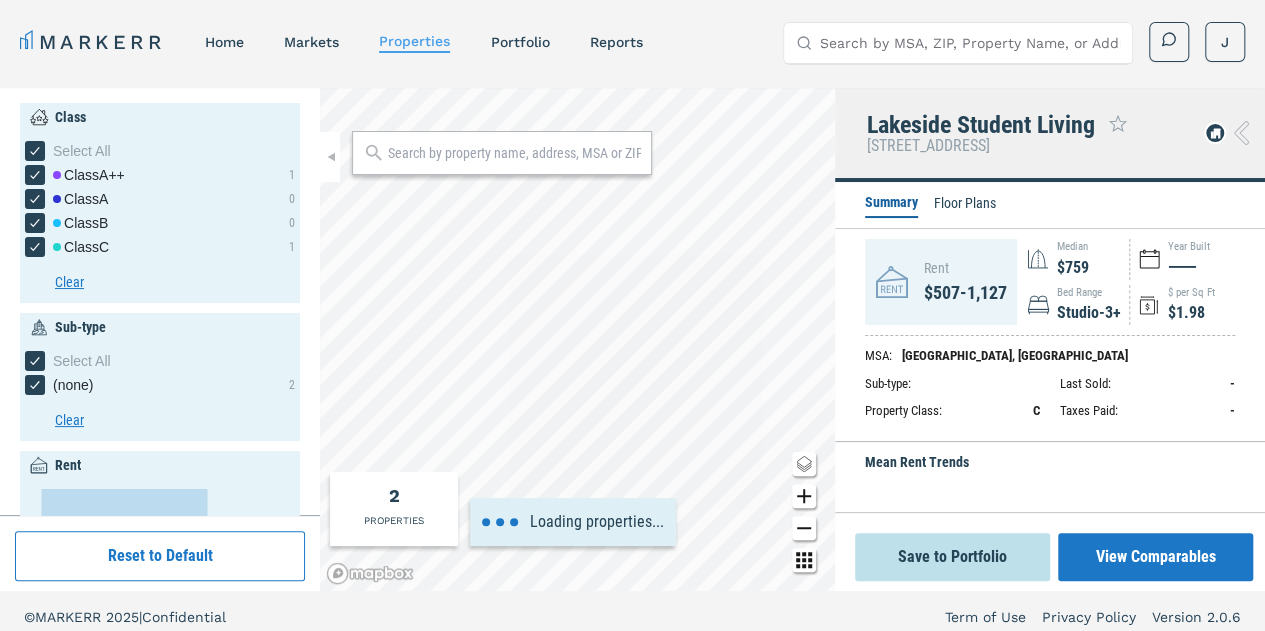 type on "1940" 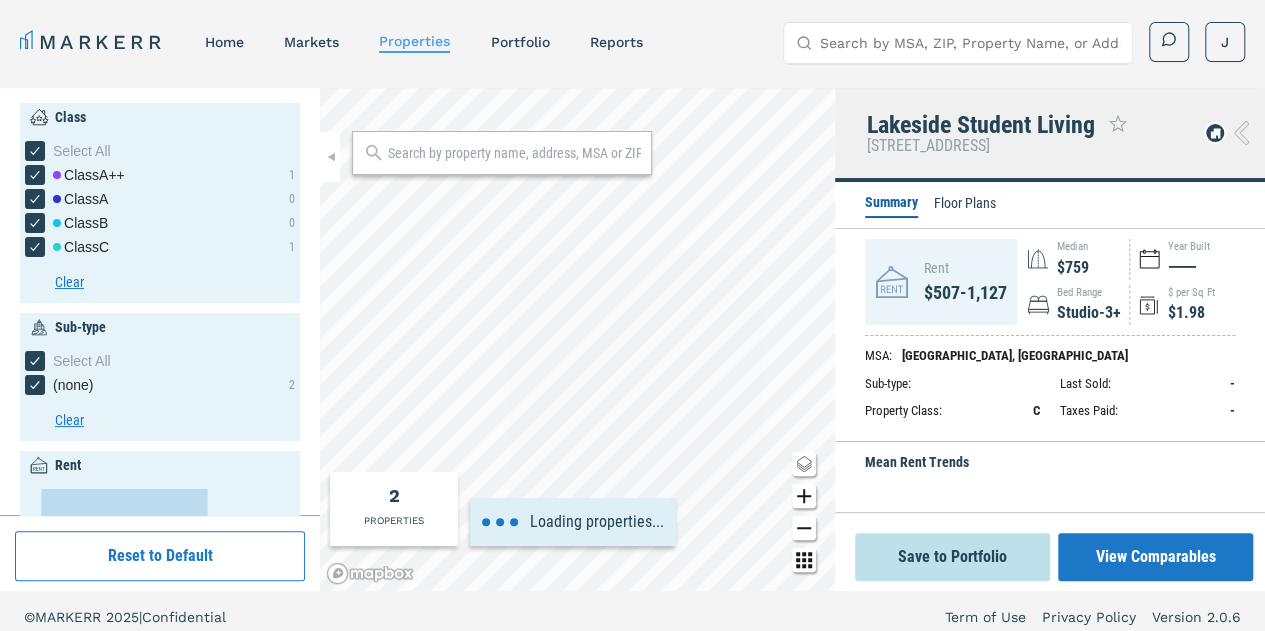 type on "1980" 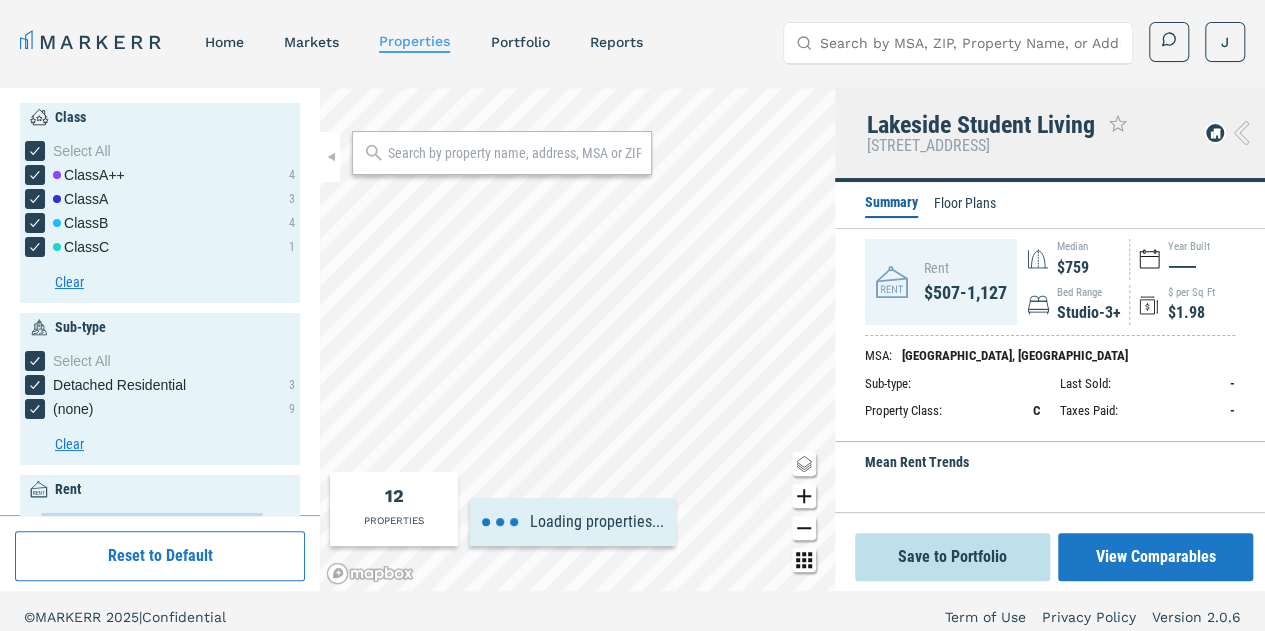 type on "400" 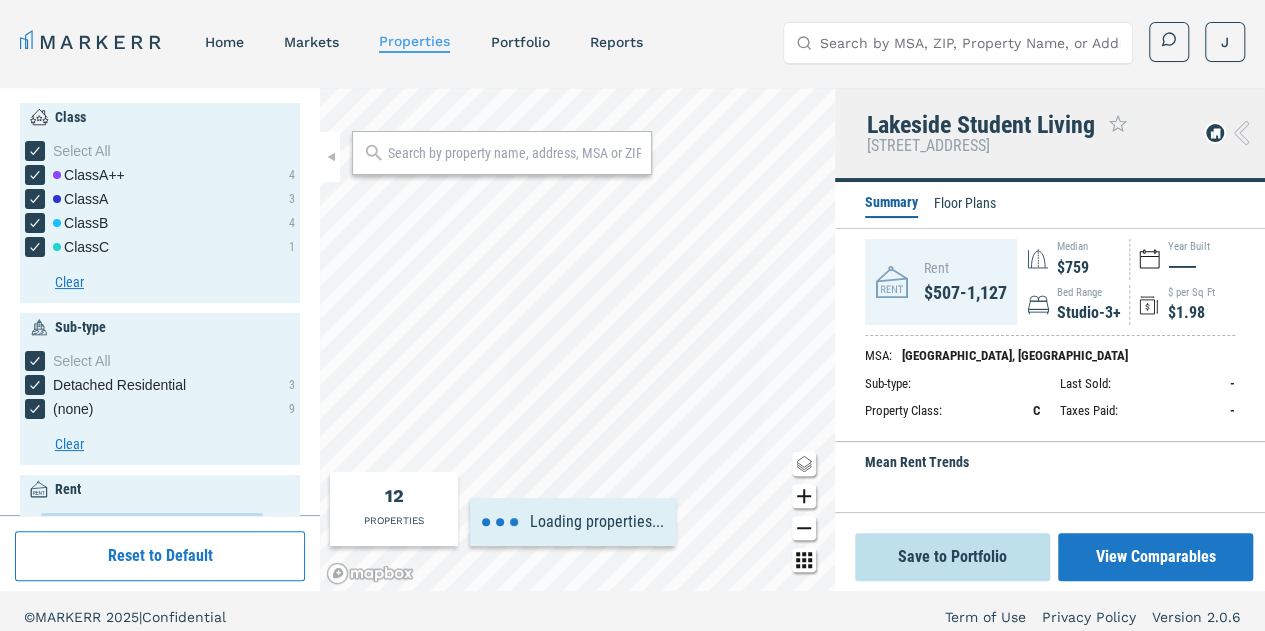 type on "0" 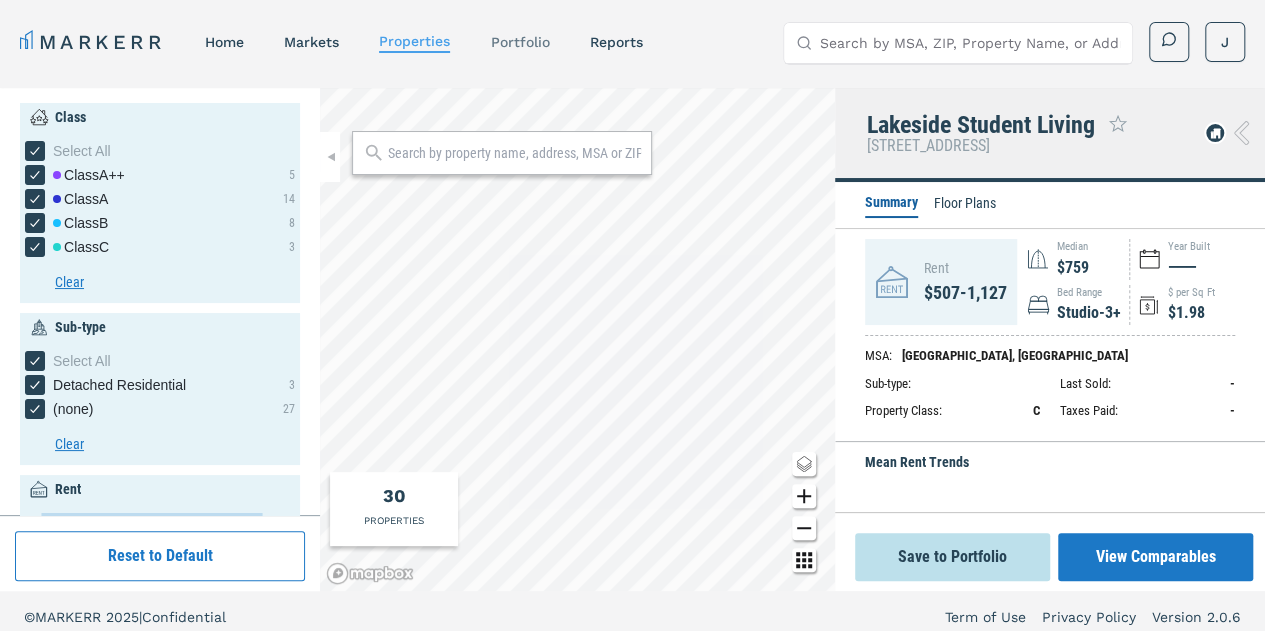 click on "Portfolio" at bounding box center (519, 42) 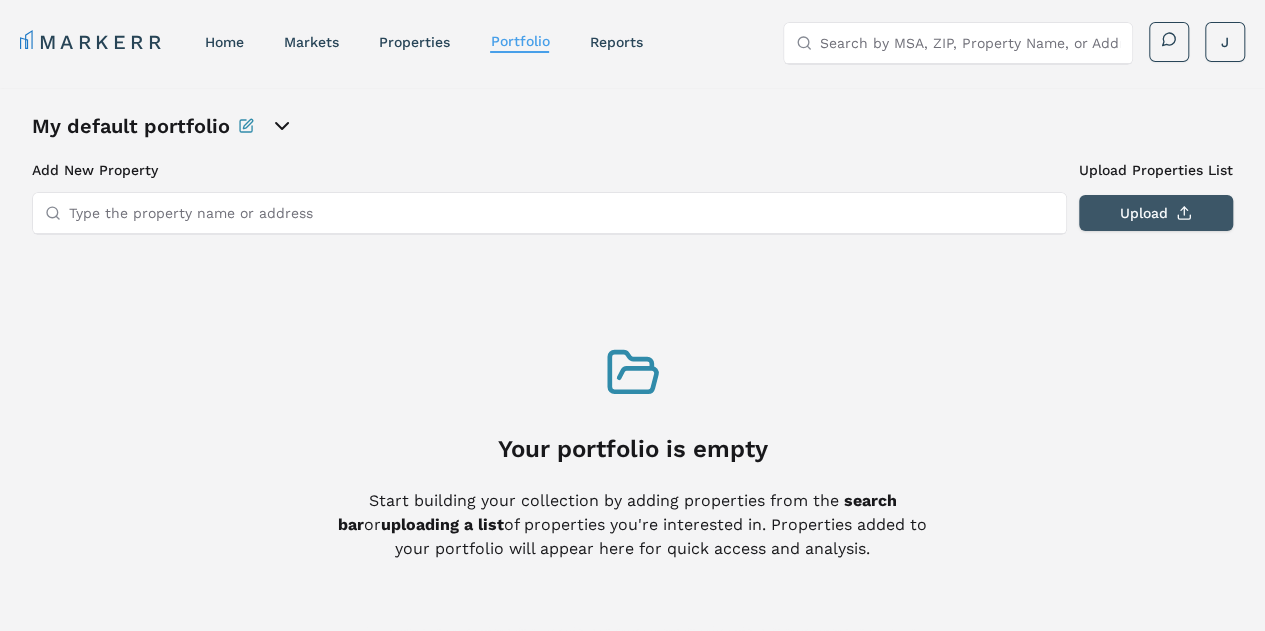 click on "Upload" at bounding box center [1156, 213] 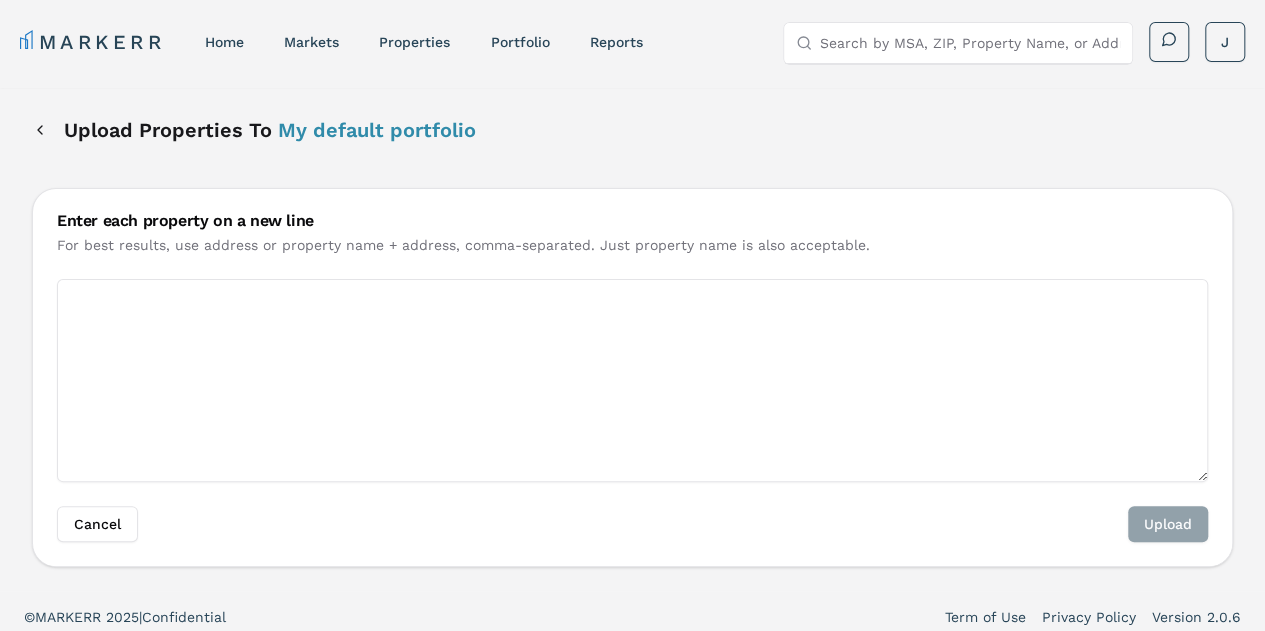 scroll, scrollTop: 12, scrollLeft: 0, axis: vertical 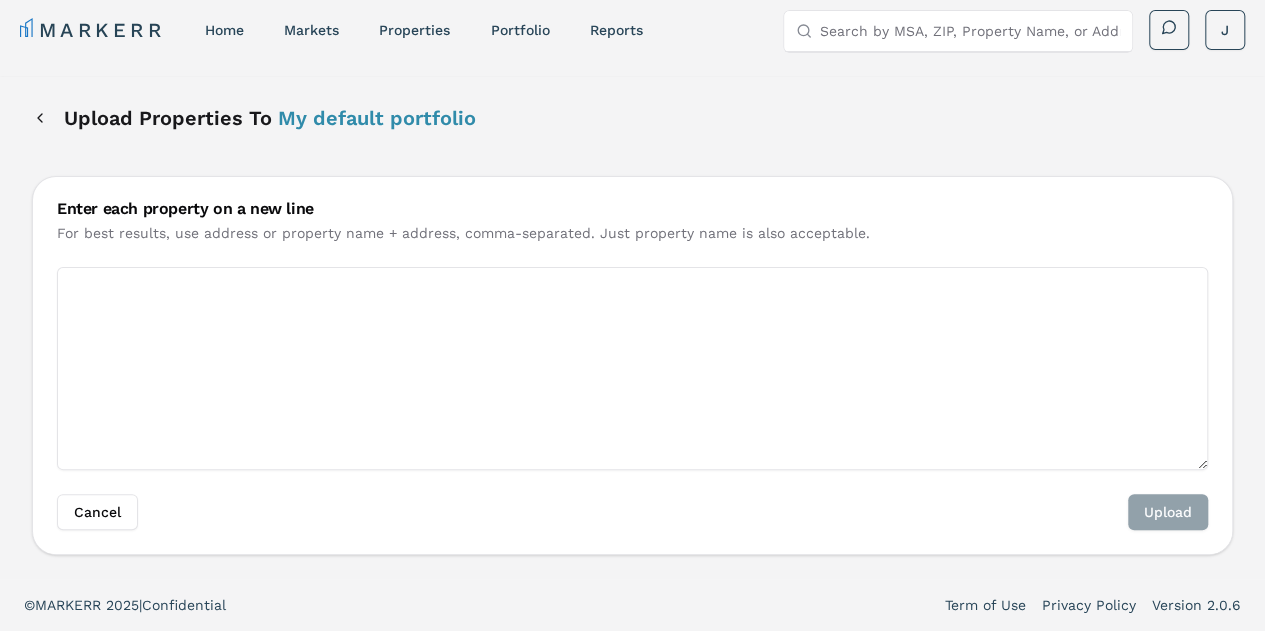 click on "Enter each property on a new line" at bounding box center [632, 368] 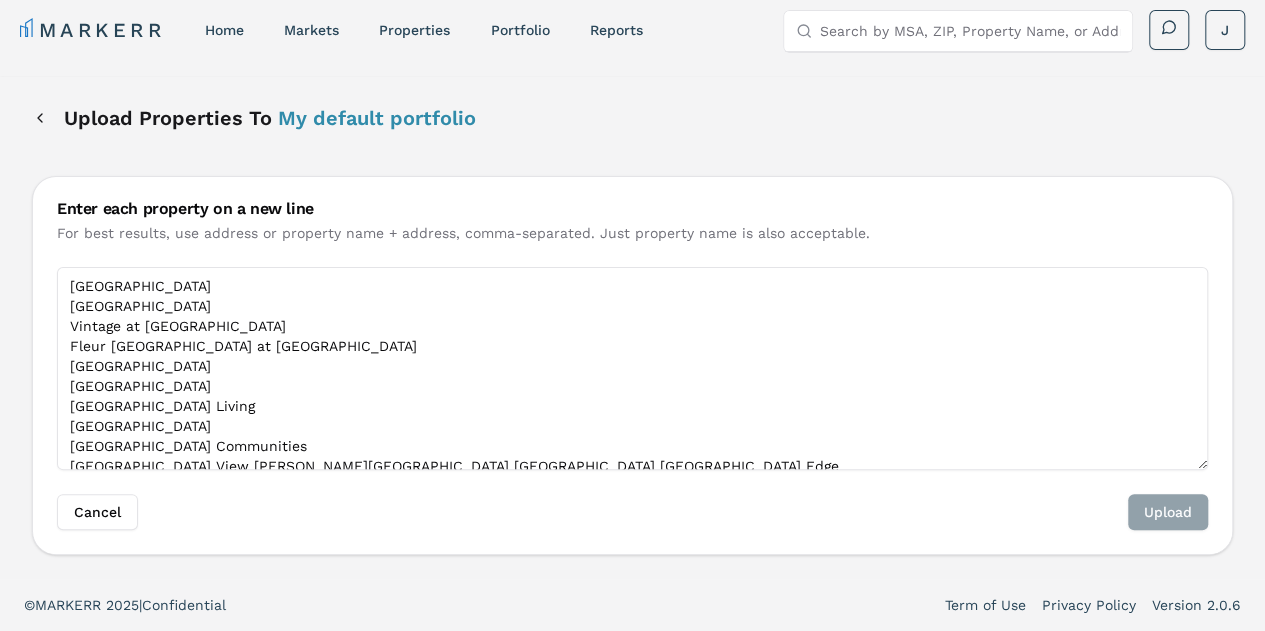 scroll, scrollTop: 303, scrollLeft: 0, axis: vertical 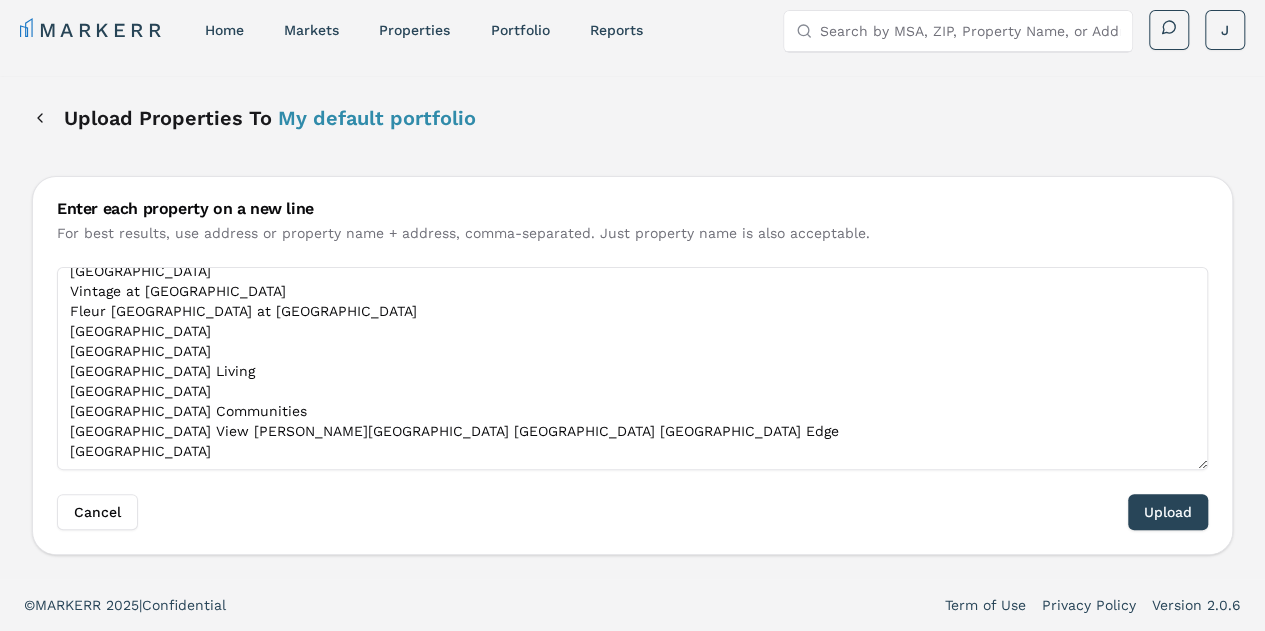 type on "[GEOGRAPHIC_DATA]
[GEOGRAPHIC_DATA]
Vintage at [GEOGRAPHIC_DATA]
Fleur [GEOGRAPHIC_DATA] at [GEOGRAPHIC_DATA]
[GEOGRAPHIC_DATA]
[GEOGRAPHIC_DATA]
[GEOGRAPHIC_DATA] Living
[GEOGRAPHIC_DATA]
[GEOGRAPHIC_DATA] Communities
[GEOGRAPHIC_DATA] View [PERSON_NAME][GEOGRAPHIC_DATA] [GEOGRAPHIC_DATA] [GEOGRAPHIC_DATA] Edge
[GEOGRAPHIC_DATA]" 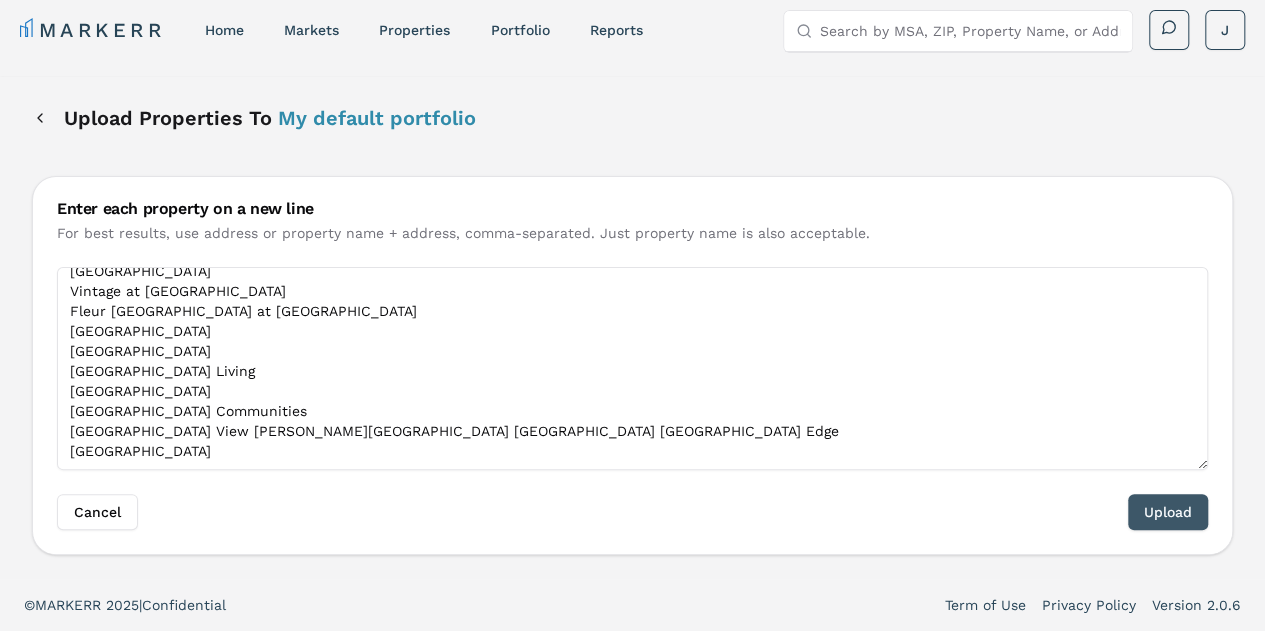 drag, startPoint x: 1175, startPoint y: 531, endPoint x: 1171, endPoint y: 521, distance: 10.770329 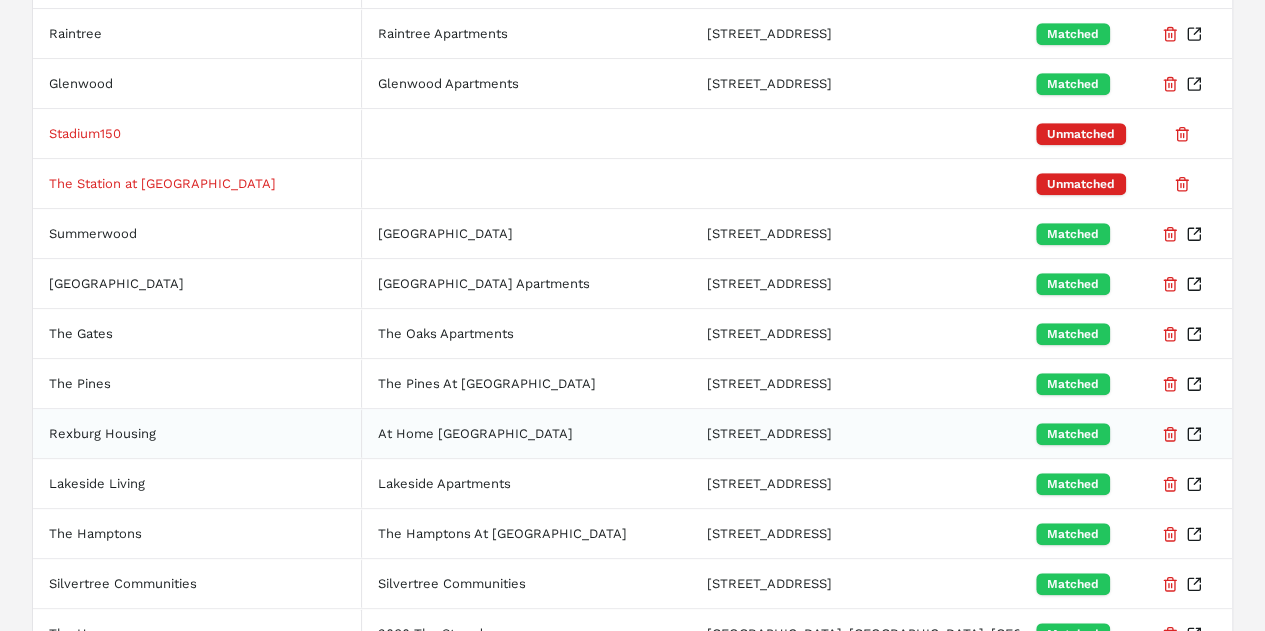 scroll, scrollTop: 808, scrollLeft: 0, axis: vertical 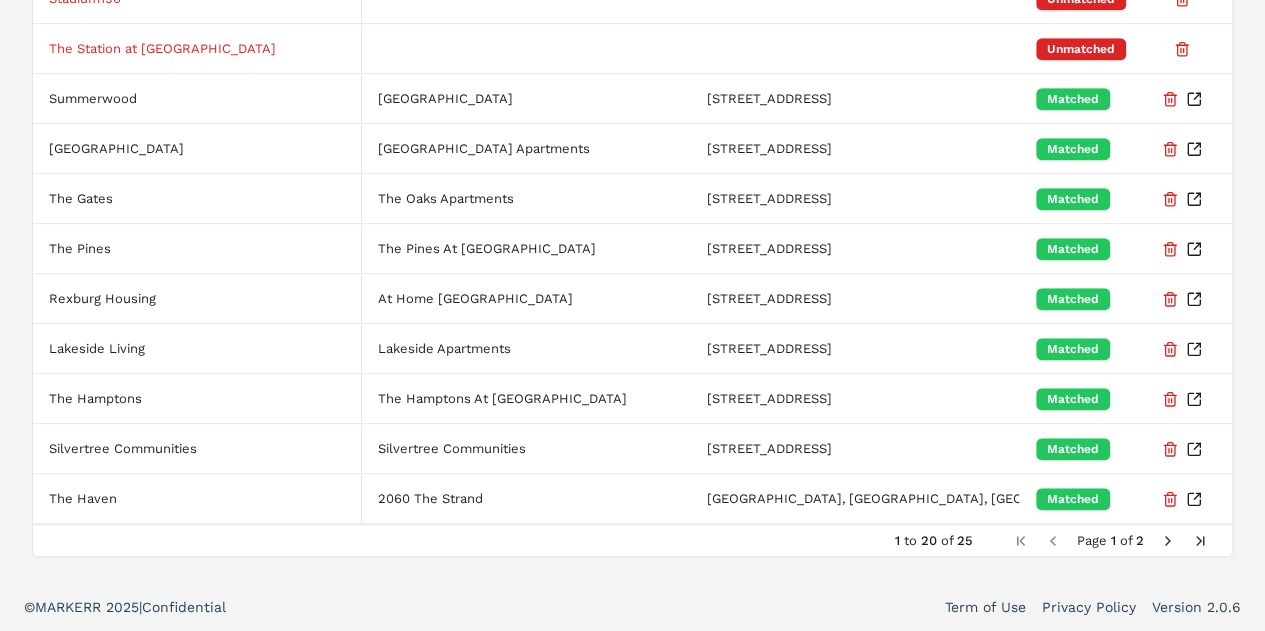 click at bounding box center (1168, 541) 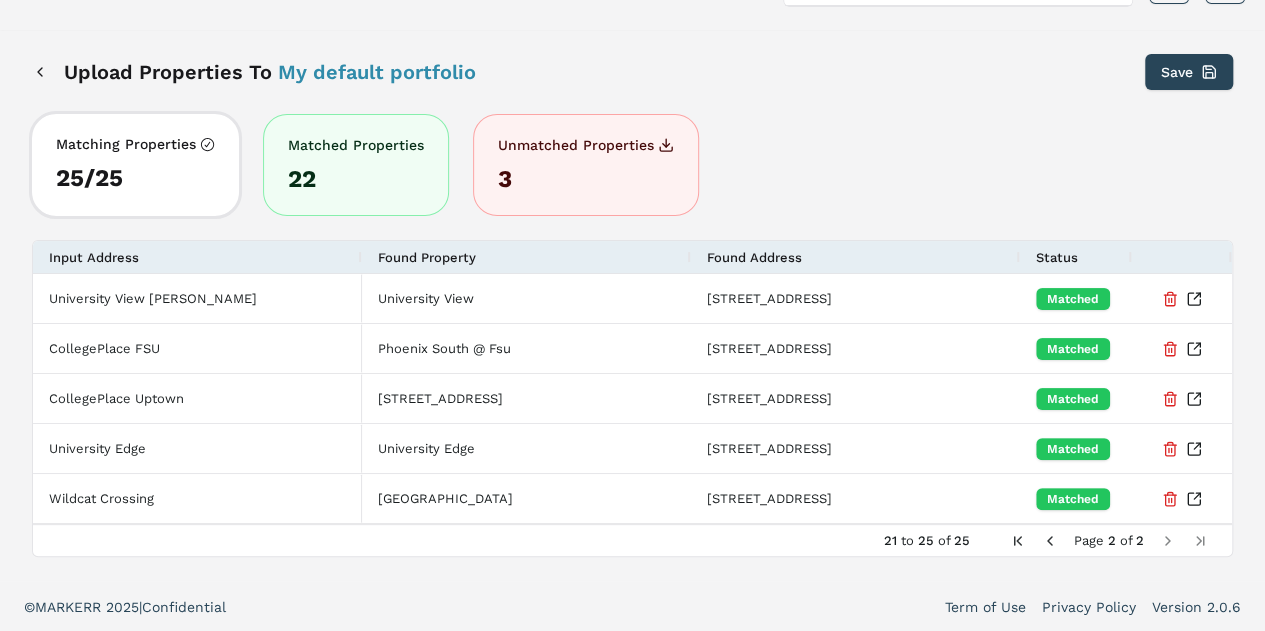 click at bounding box center (1050, 541) 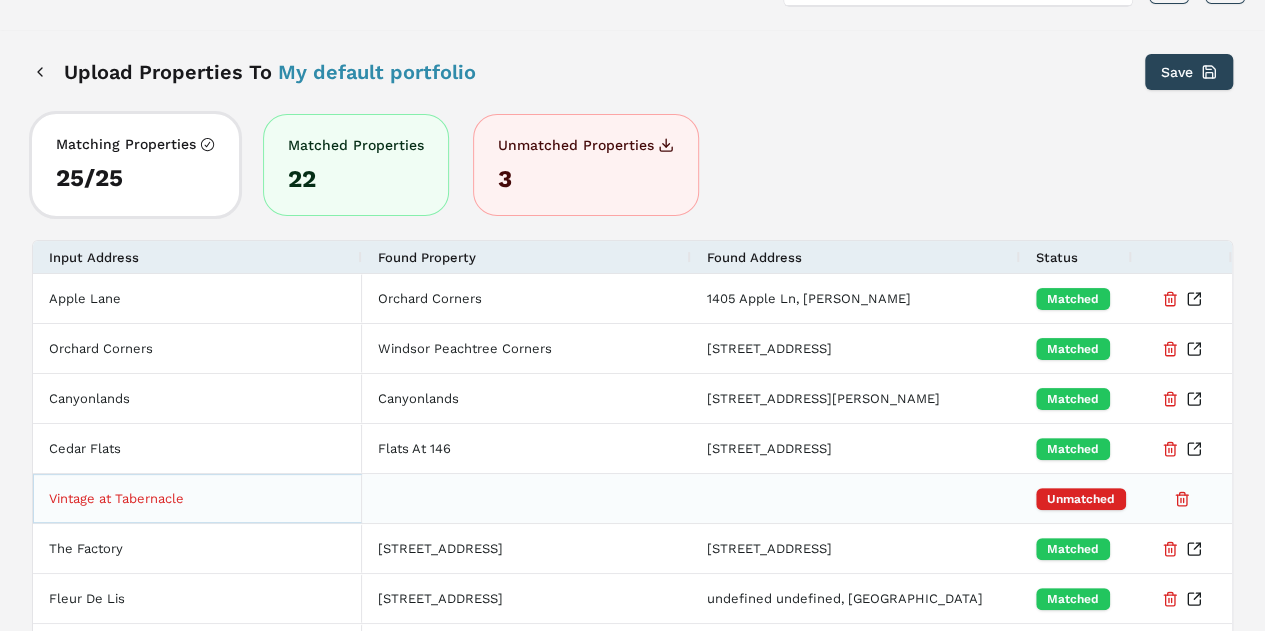 click on "Vintage at Tabernacle" at bounding box center [197, 498] 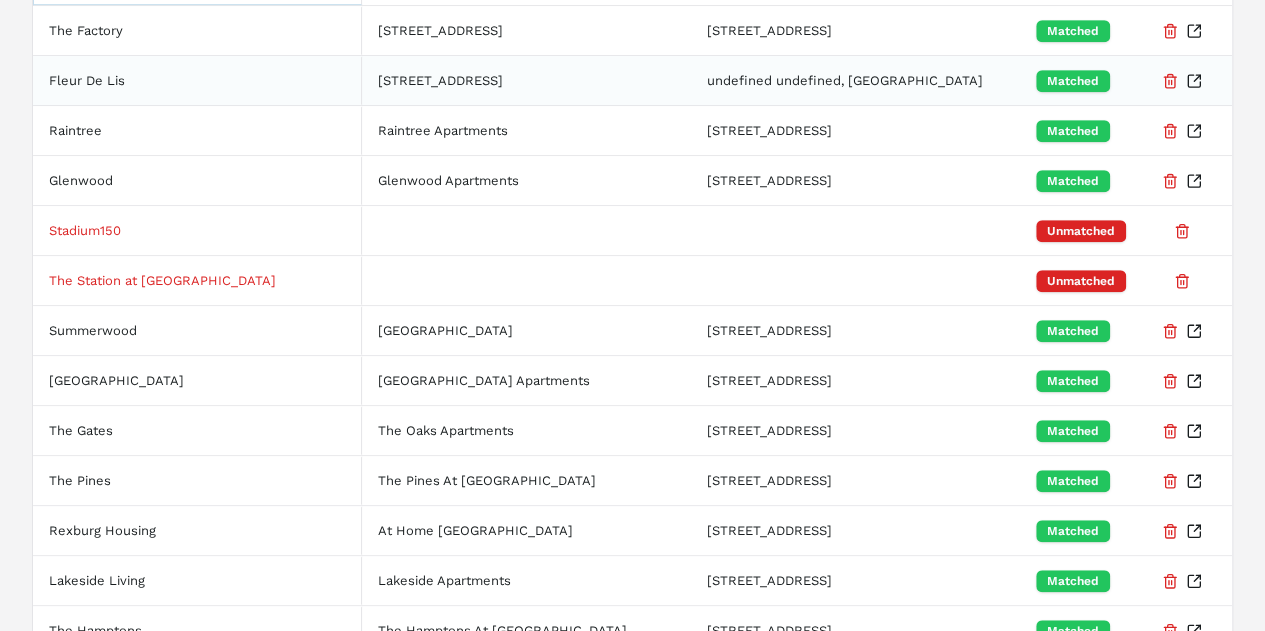 scroll, scrollTop: 578, scrollLeft: 0, axis: vertical 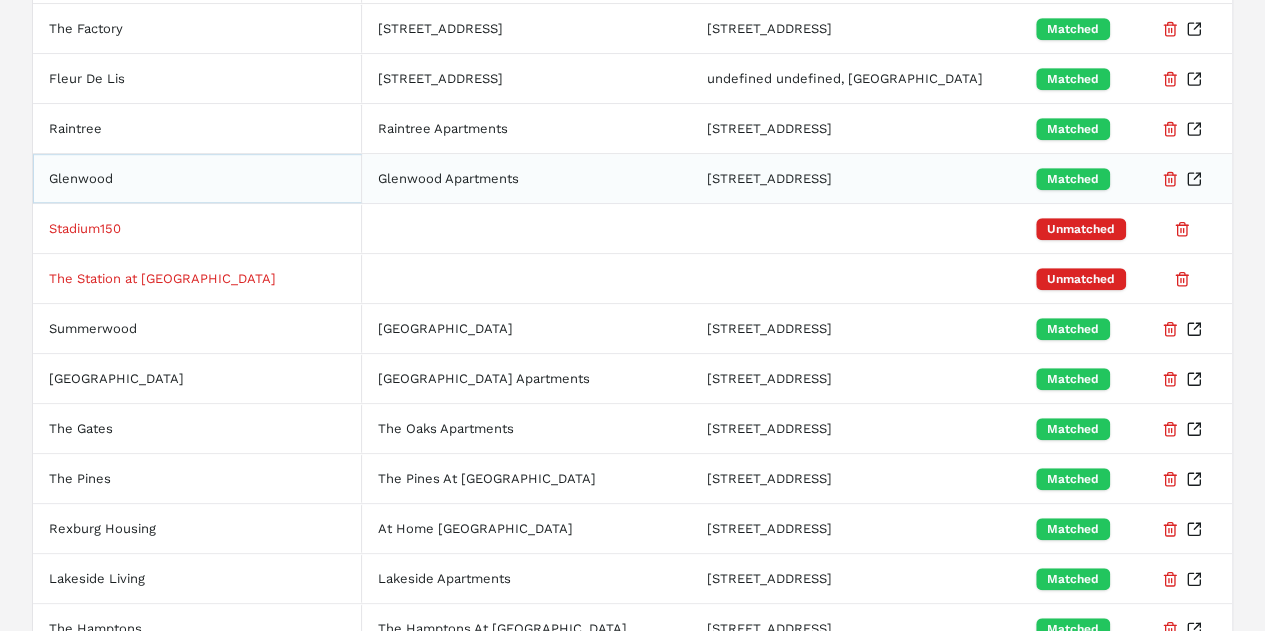 click on "Glenwood" at bounding box center [197, 178] 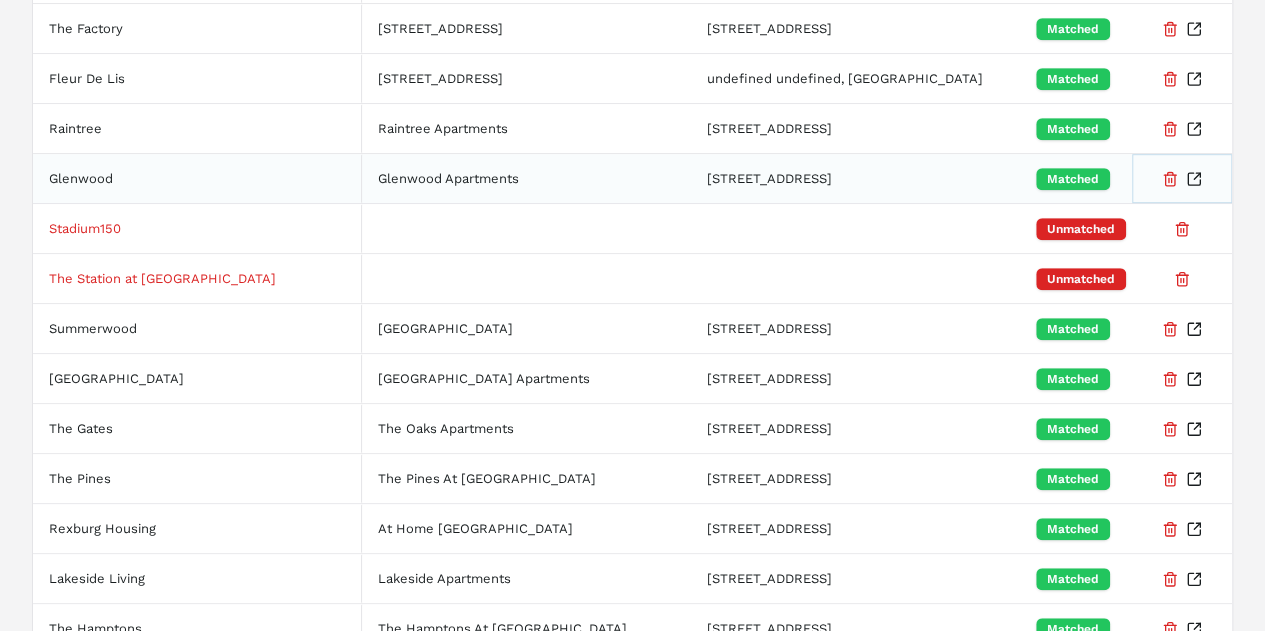 click 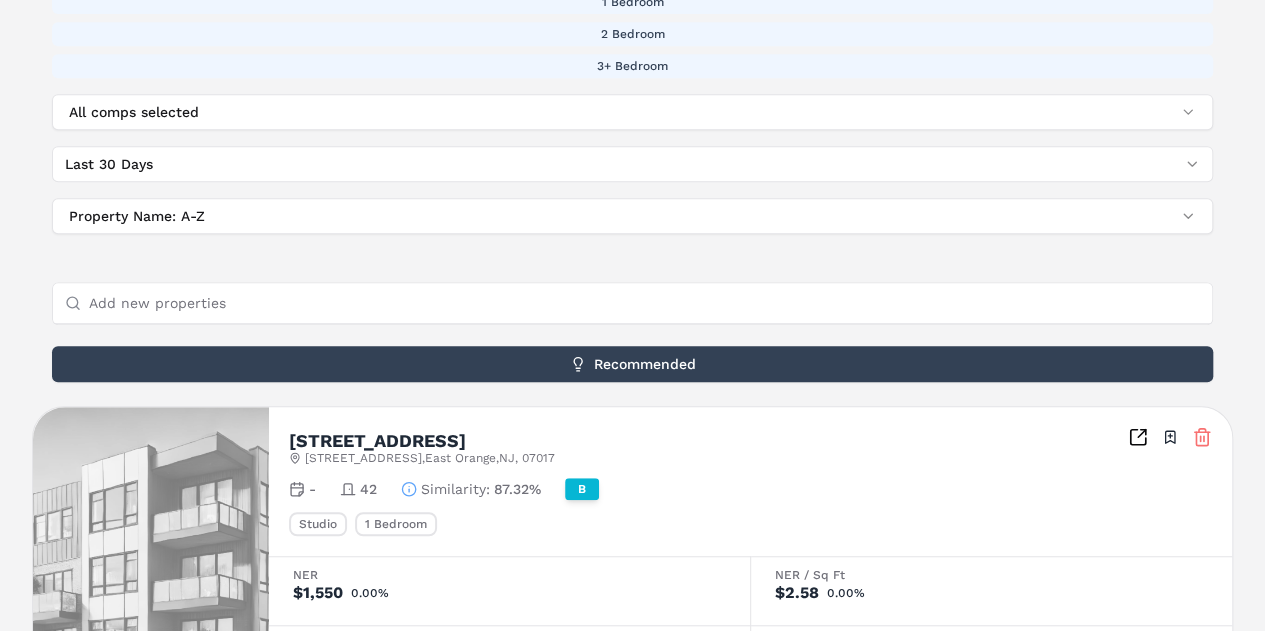 scroll, scrollTop: 0, scrollLeft: 0, axis: both 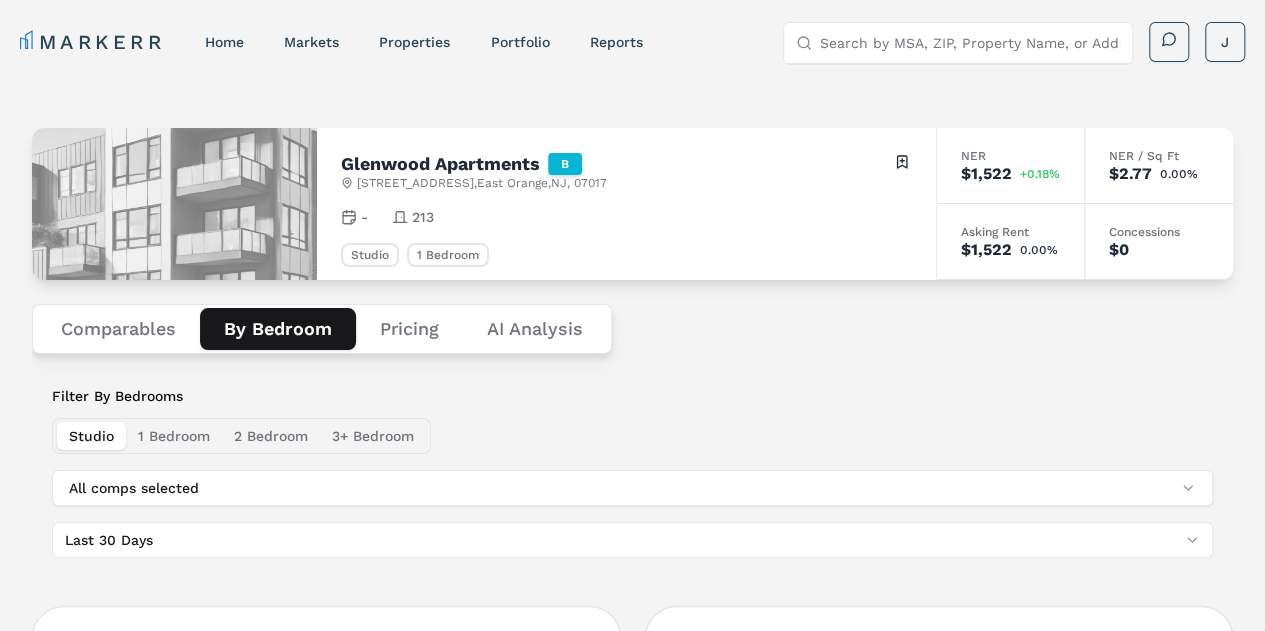 click on "By Bedroom" at bounding box center [278, 329] 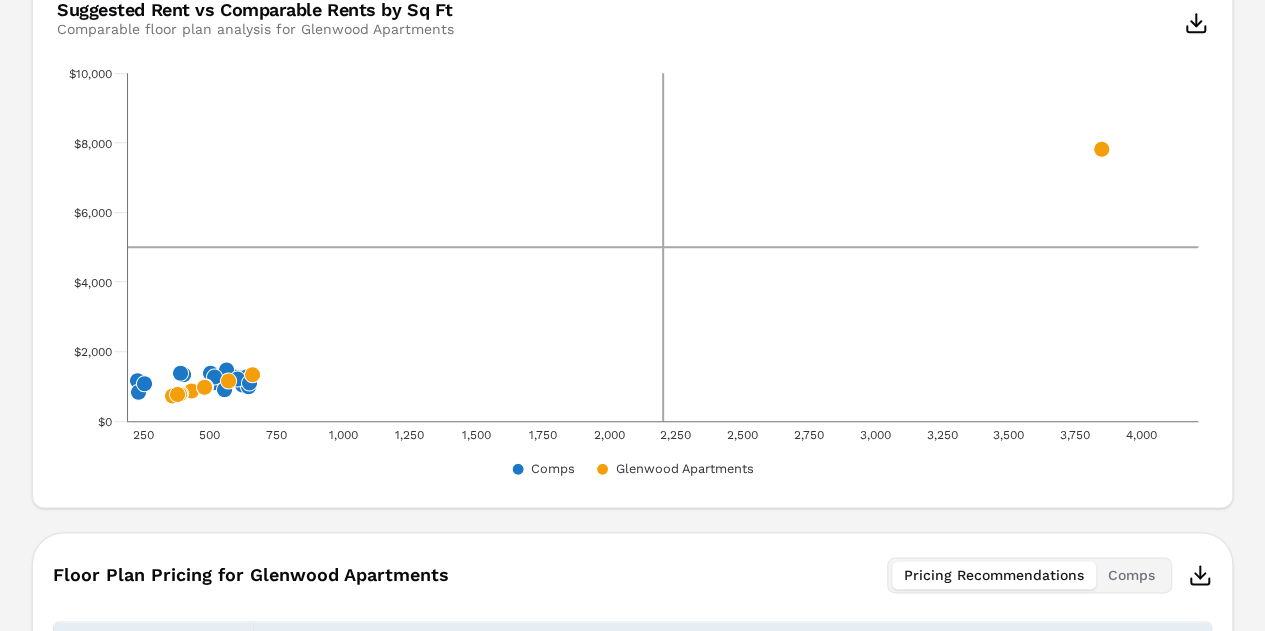 scroll, scrollTop: 967, scrollLeft: 0, axis: vertical 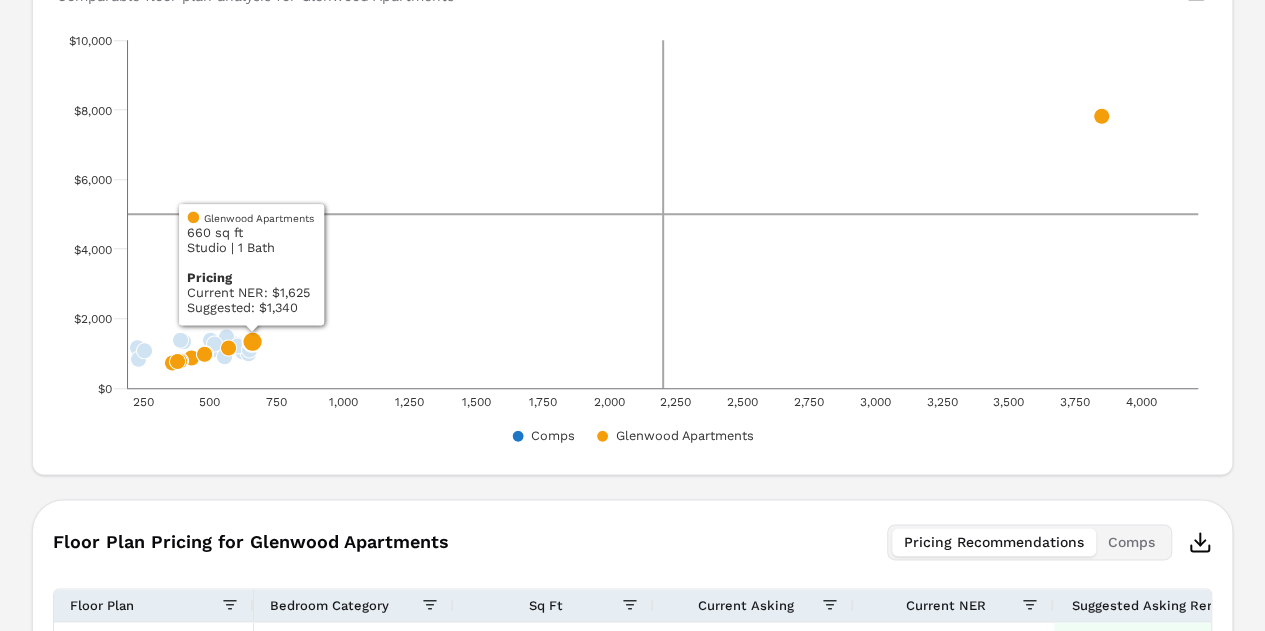 type 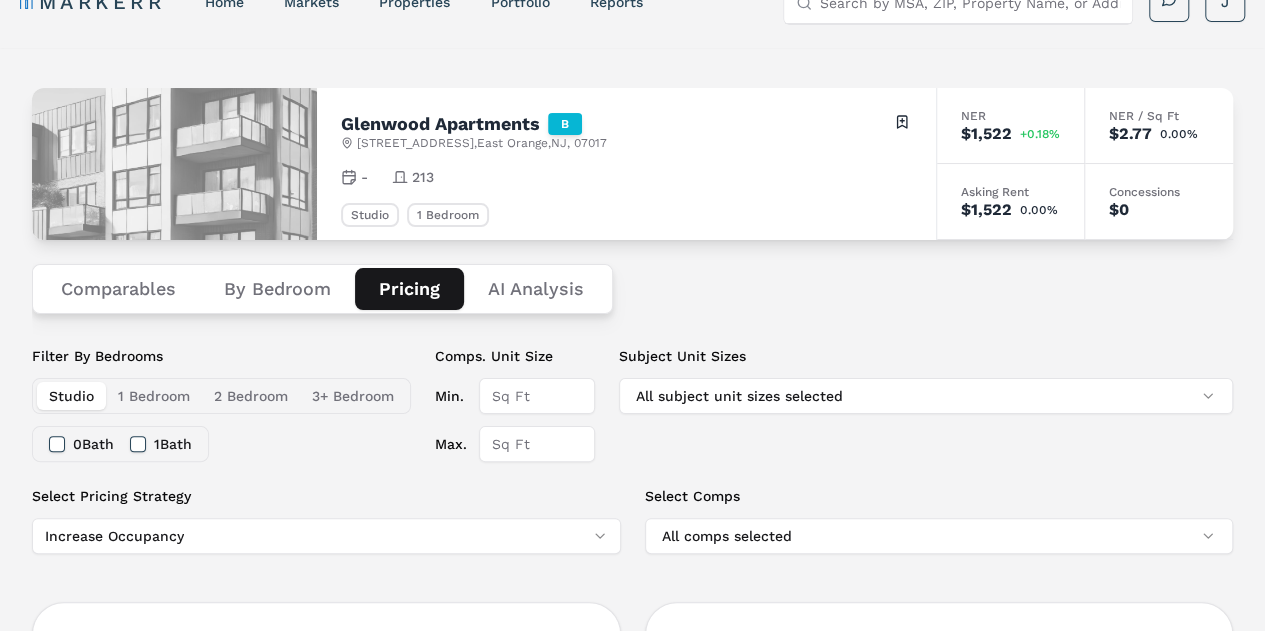 scroll, scrollTop: 0, scrollLeft: 0, axis: both 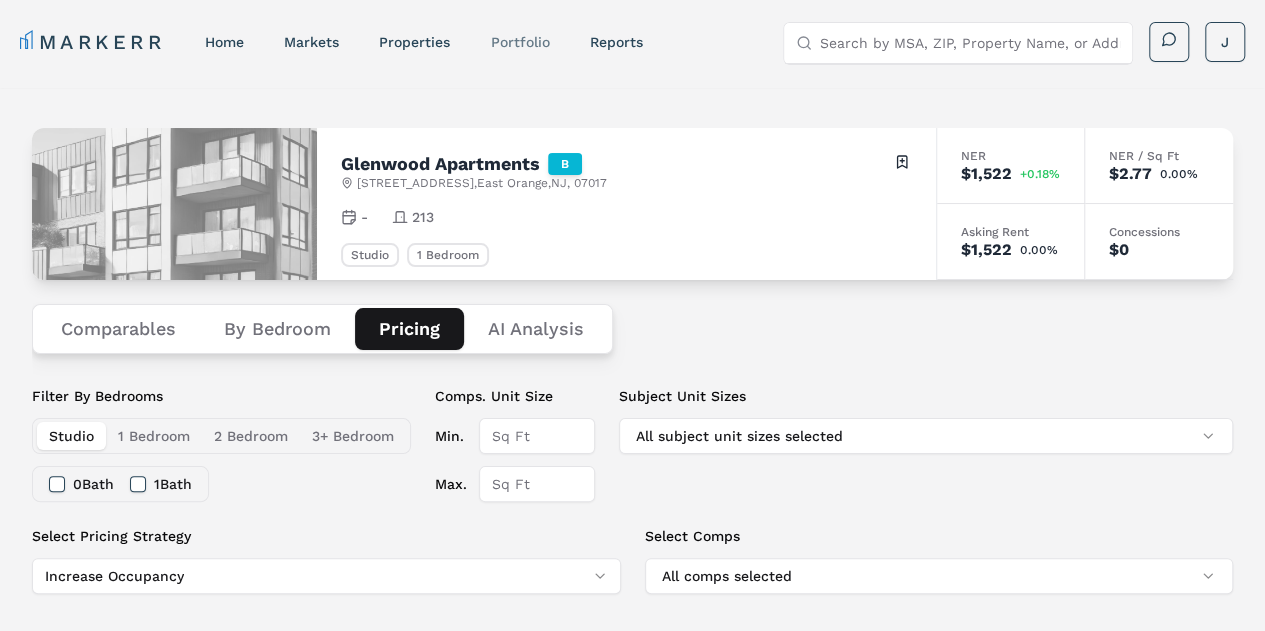 click on "Portfolio" at bounding box center [519, 42] 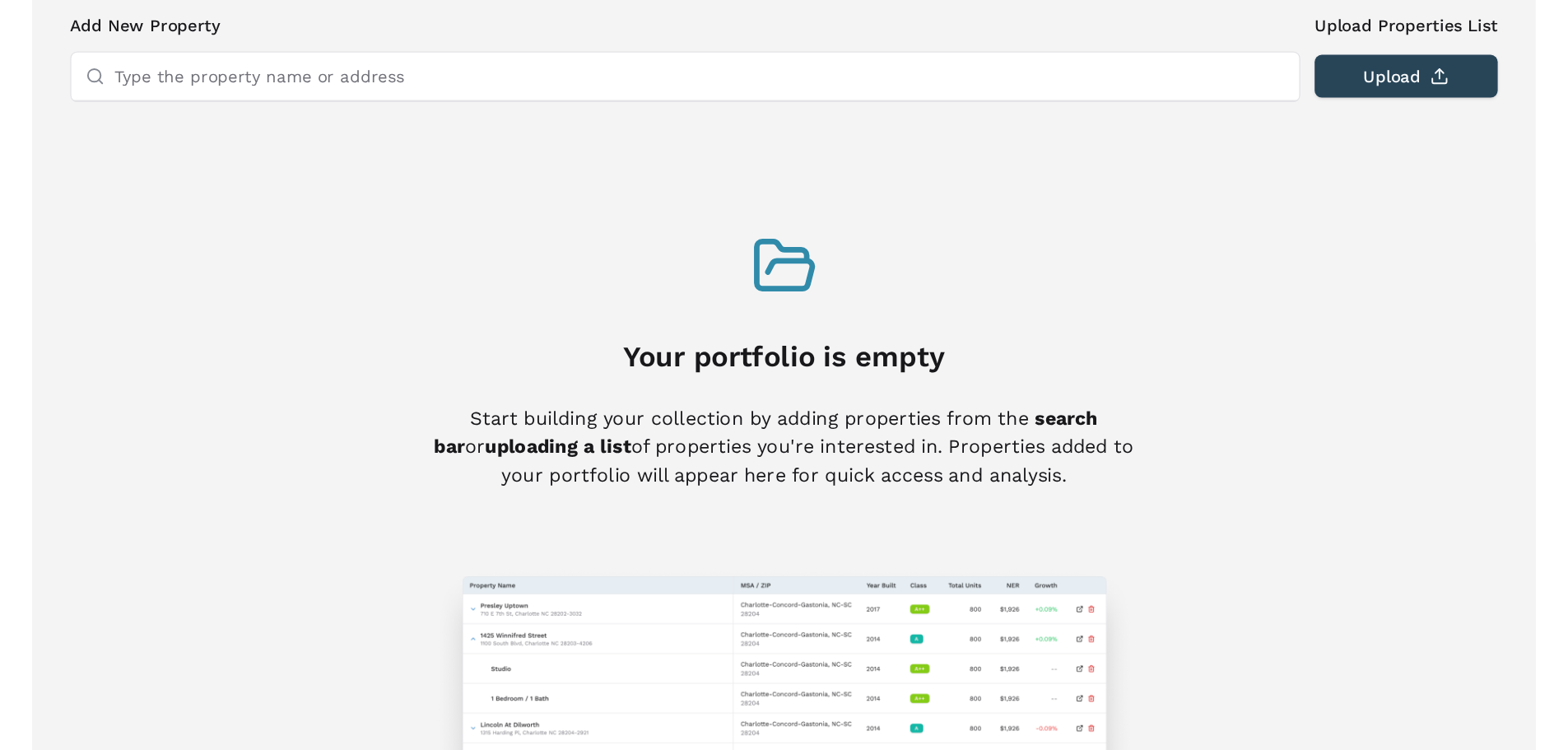 scroll, scrollTop: 0, scrollLeft: 0, axis: both 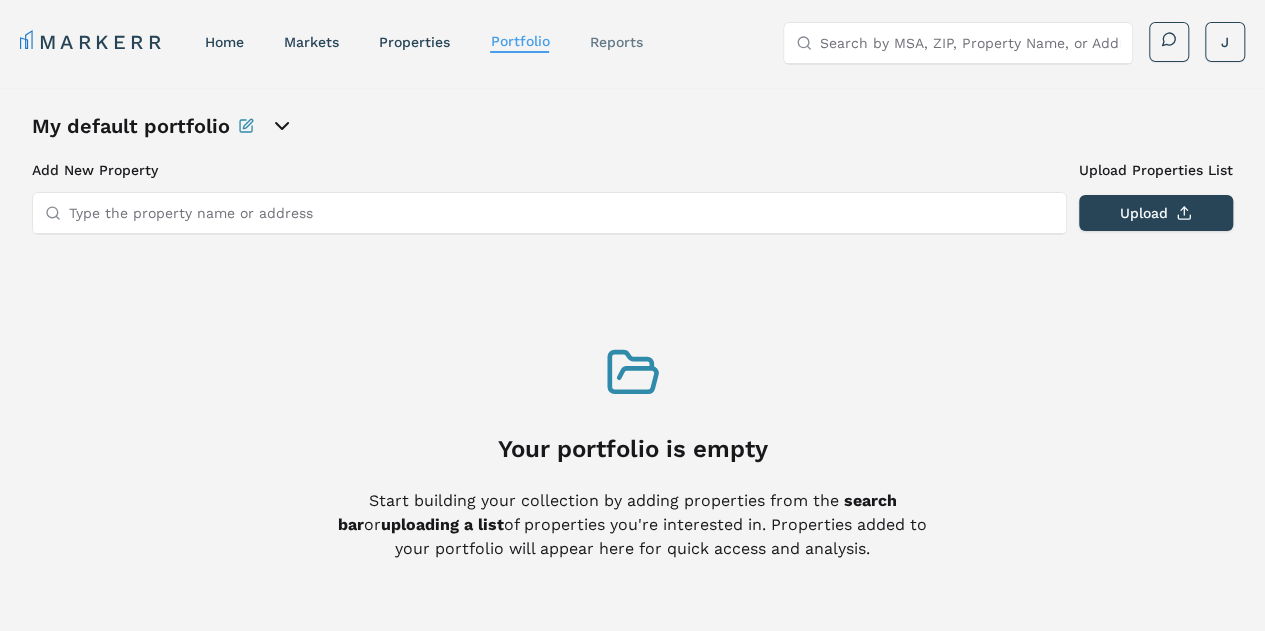 click on "reports" at bounding box center (615, 42) 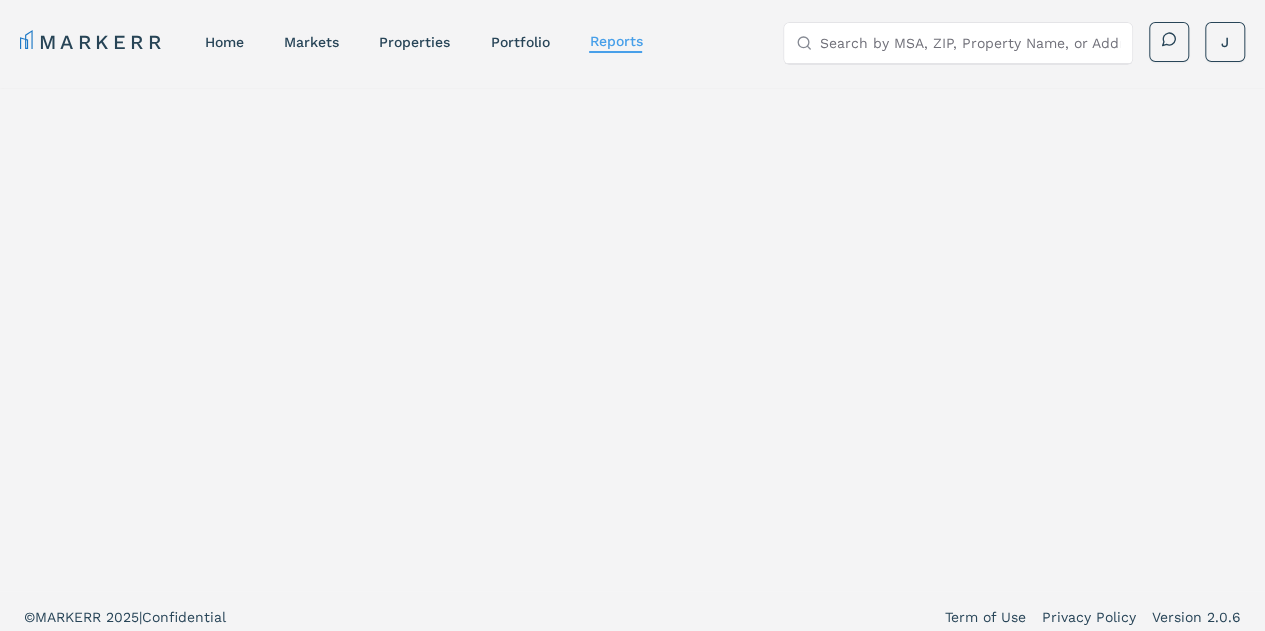 select on "-release_date" 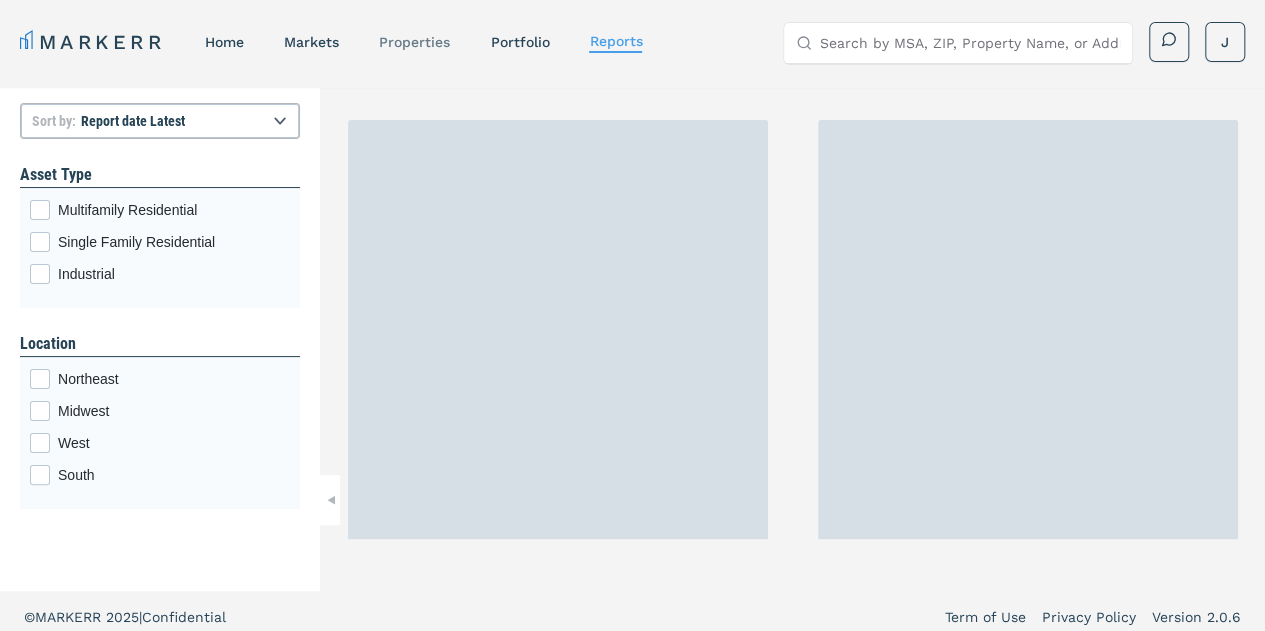 click on "properties" at bounding box center [414, 42] 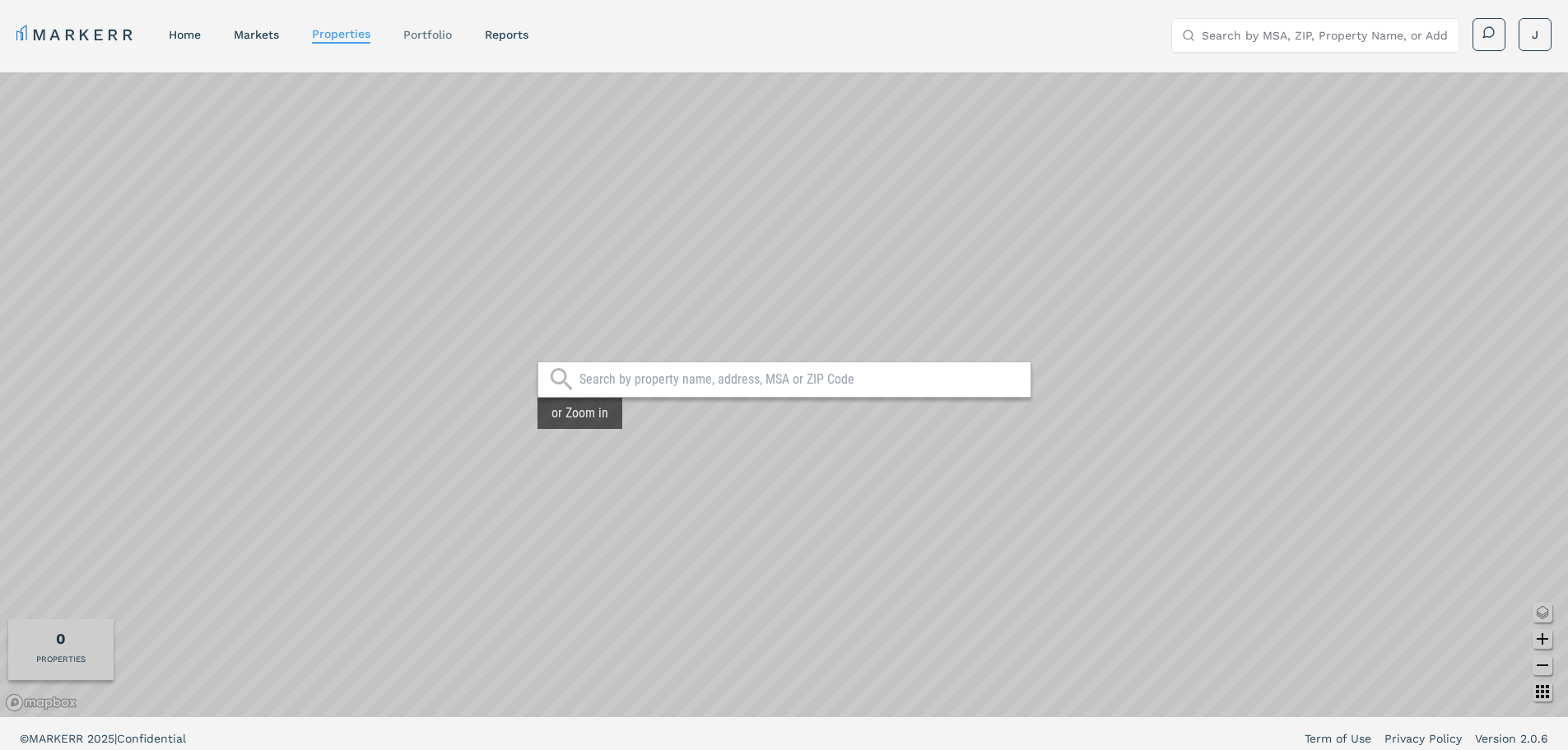 click on "Portfolio" at bounding box center (427, 35) 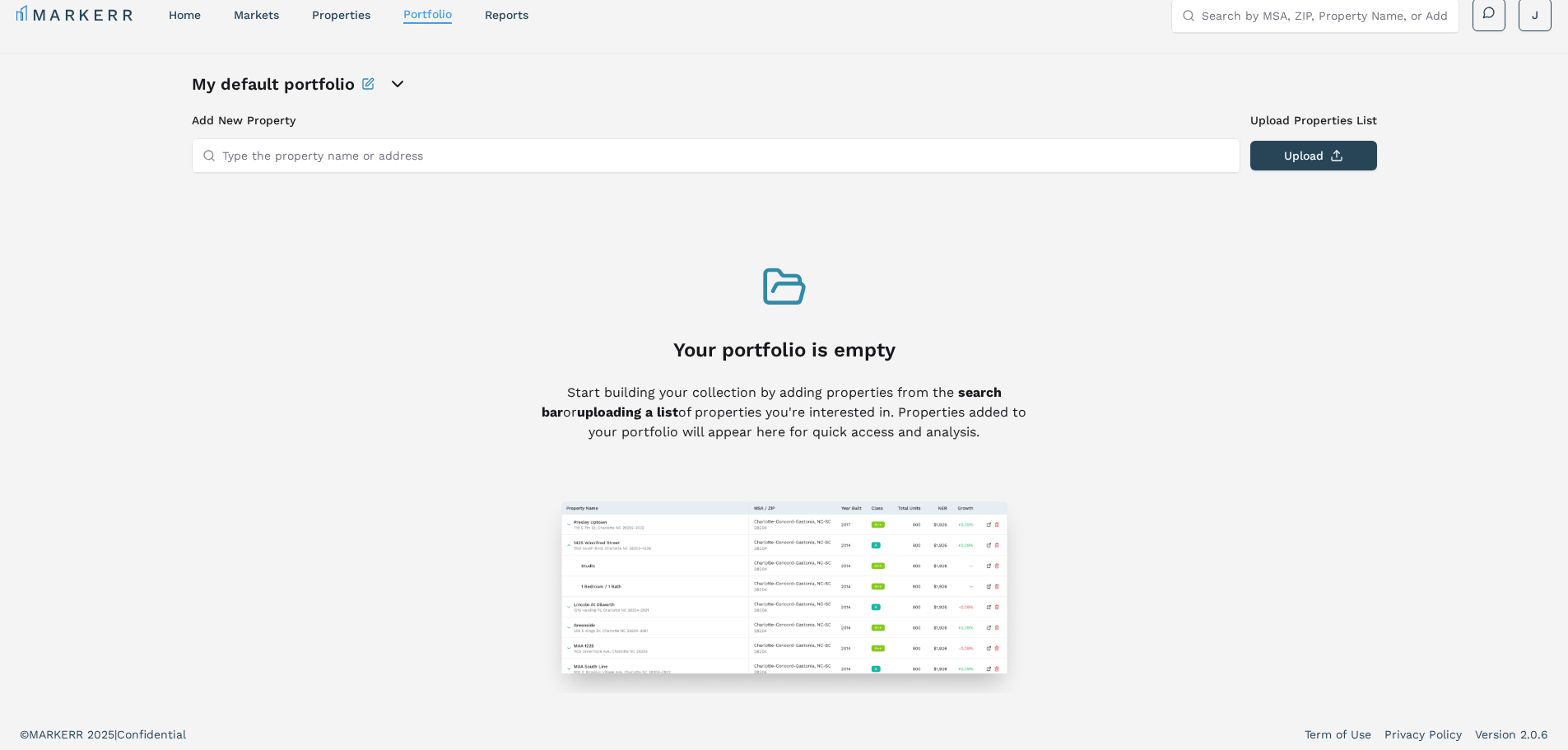 scroll, scrollTop: 26, scrollLeft: 0, axis: vertical 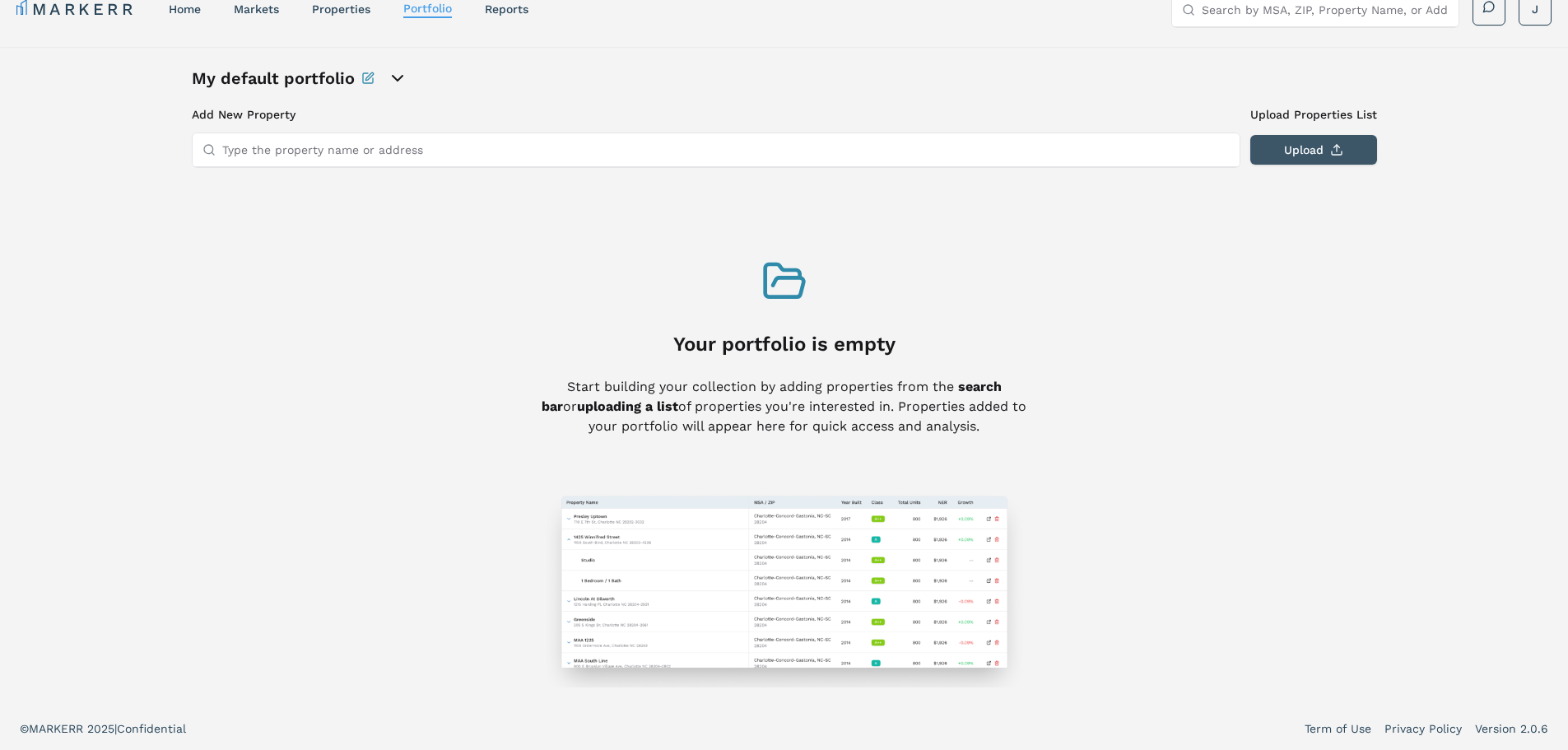 click on "Upload" at bounding box center [1314, 150] 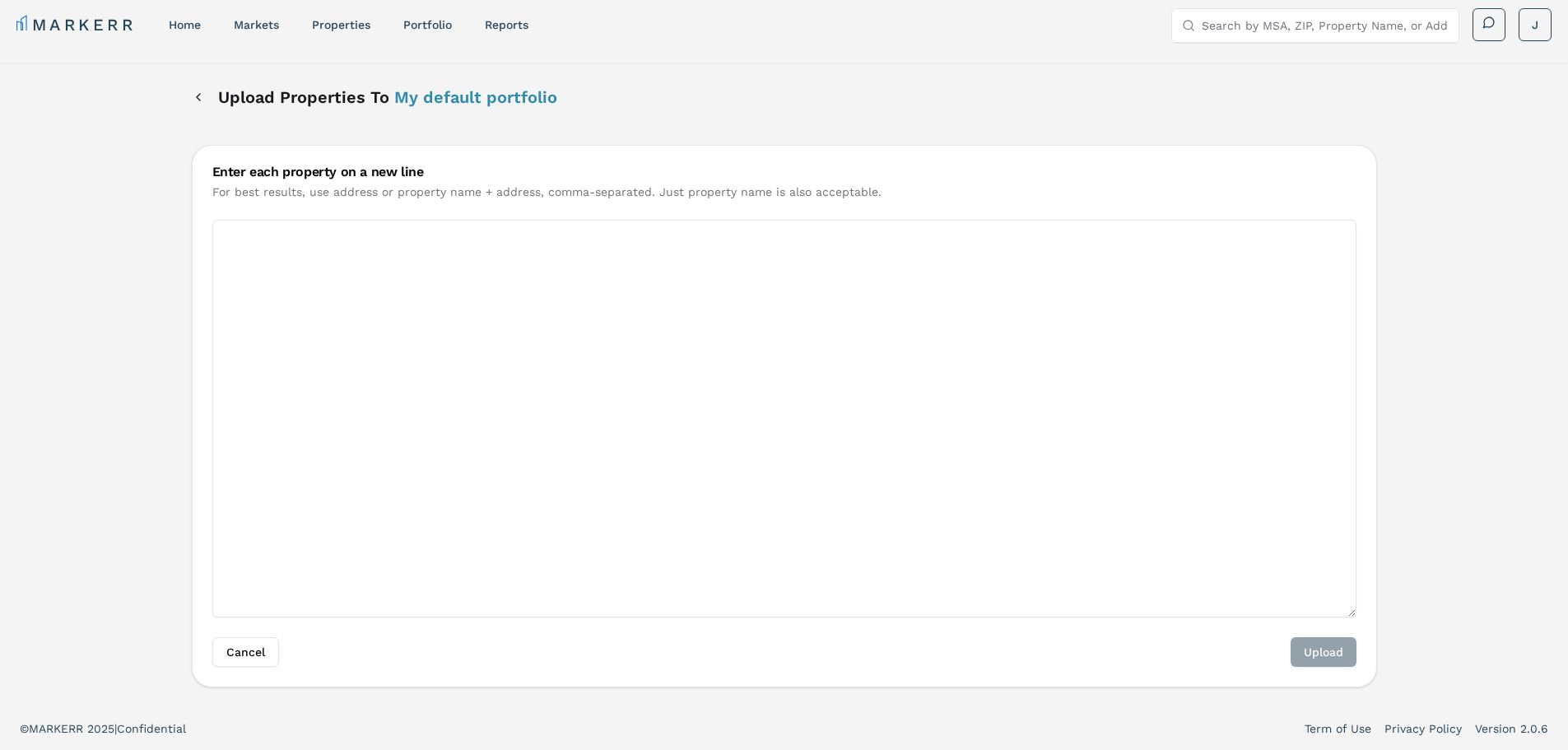click on "Enter each property on a new line" at bounding box center (784, 418) 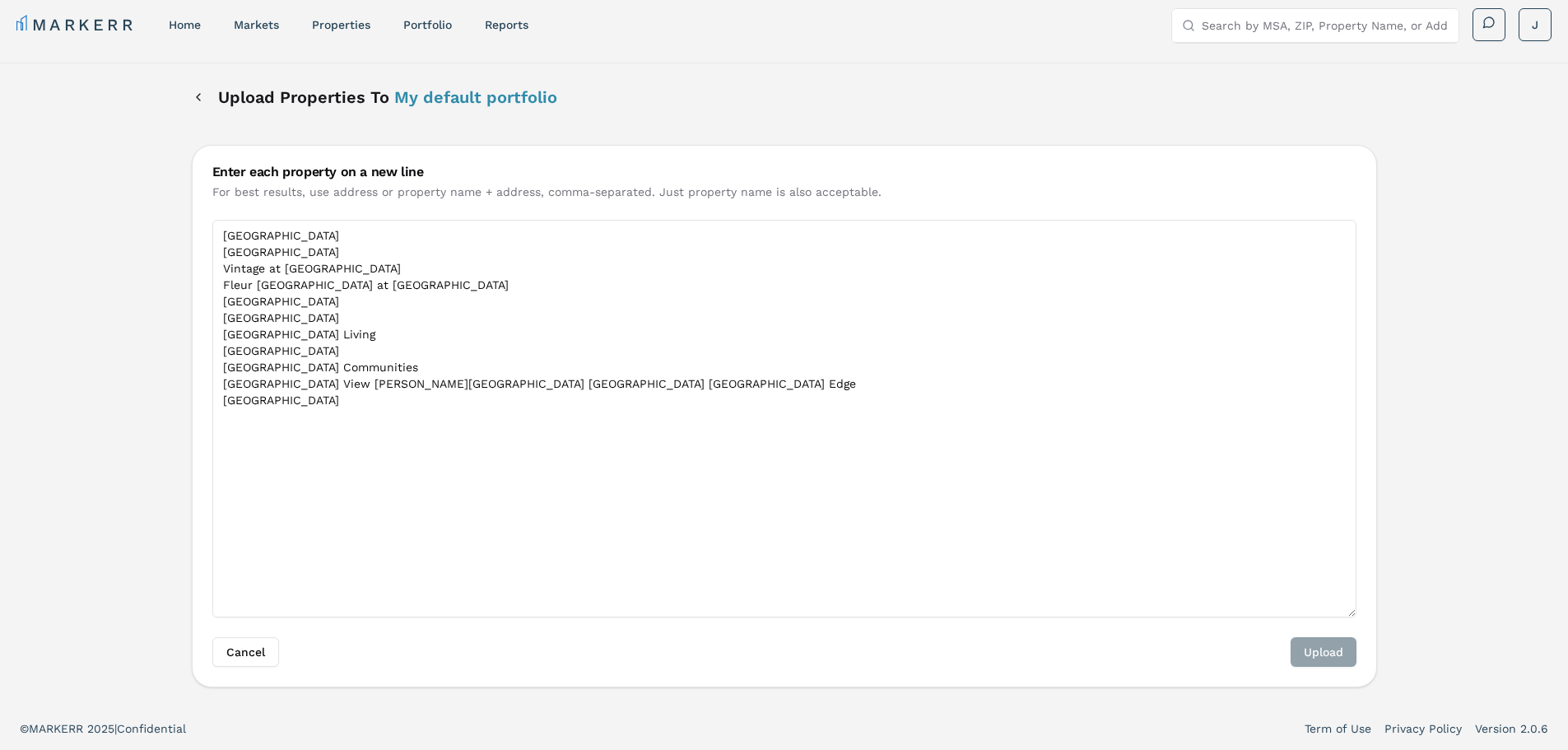 scroll, scrollTop: 21, scrollLeft: 0, axis: vertical 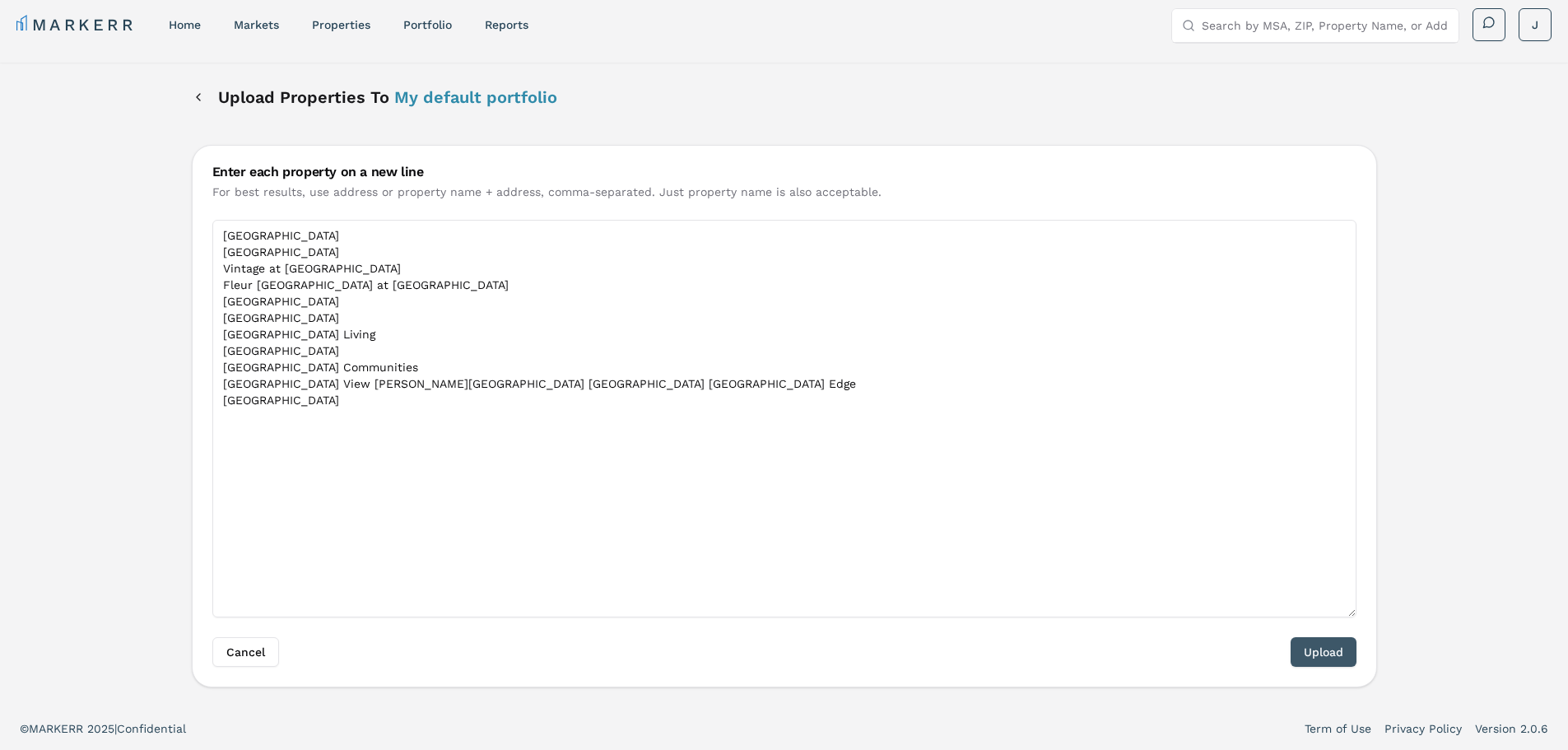 type on "[GEOGRAPHIC_DATA]
[GEOGRAPHIC_DATA]
Vintage at [GEOGRAPHIC_DATA]
Fleur [GEOGRAPHIC_DATA] at [GEOGRAPHIC_DATA]
[GEOGRAPHIC_DATA]
[GEOGRAPHIC_DATA]
[GEOGRAPHIC_DATA] Living
[GEOGRAPHIC_DATA]
[GEOGRAPHIC_DATA] Communities
[GEOGRAPHIC_DATA] View [PERSON_NAME][GEOGRAPHIC_DATA] [GEOGRAPHIC_DATA] [GEOGRAPHIC_DATA] Edge
[GEOGRAPHIC_DATA]" 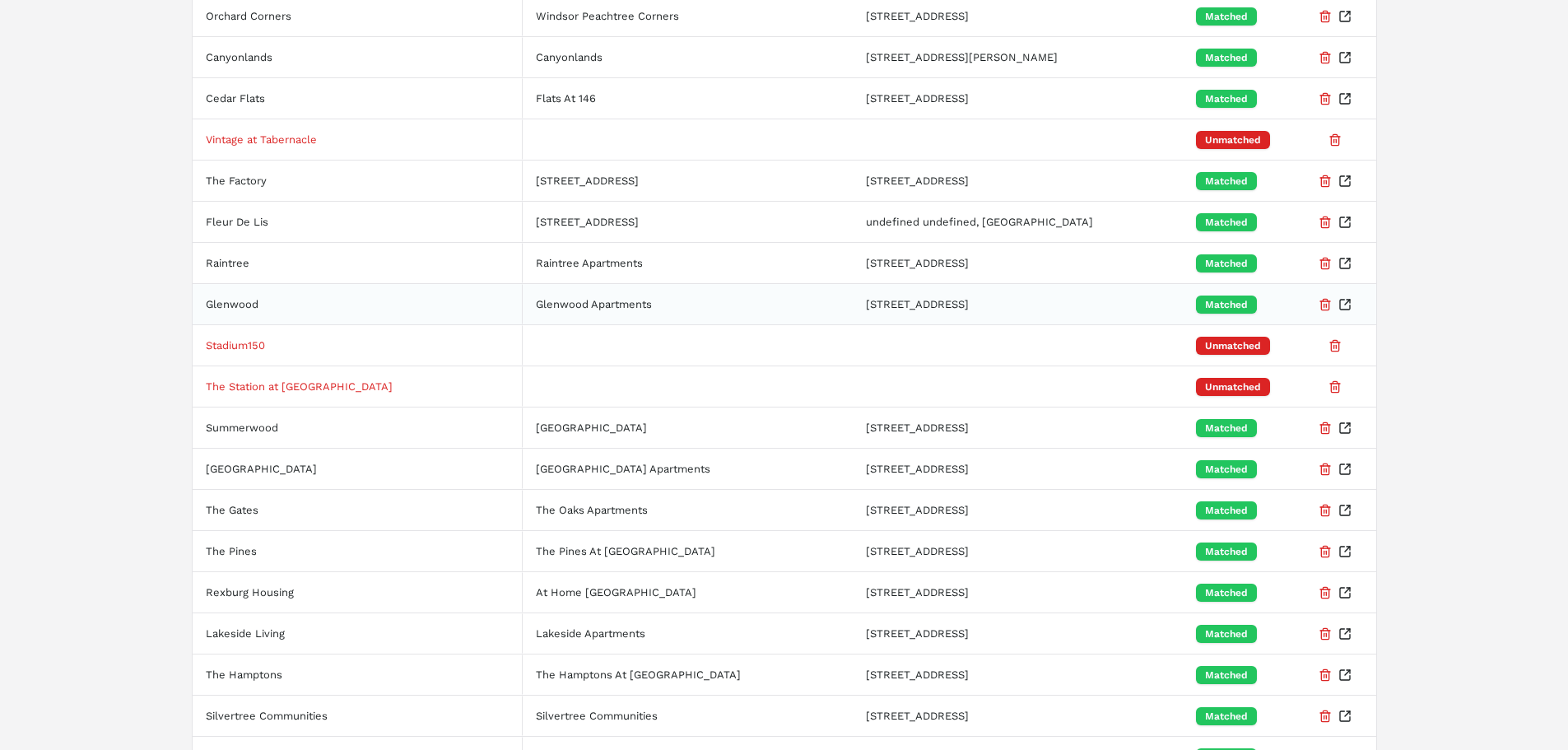 scroll, scrollTop: 436, scrollLeft: 0, axis: vertical 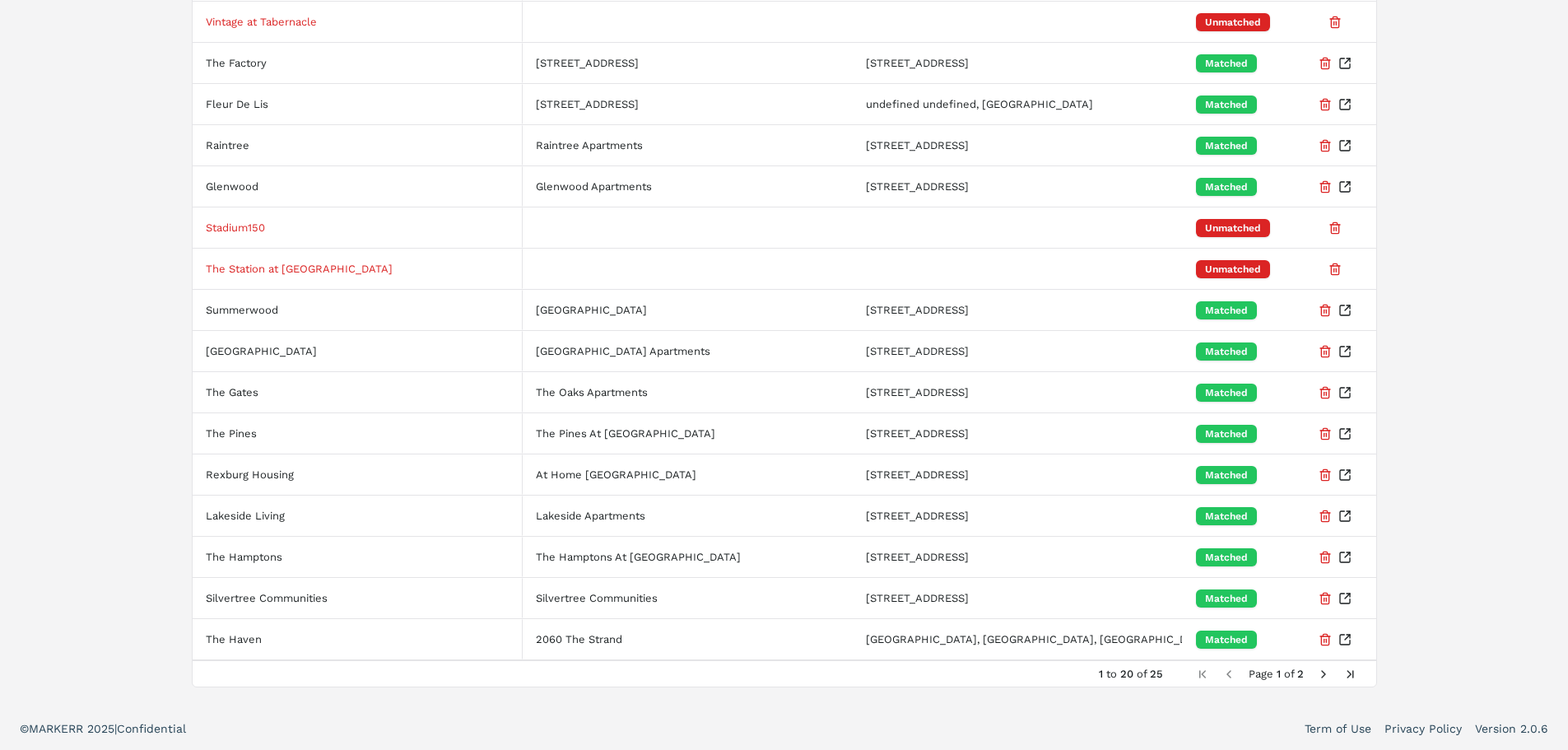 click at bounding box center (1324, 674) 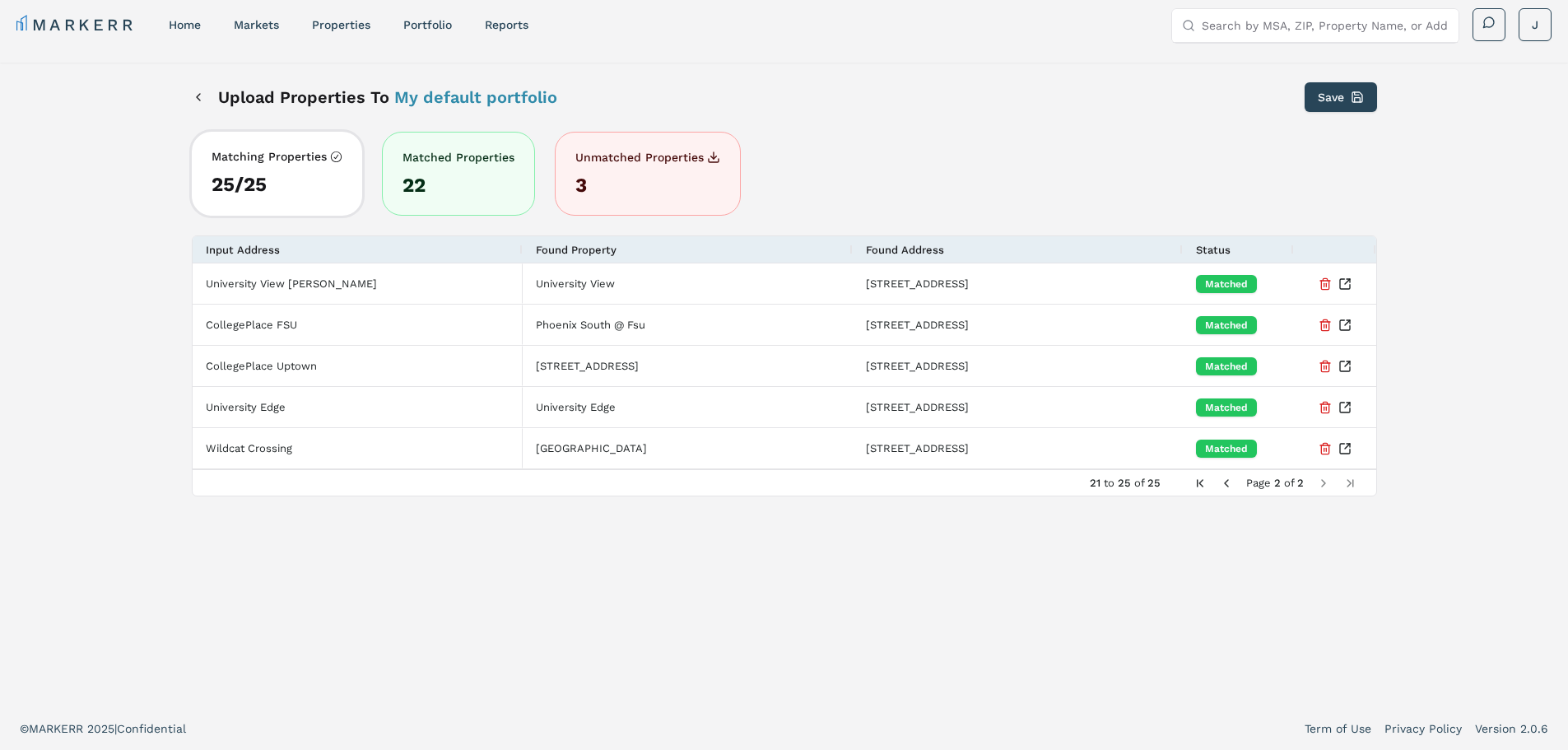 click on "21
to
25
of
25
Page
2
of
2" at bounding box center [784, 482] 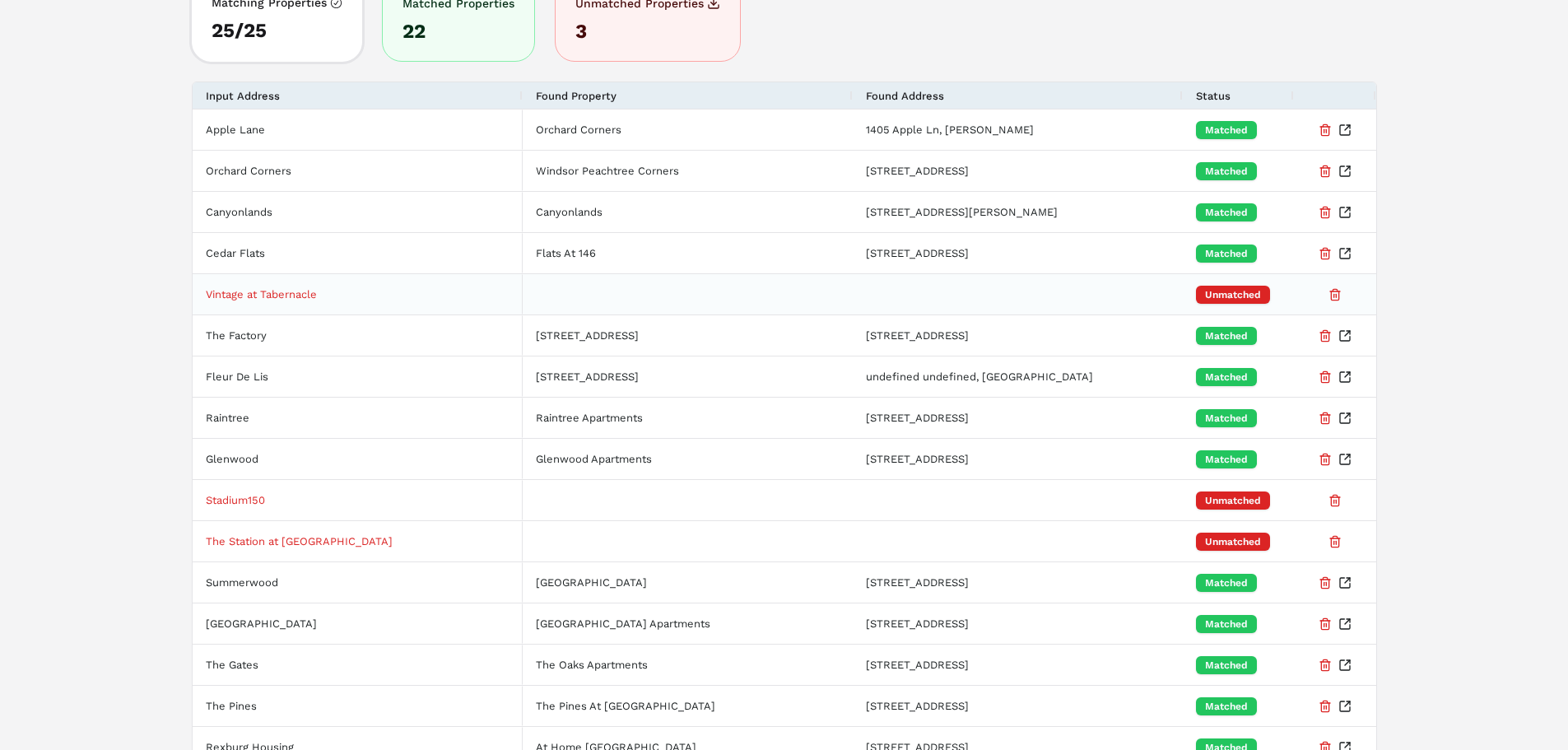 scroll, scrollTop: 175, scrollLeft: 0, axis: vertical 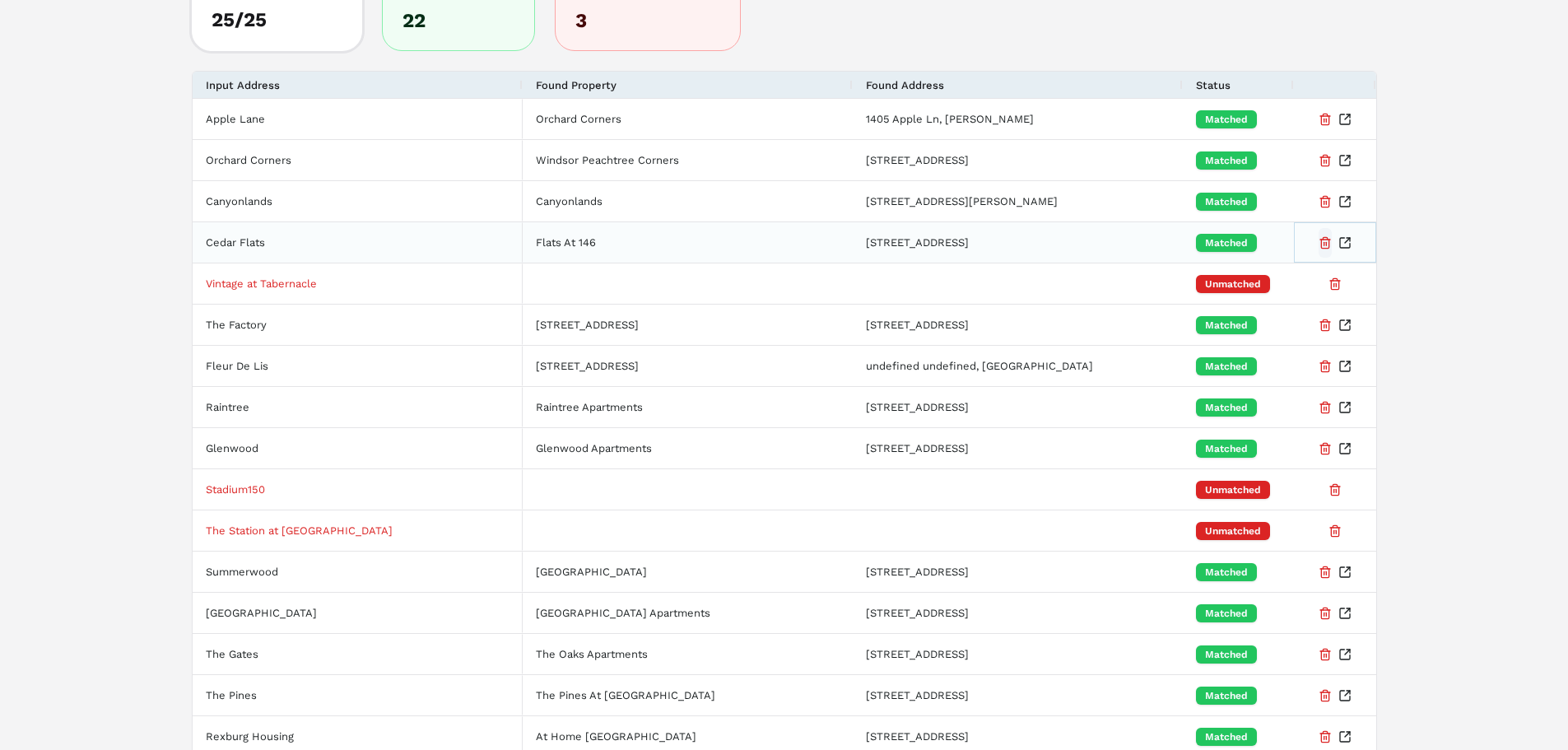 click at bounding box center (1325, 243) 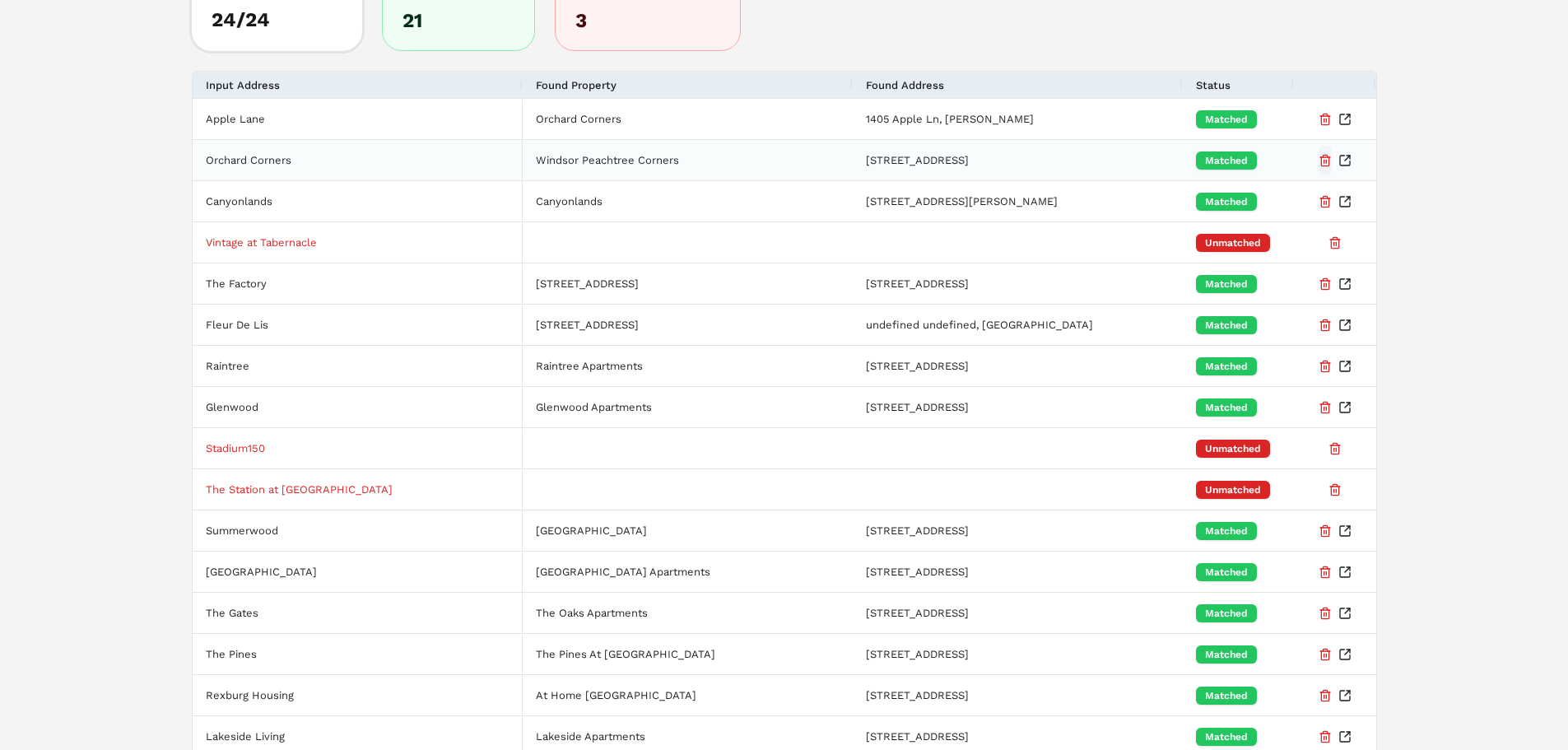 click at bounding box center [1325, 161] 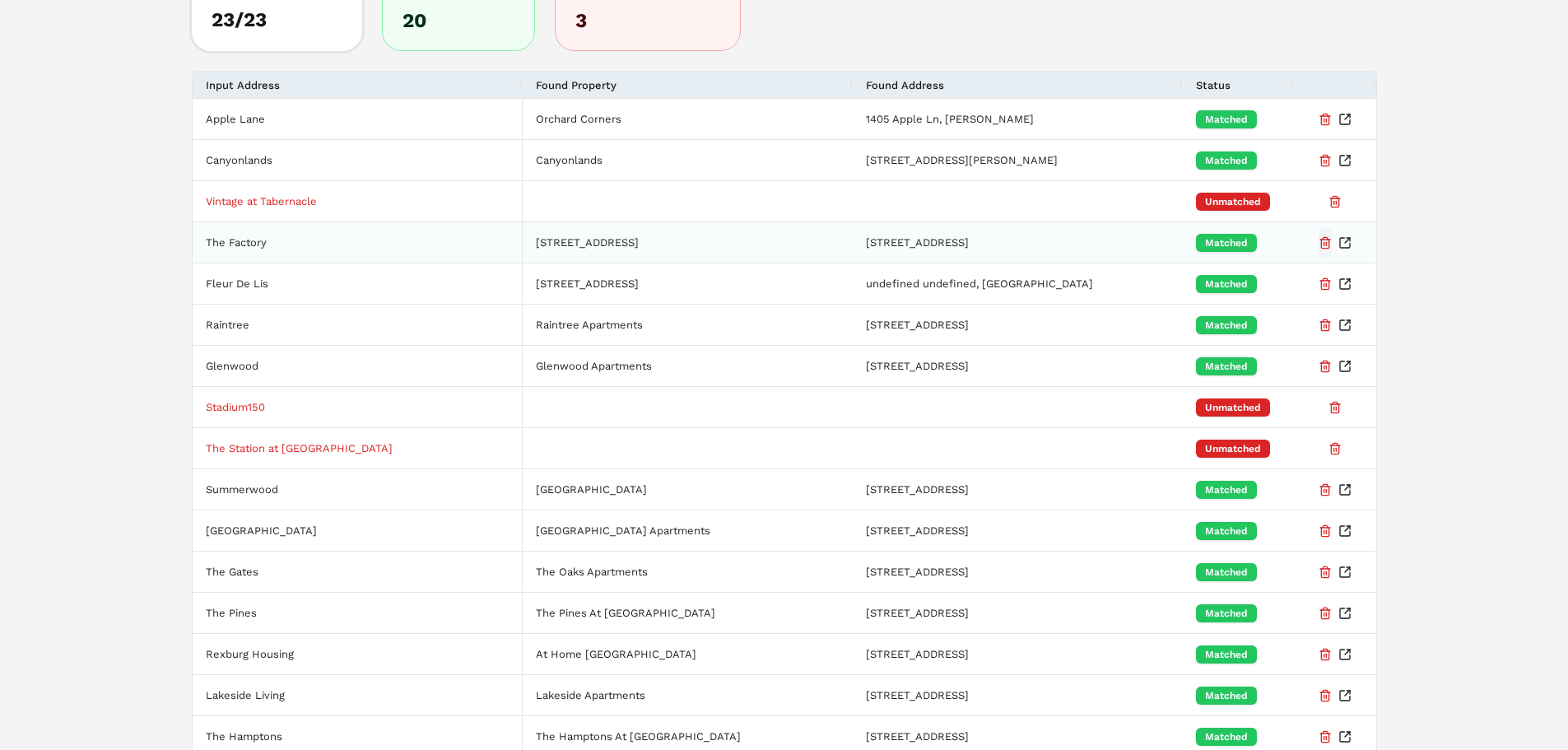 click at bounding box center (1325, 243) 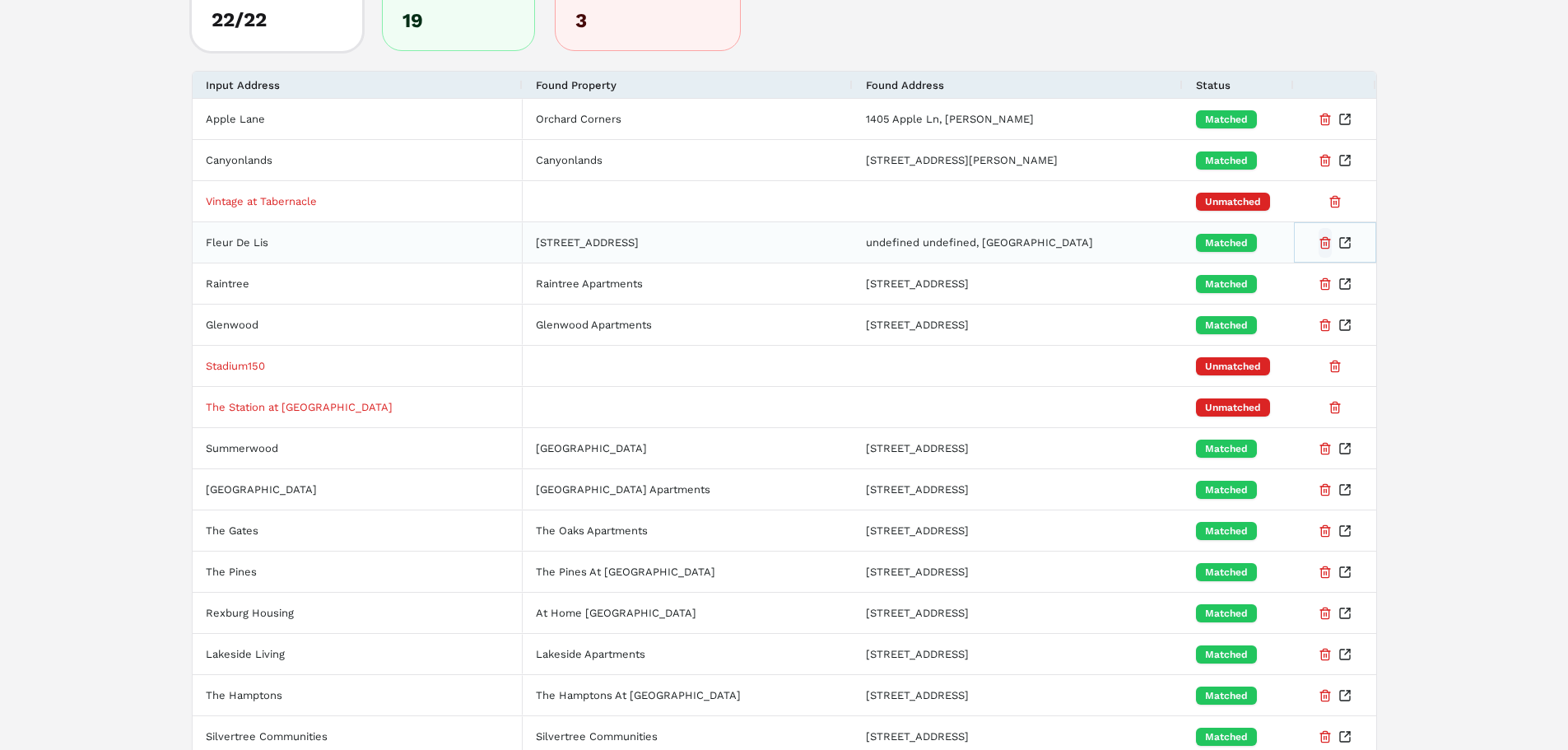 click at bounding box center (1325, 243) 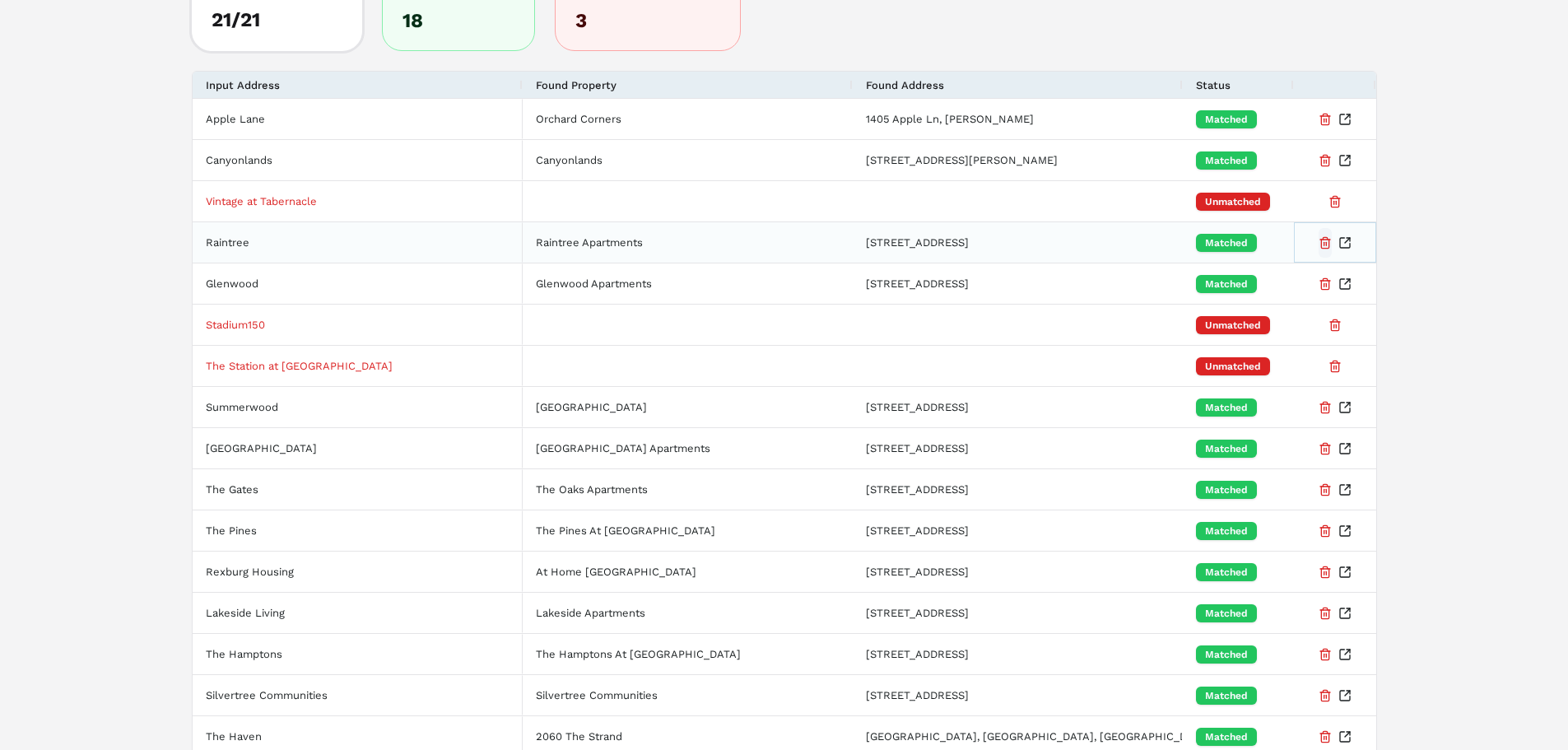 click at bounding box center (1325, 243) 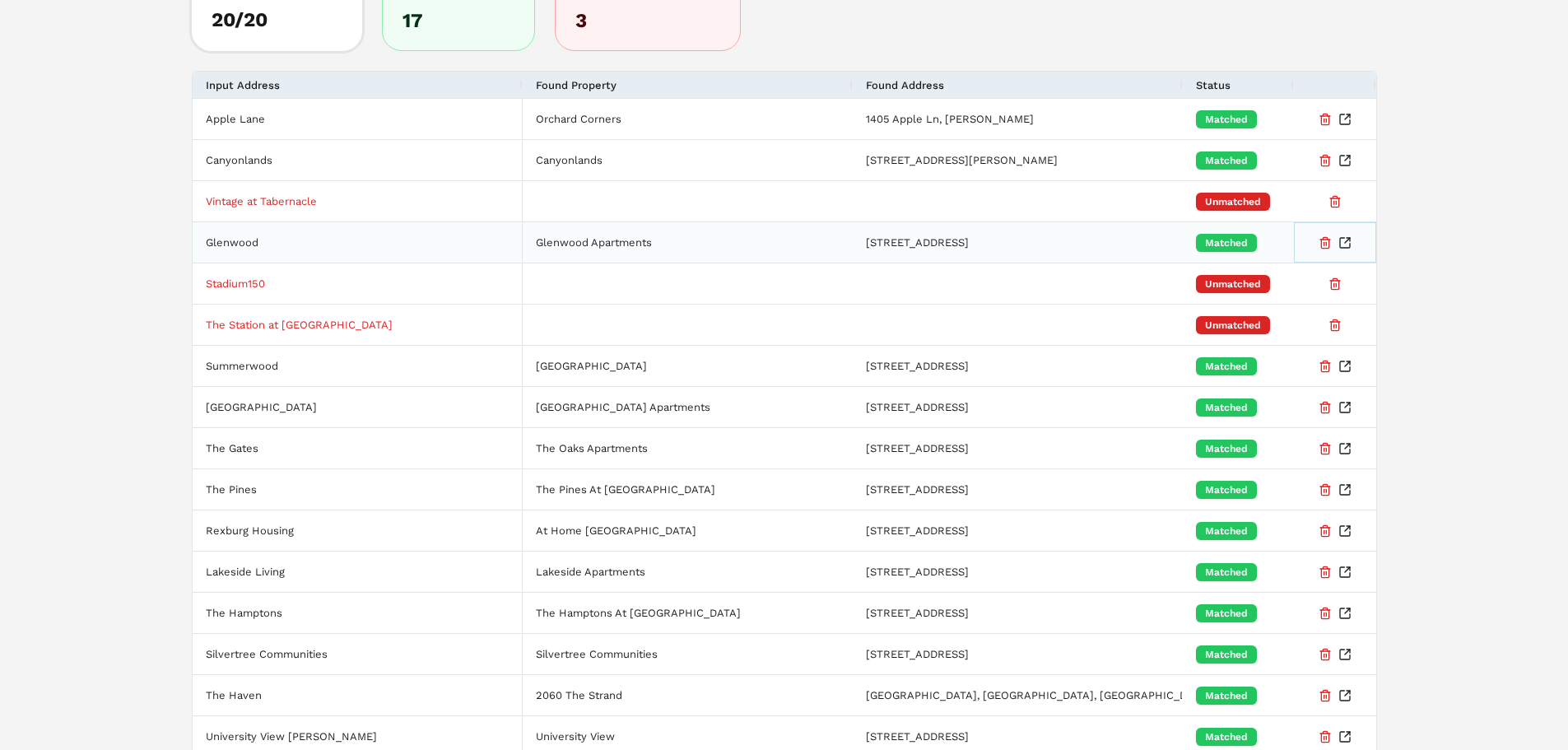 click at bounding box center [1335, 242] 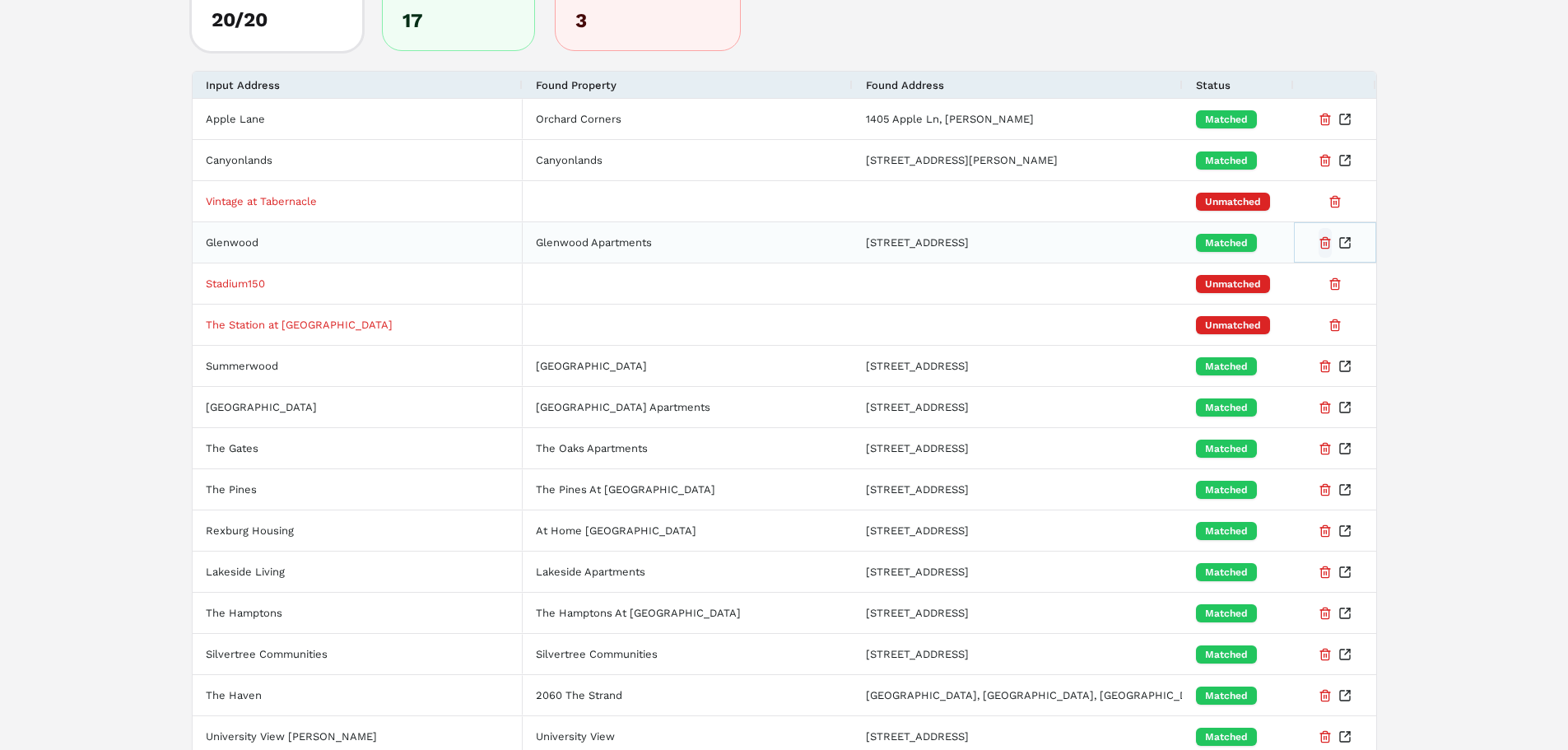 click at bounding box center [1325, 243] 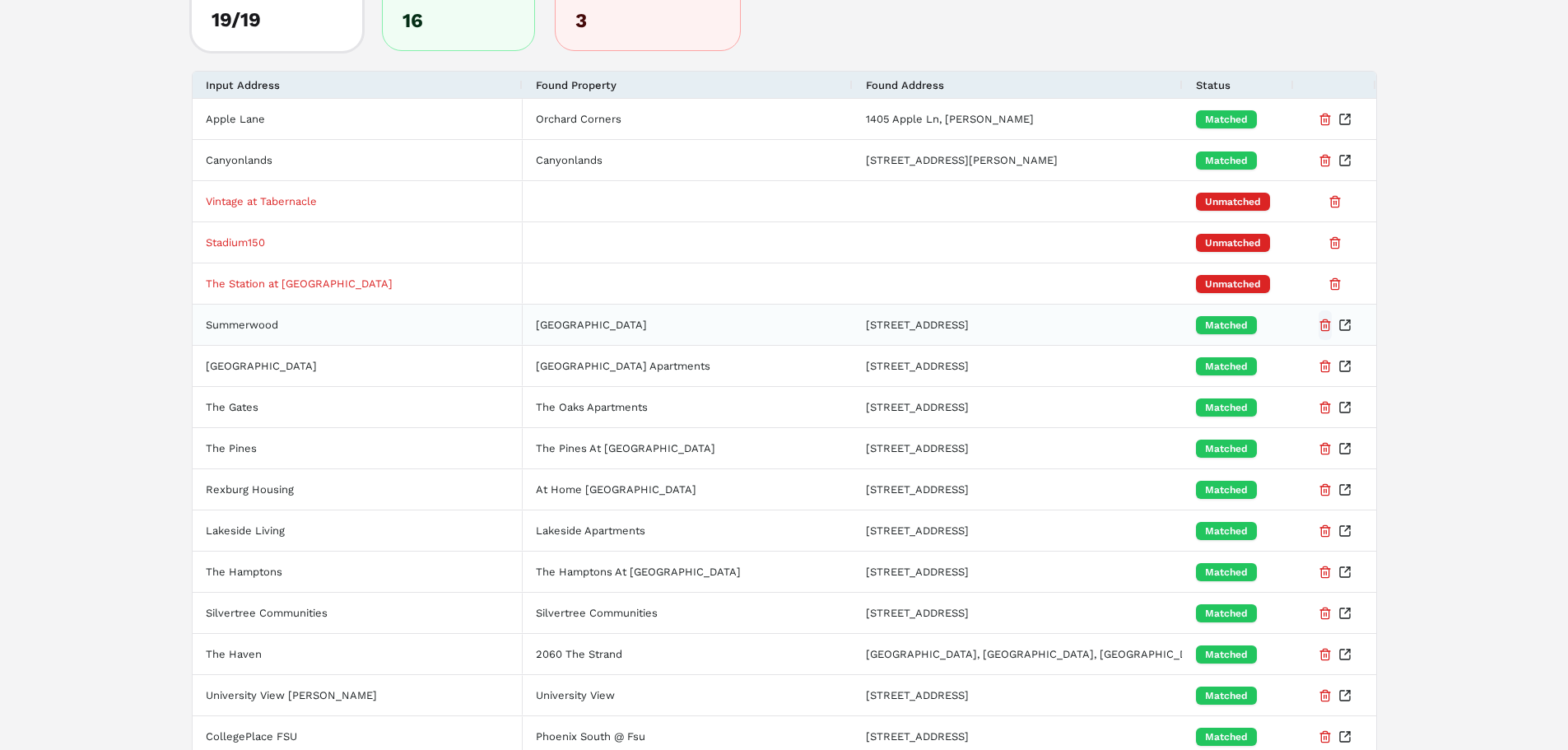 click at bounding box center (1325, 325) 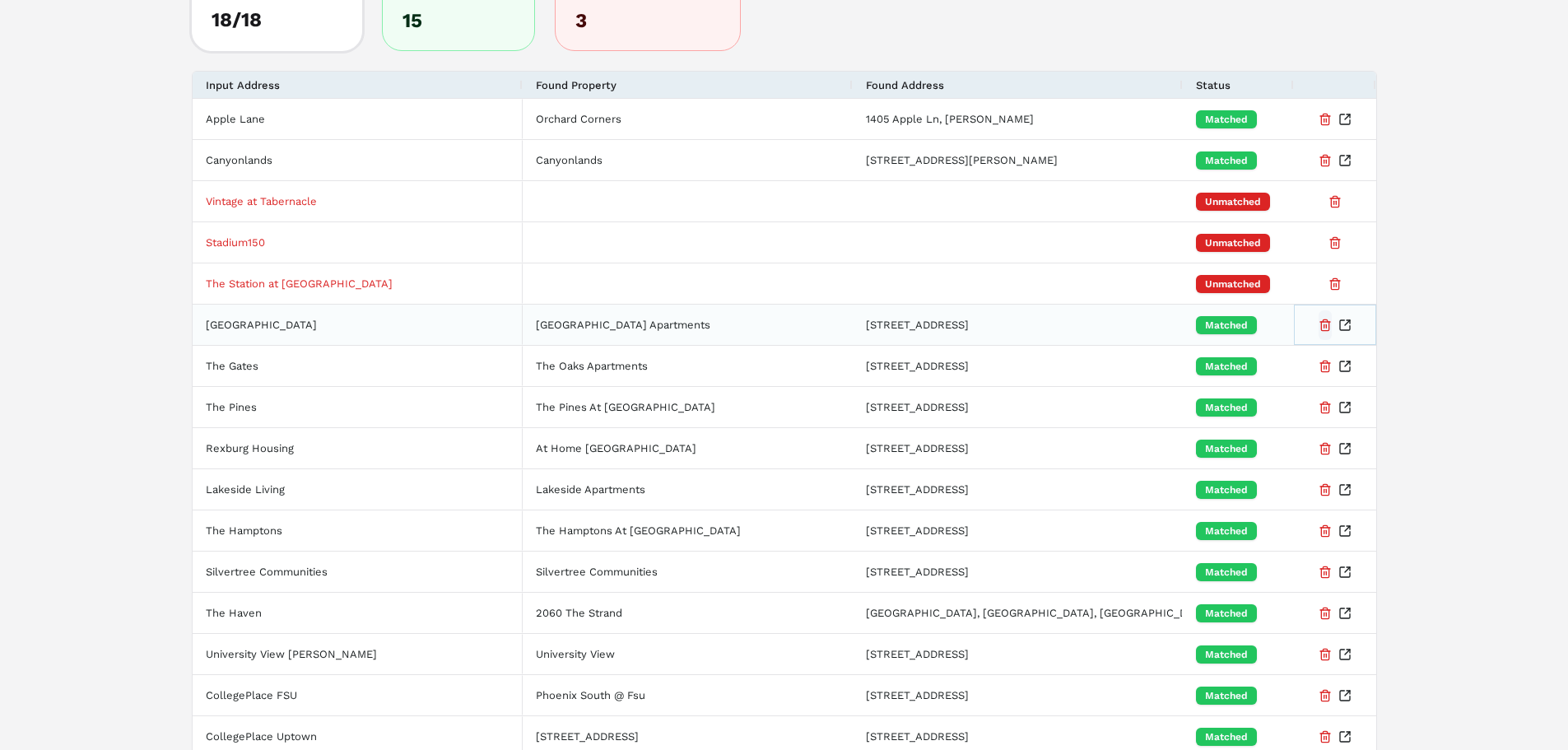 click at bounding box center [1325, 325] 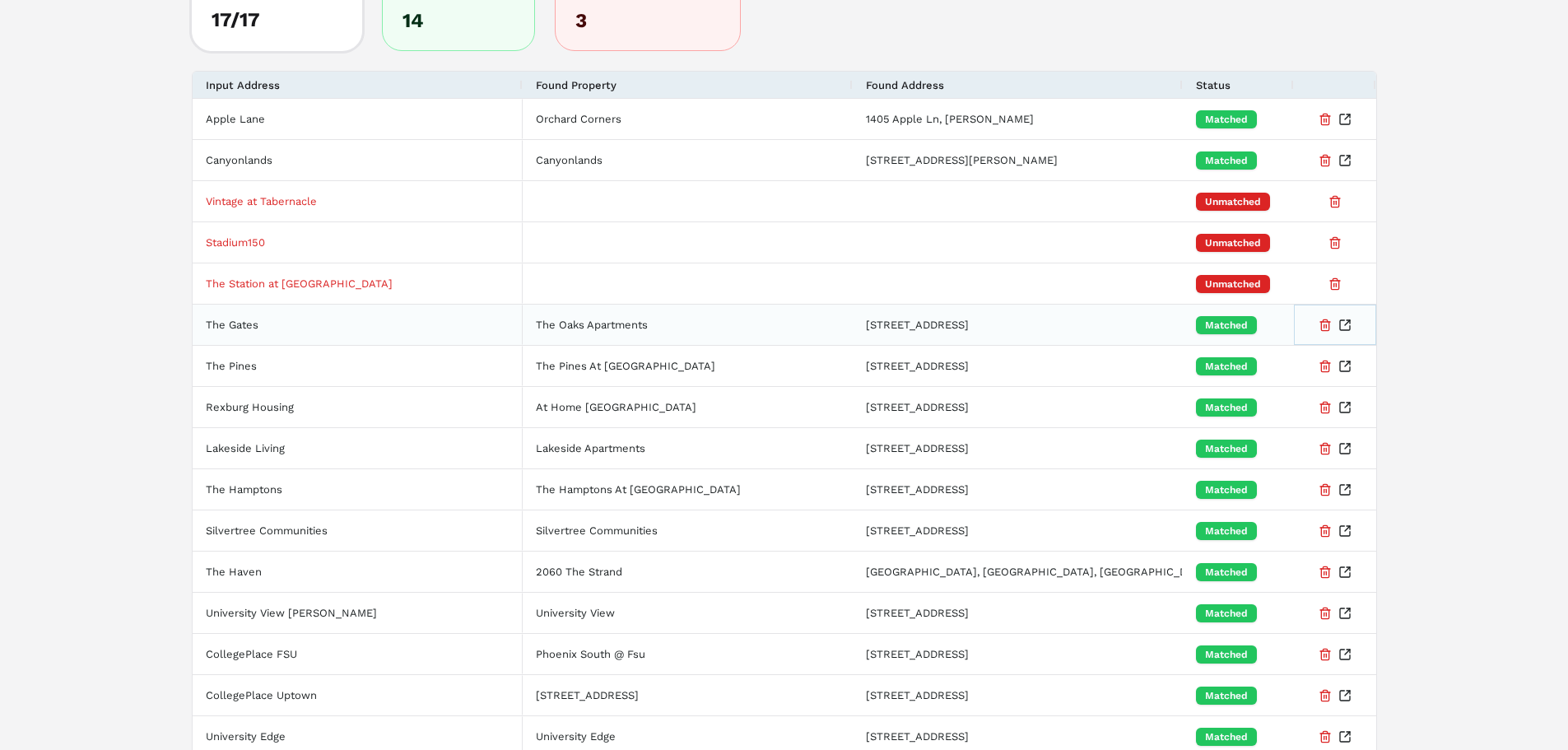 click at bounding box center [1325, 325] 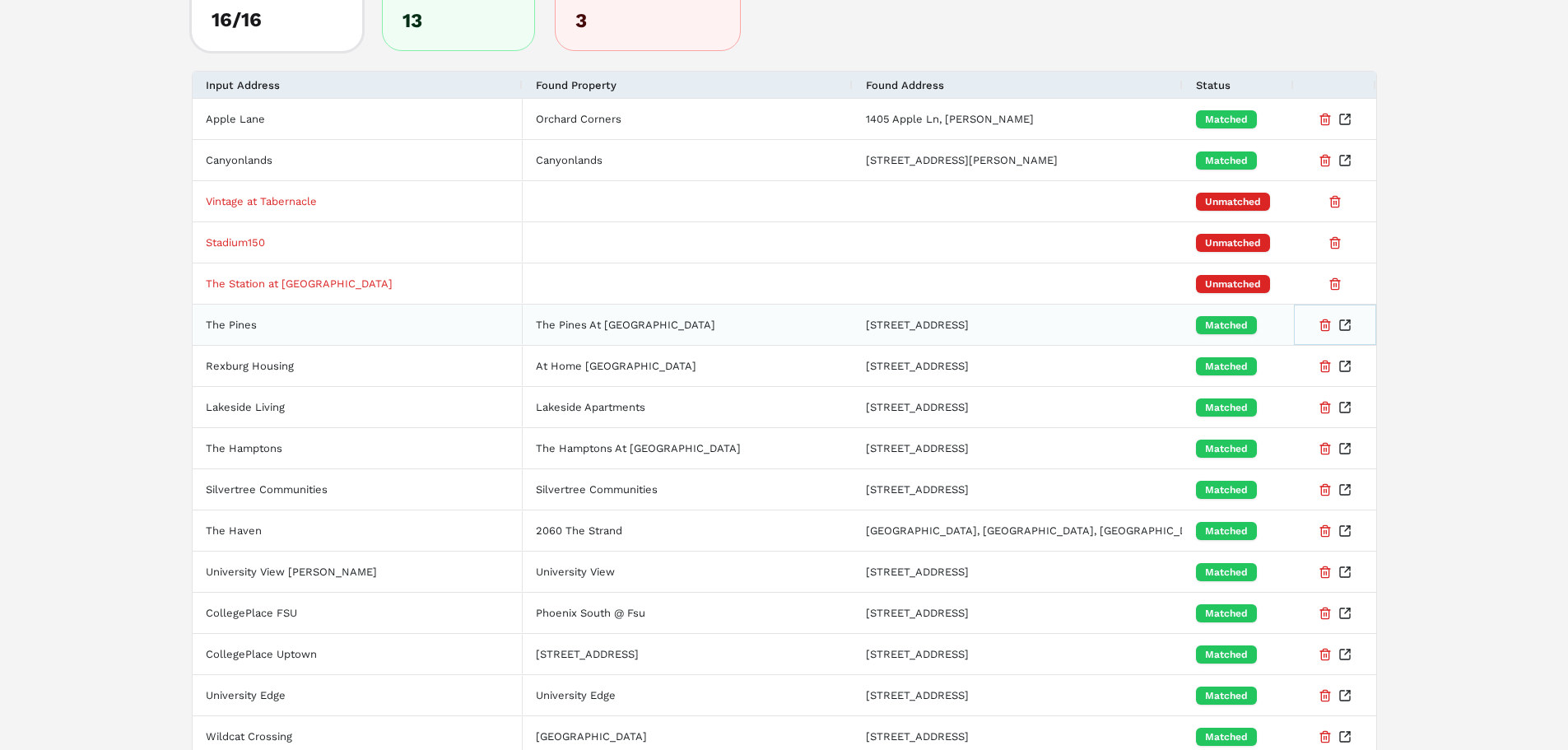 click at bounding box center (1325, 325) 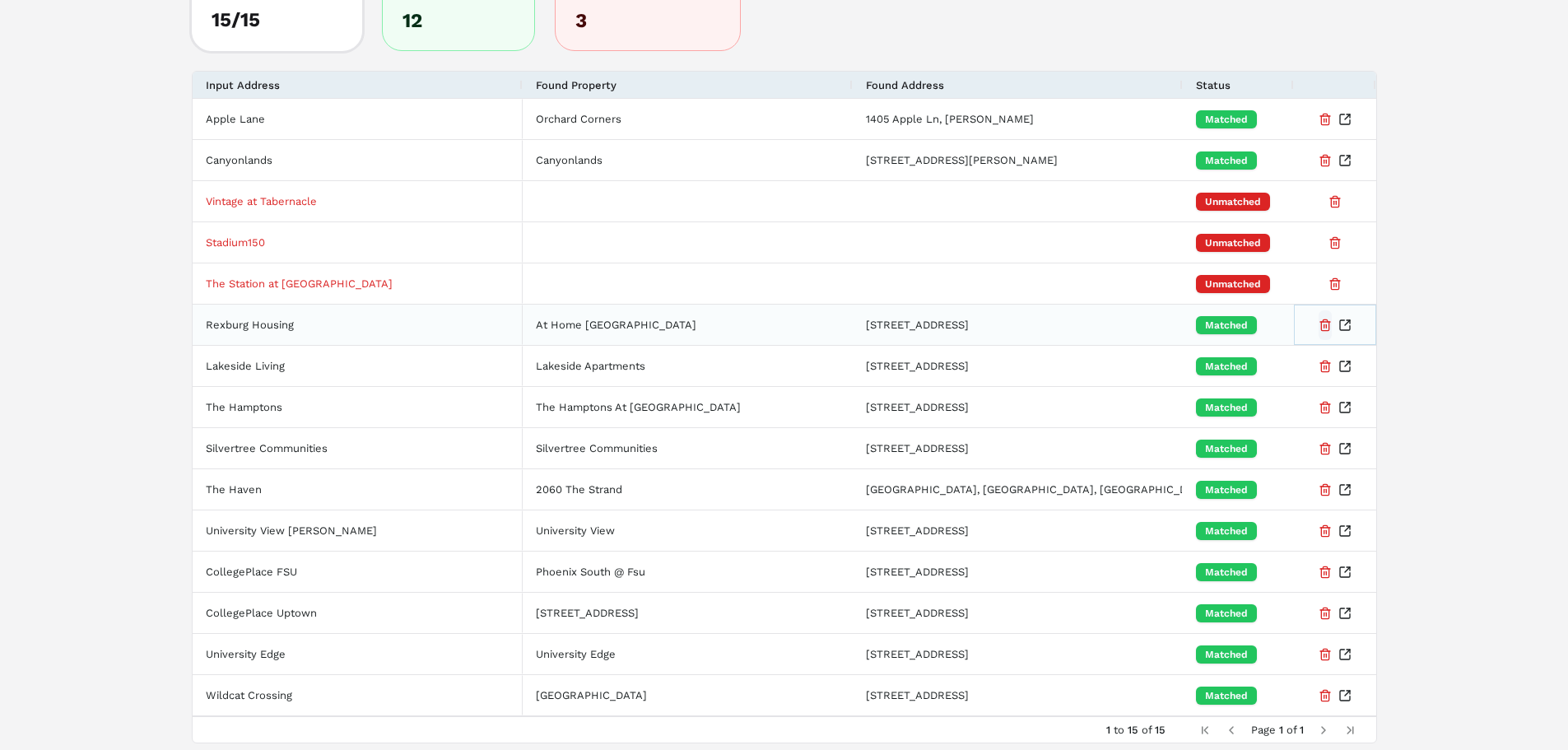click at bounding box center (1325, 325) 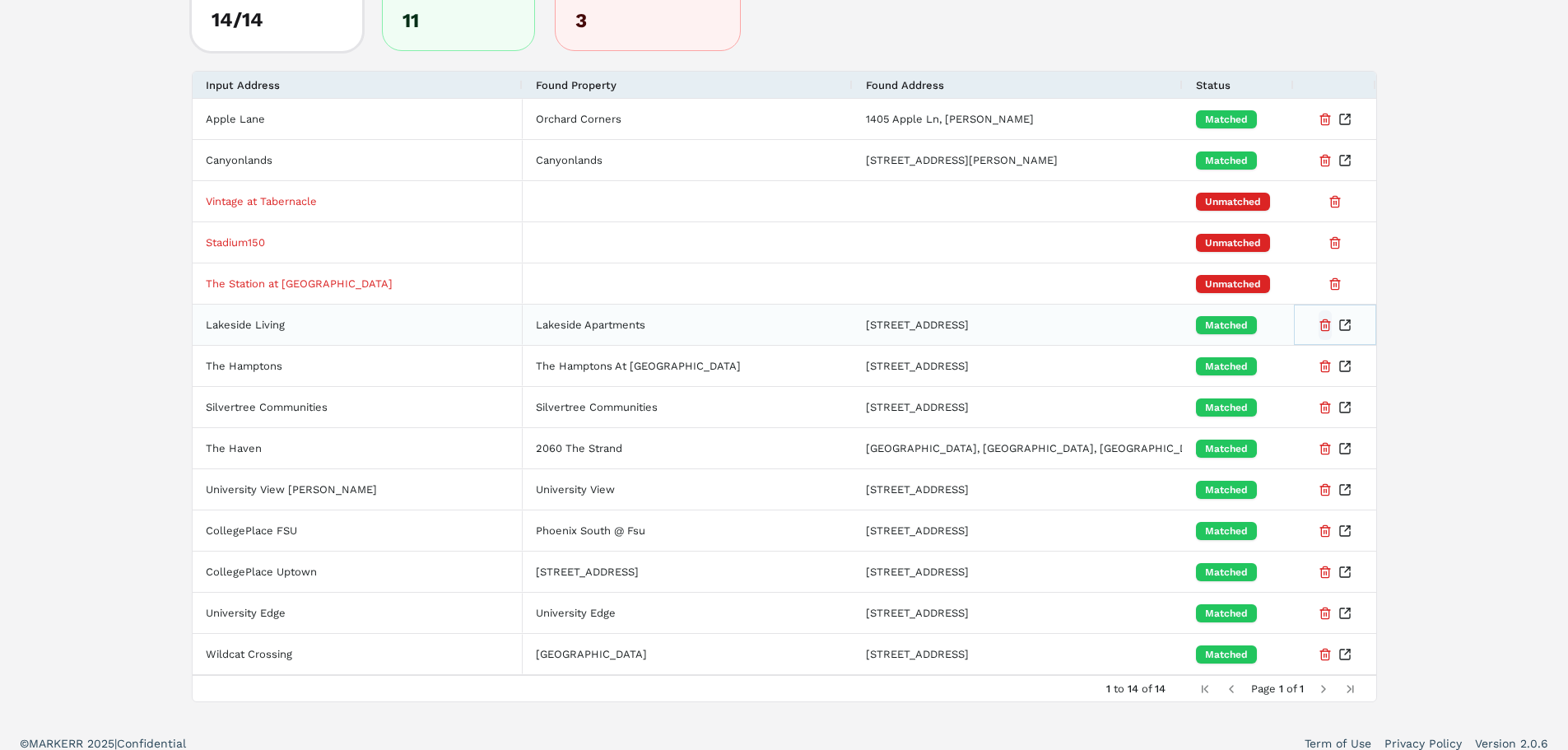 click at bounding box center [1325, 325] 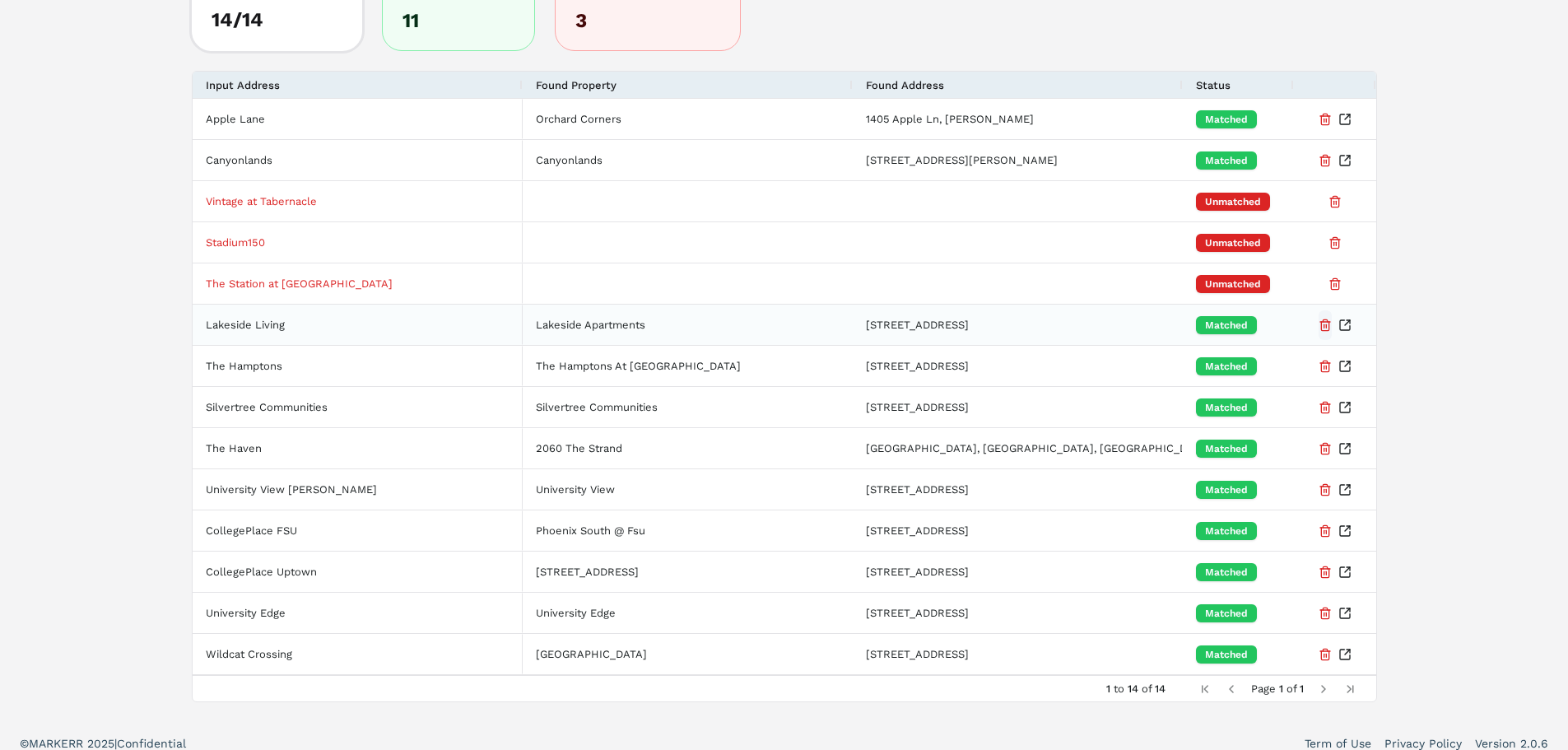 scroll, scrollTop: 148, scrollLeft: 0, axis: vertical 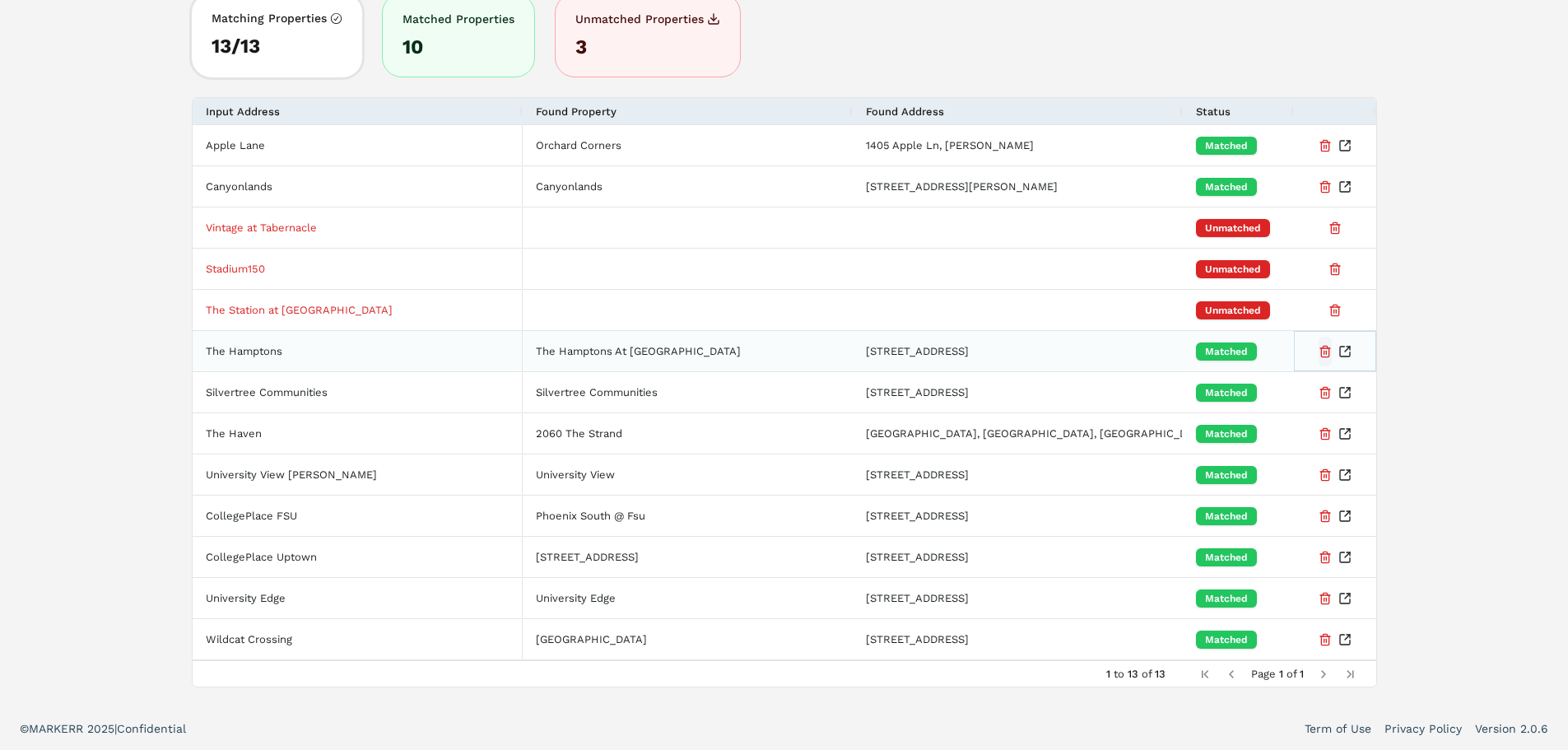 click at bounding box center (1325, 352) 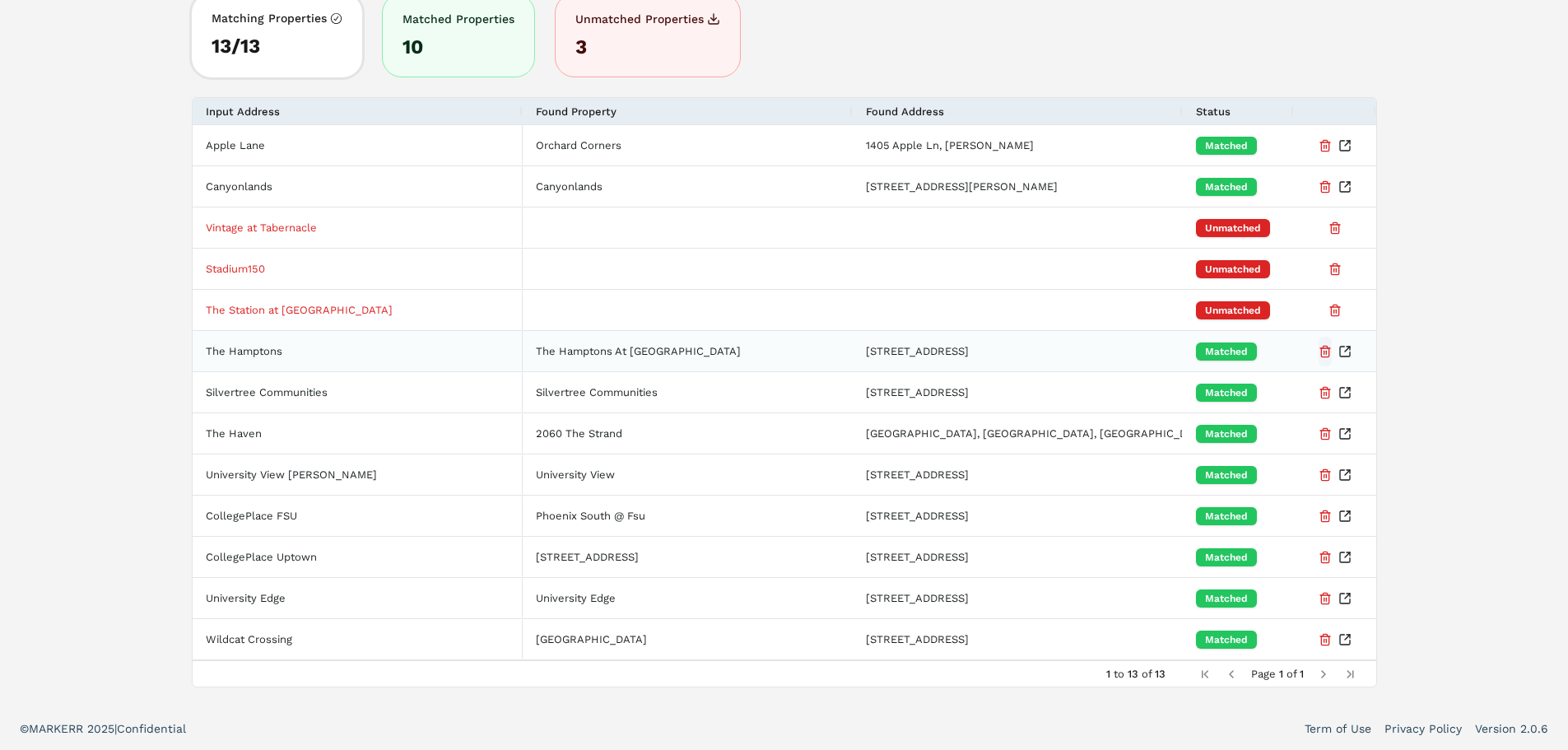 scroll, scrollTop: 107, scrollLeft: 0, axis: vertical 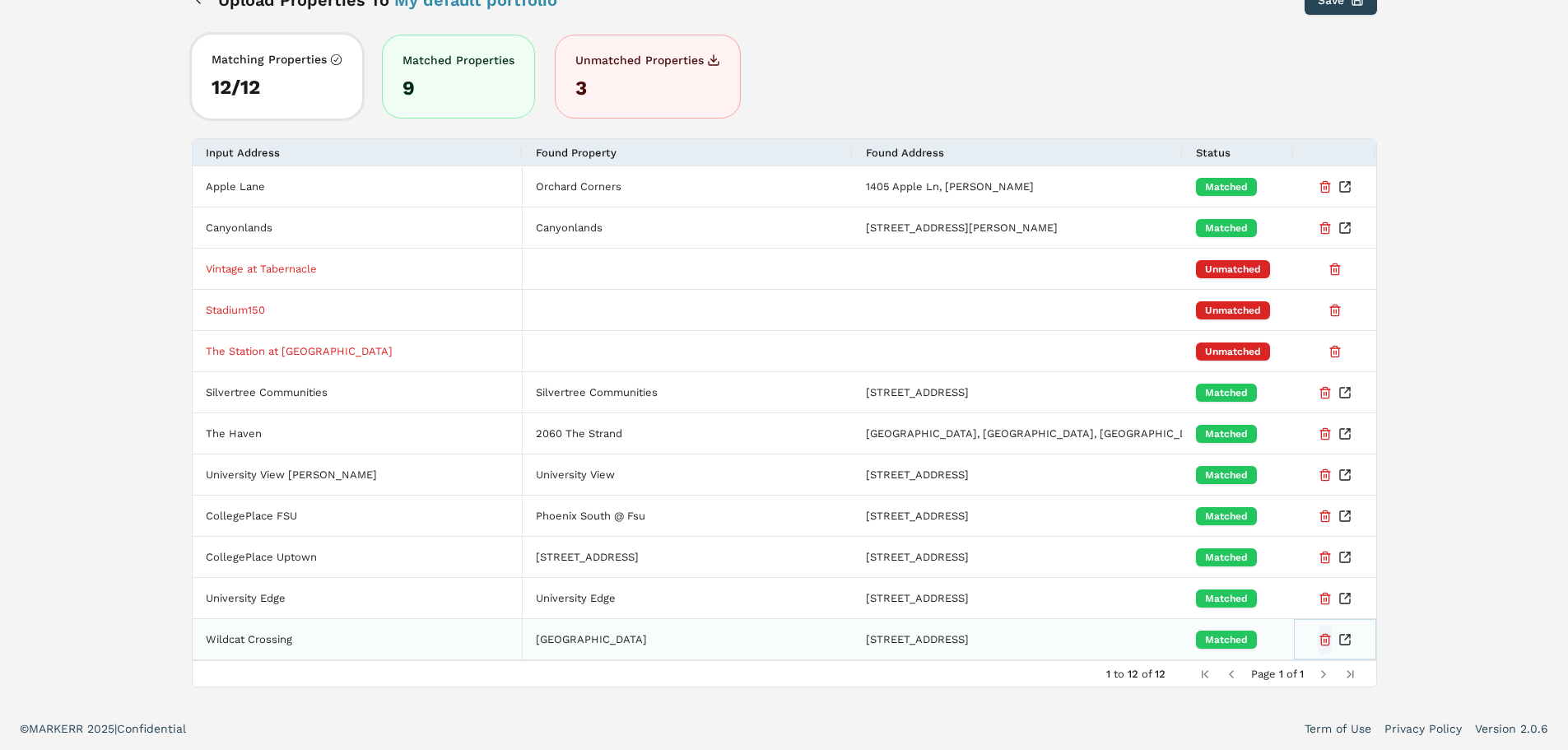 click at bounding box center (1325, 640) 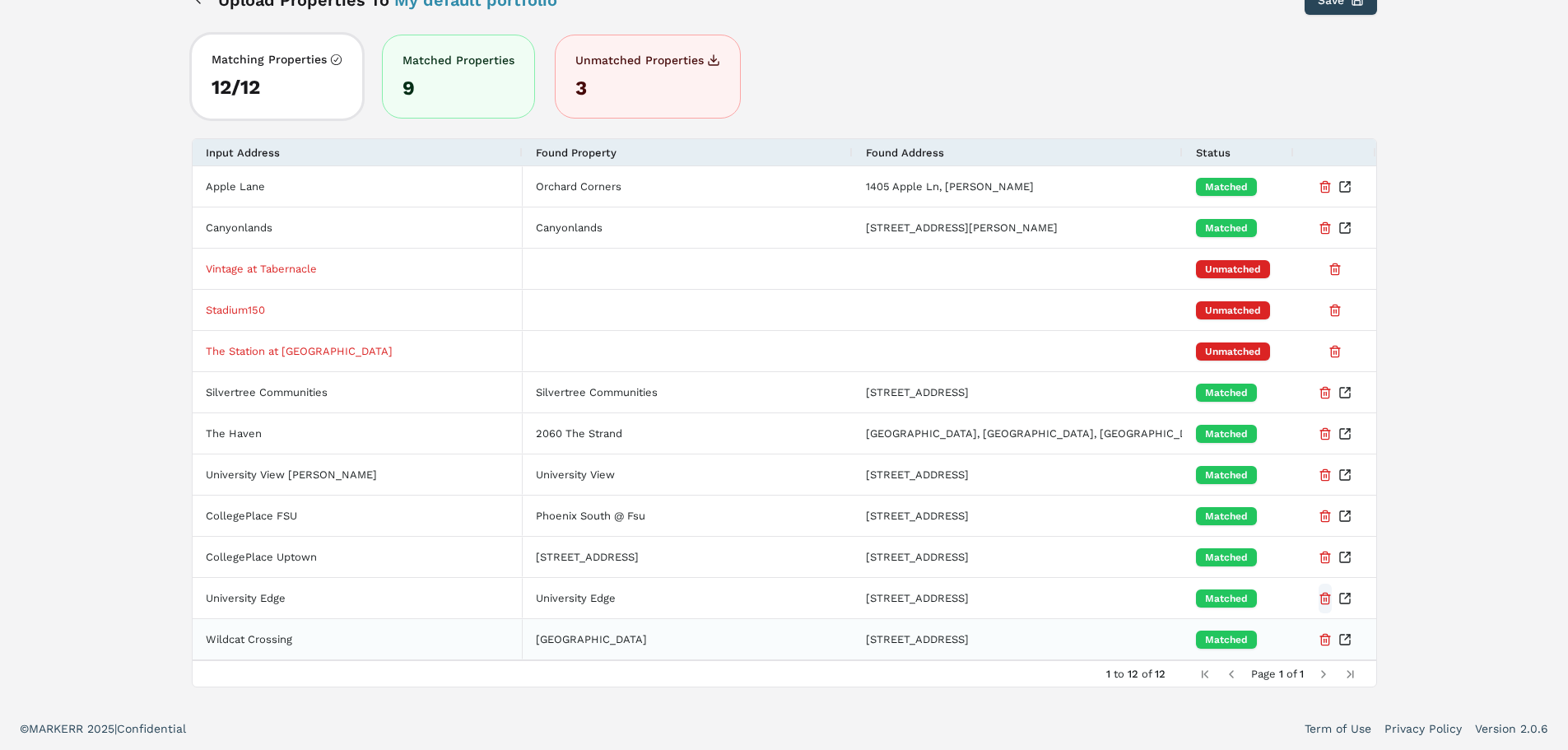 scroll, scrollTop: 66, scrollLeft: 0, axis: vertical 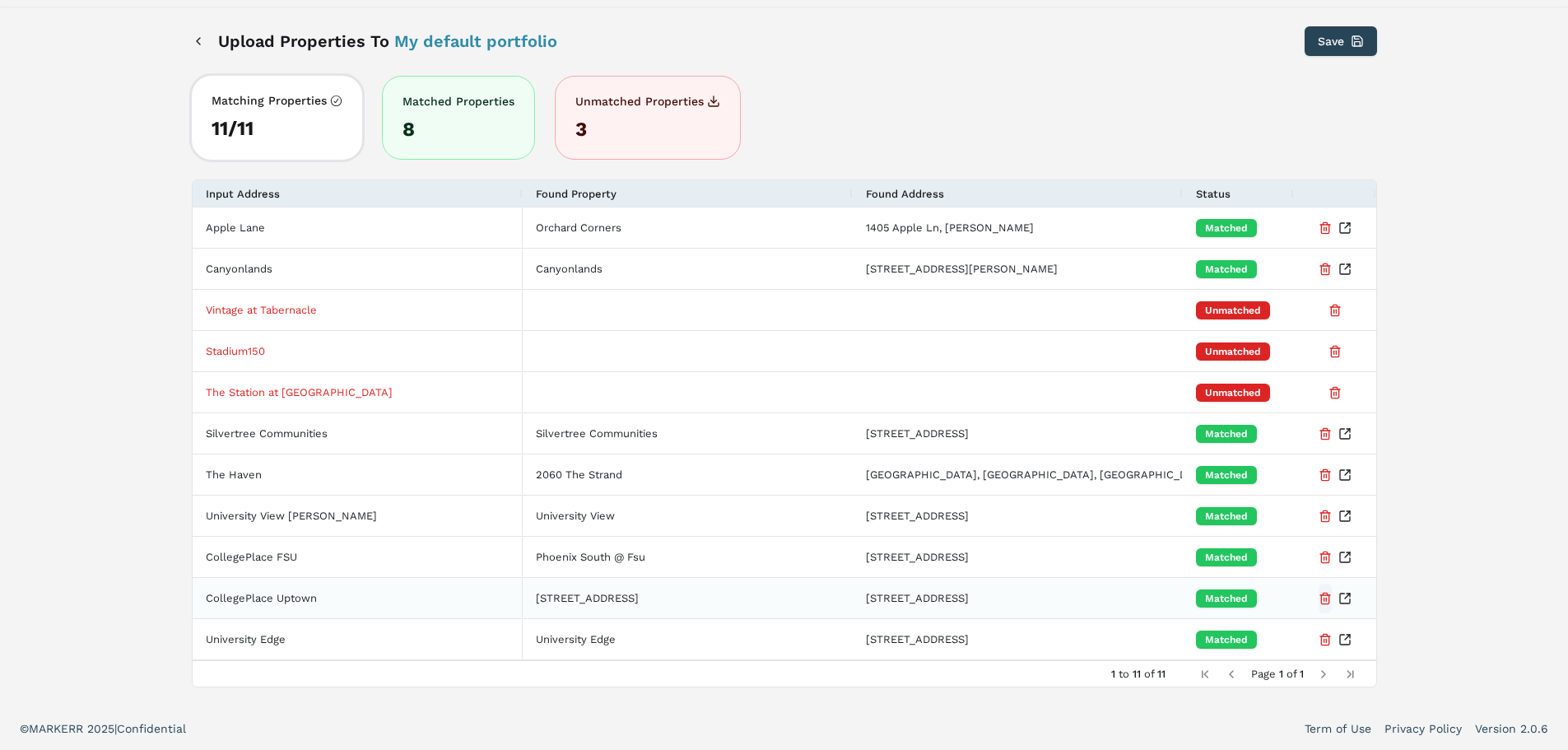 click at bounding box center (1325, 599) 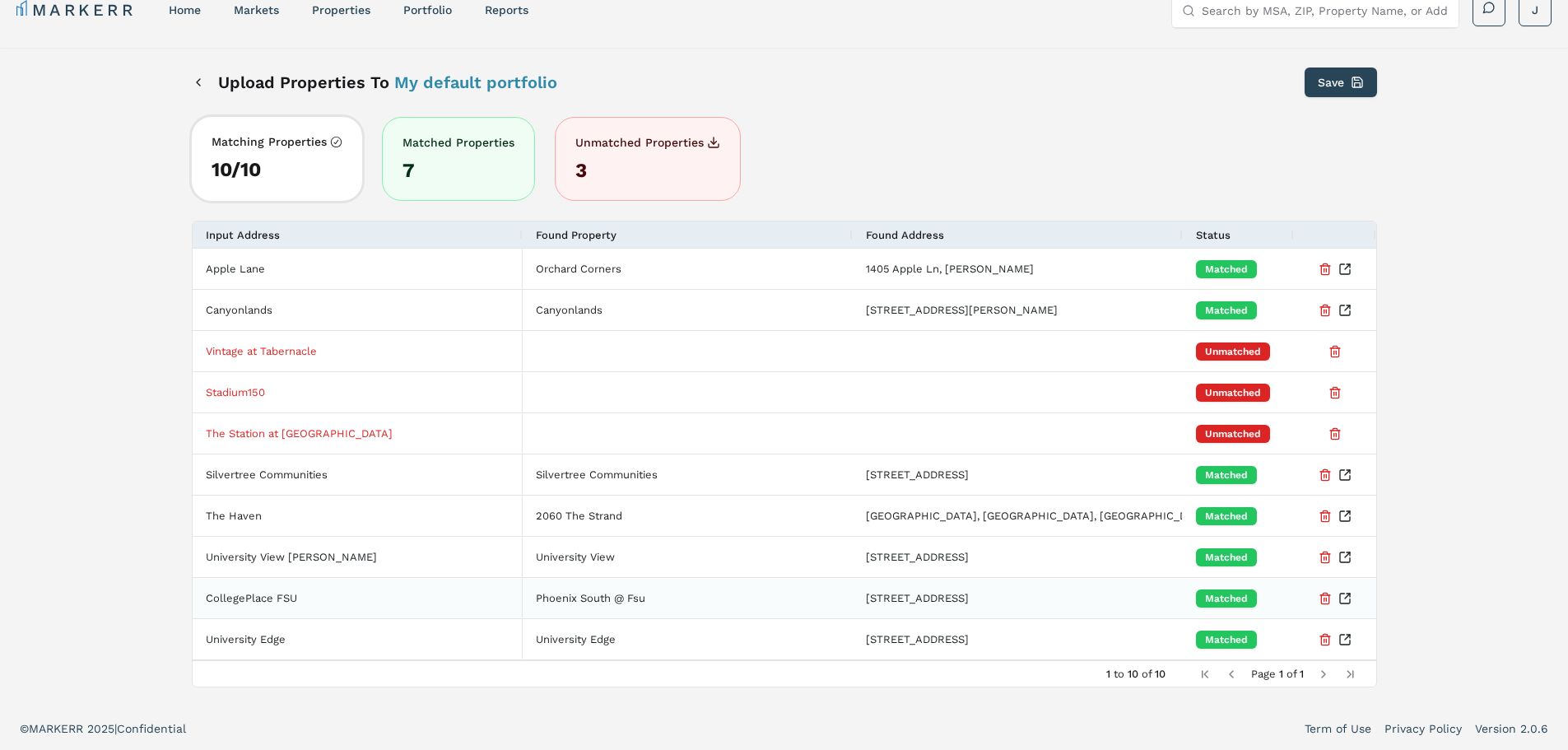 scroll, scrollTop: 25, scrollLeft: 0, axis: vertical 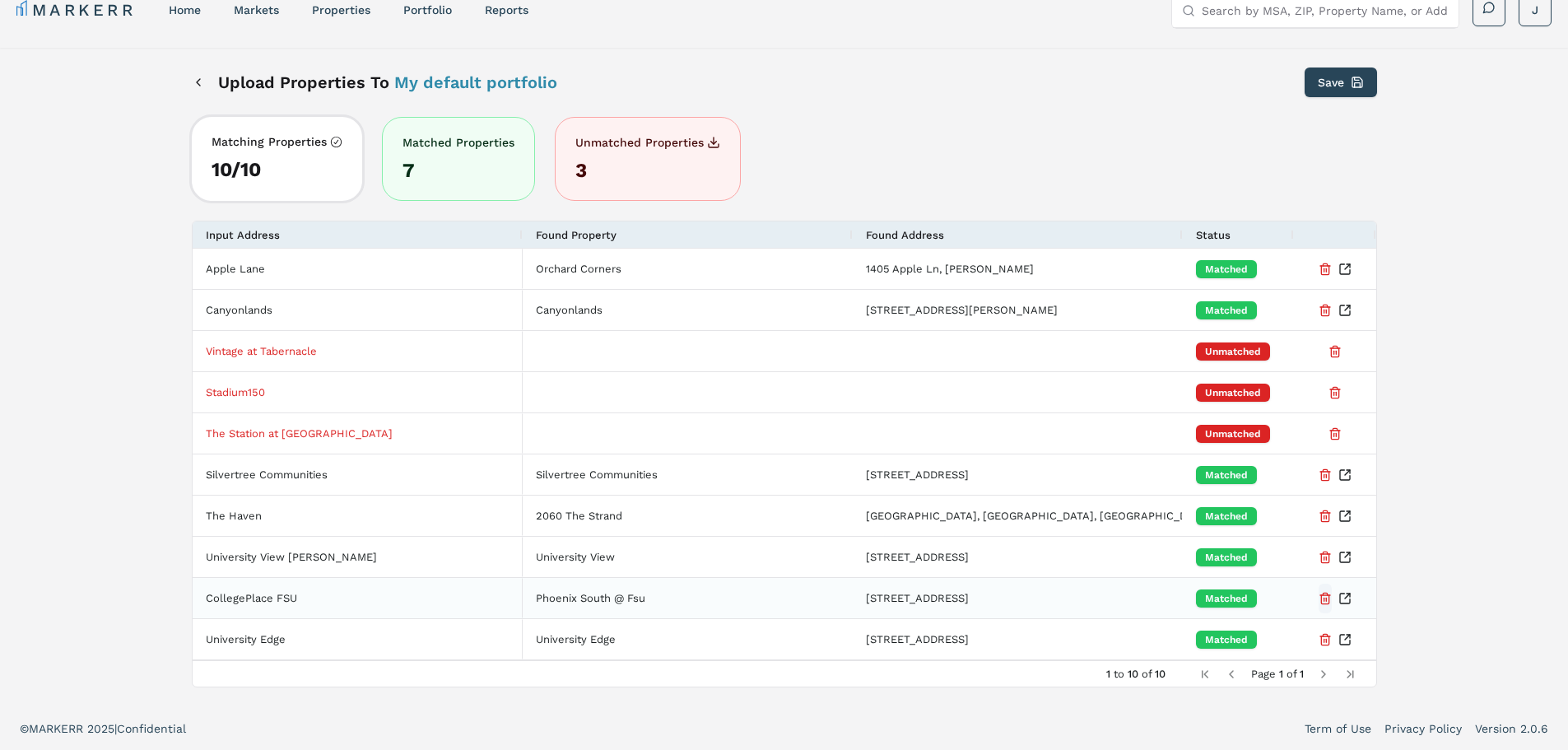 click at bounding box center [1325, 599] 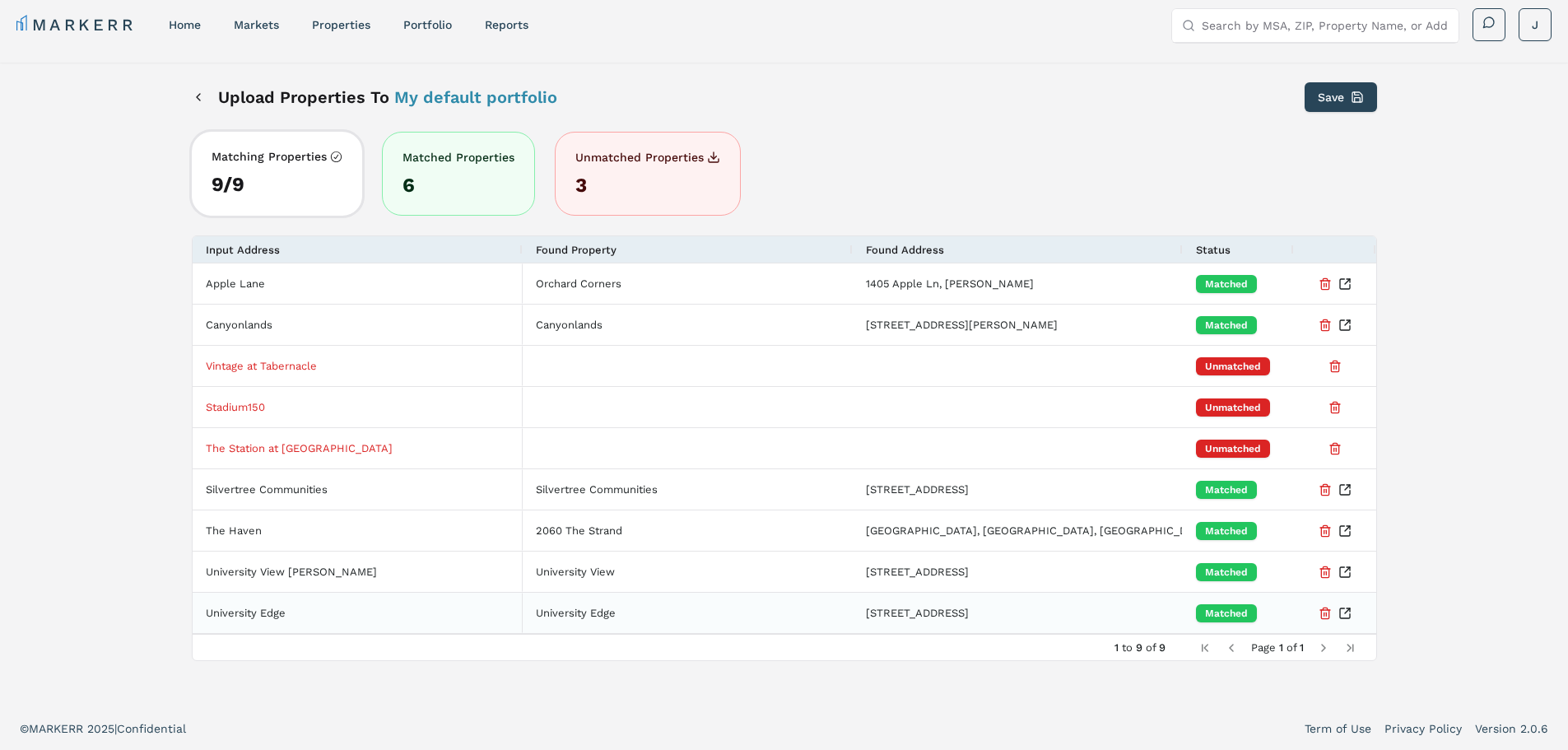 scroll, scrollTop: 10, scrollLeft: 0, axis: vertical 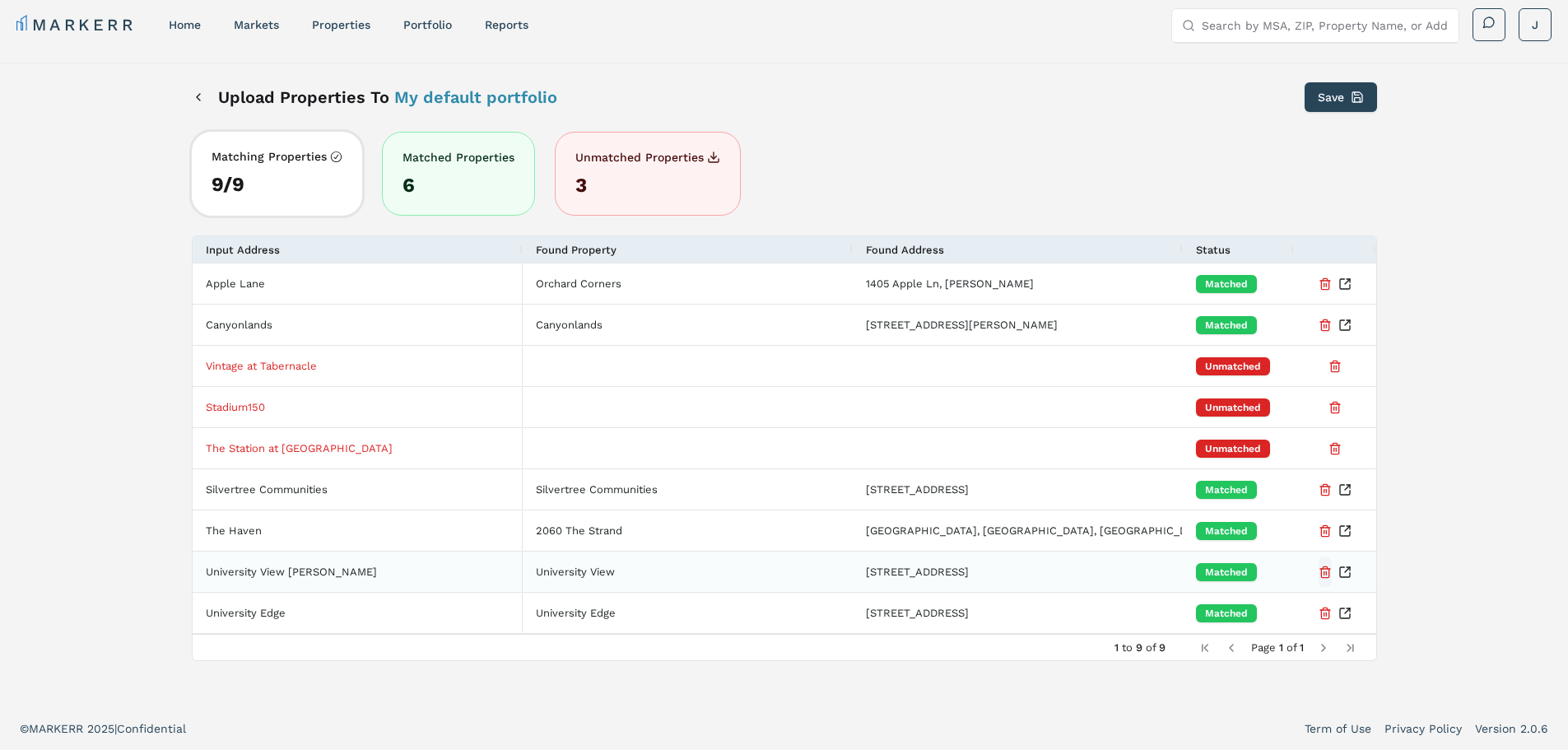 click at bounding box center [1325, 572] 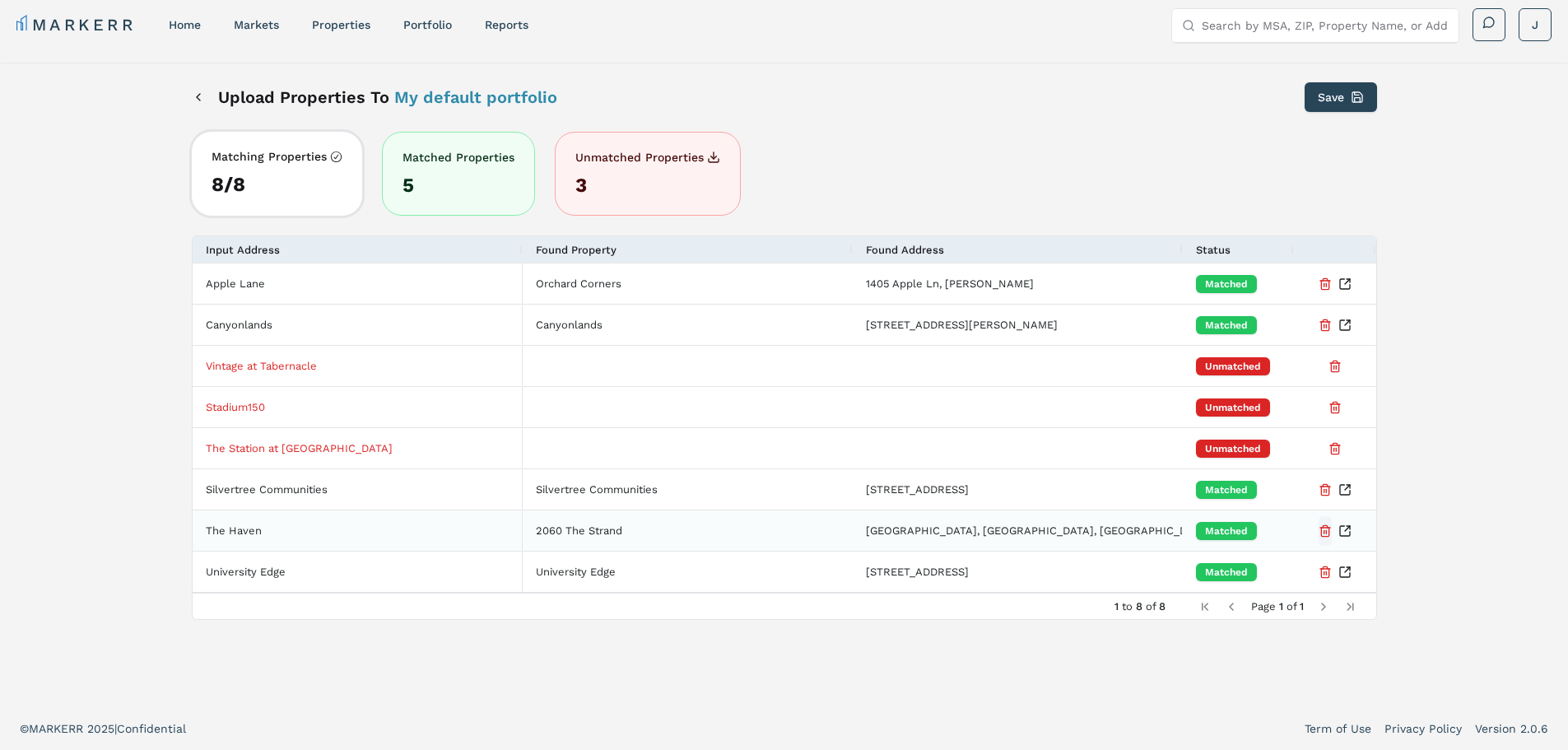 click at bounding box center (1325, 531) 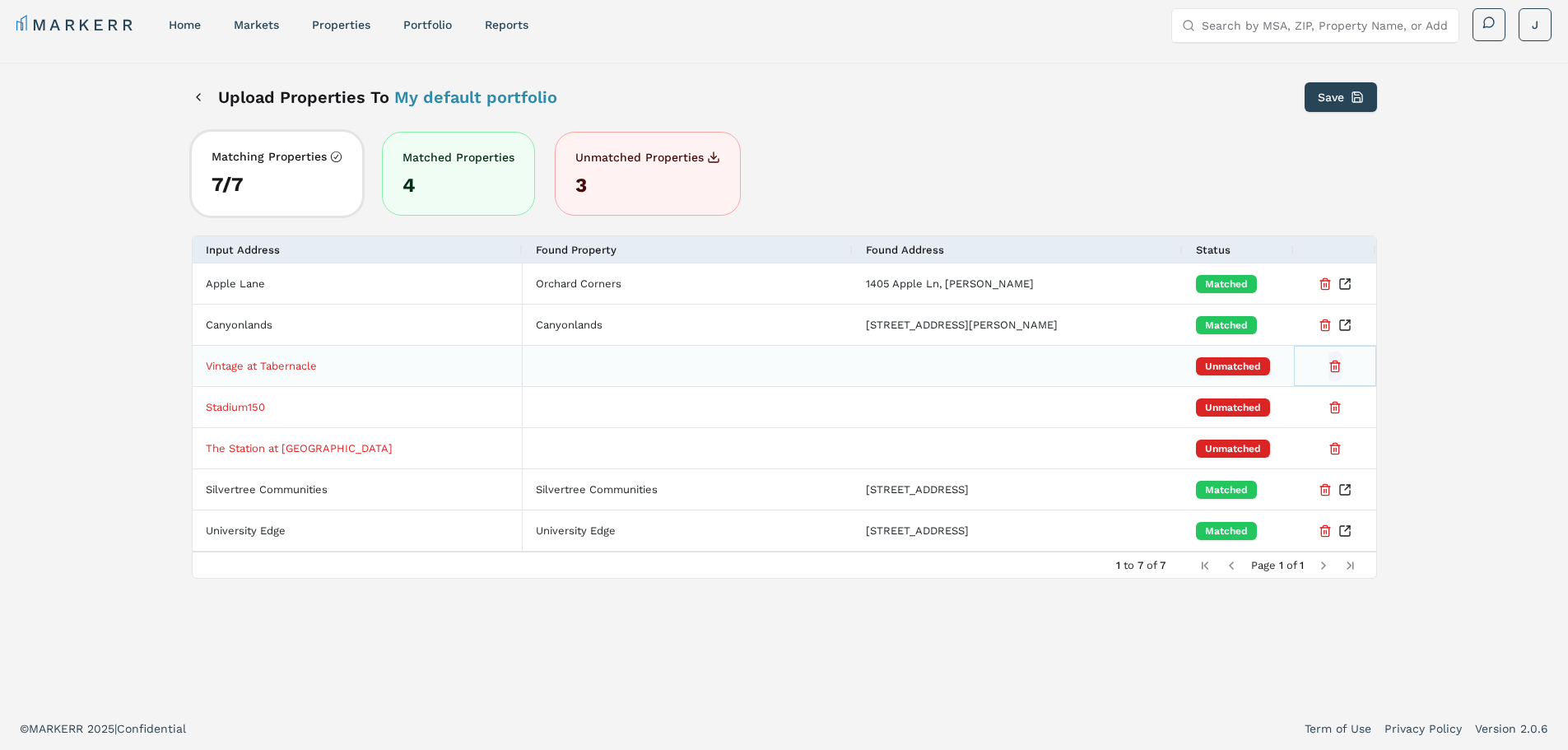 click at bounding box center (1335, 366) 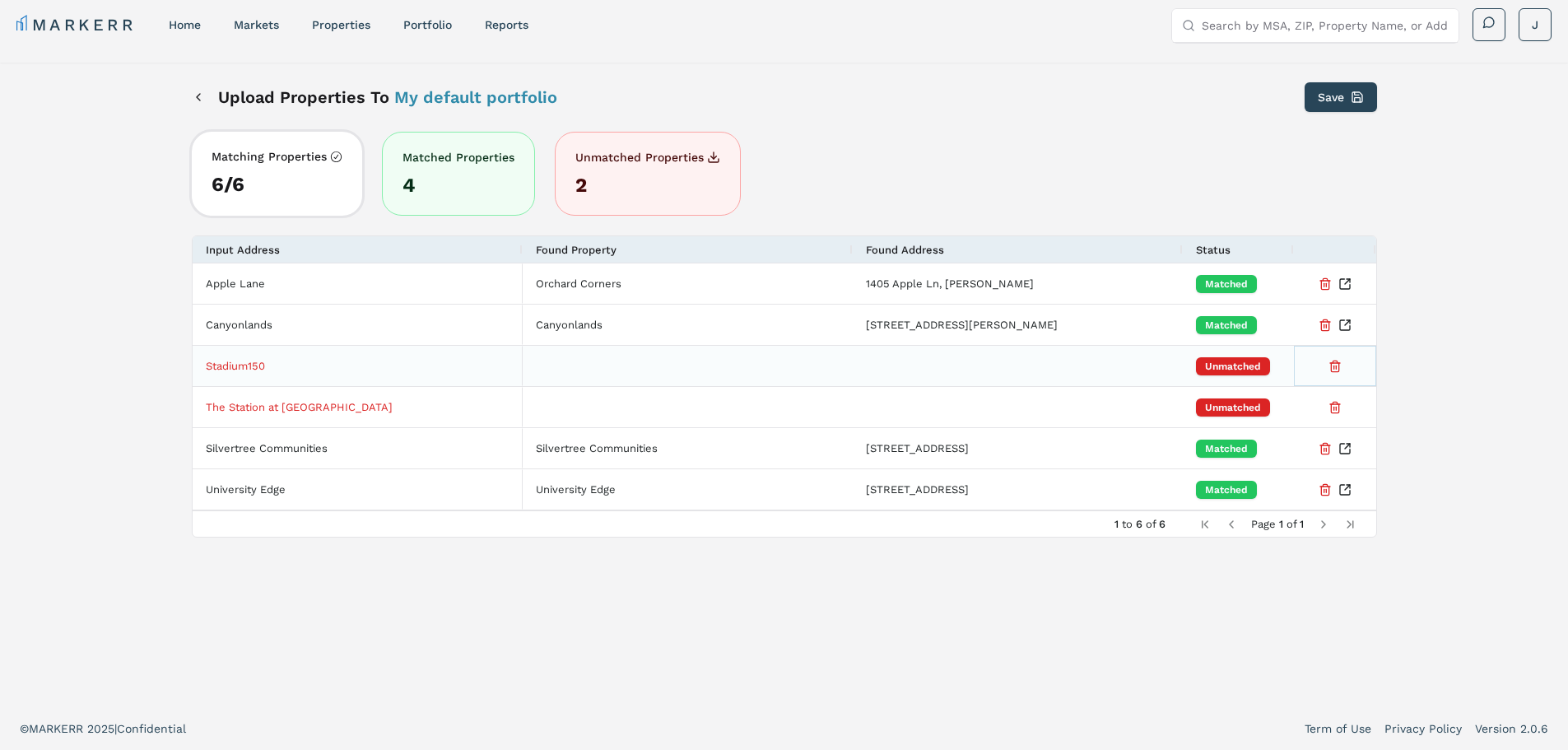 click at bounding box center (1335, 366) 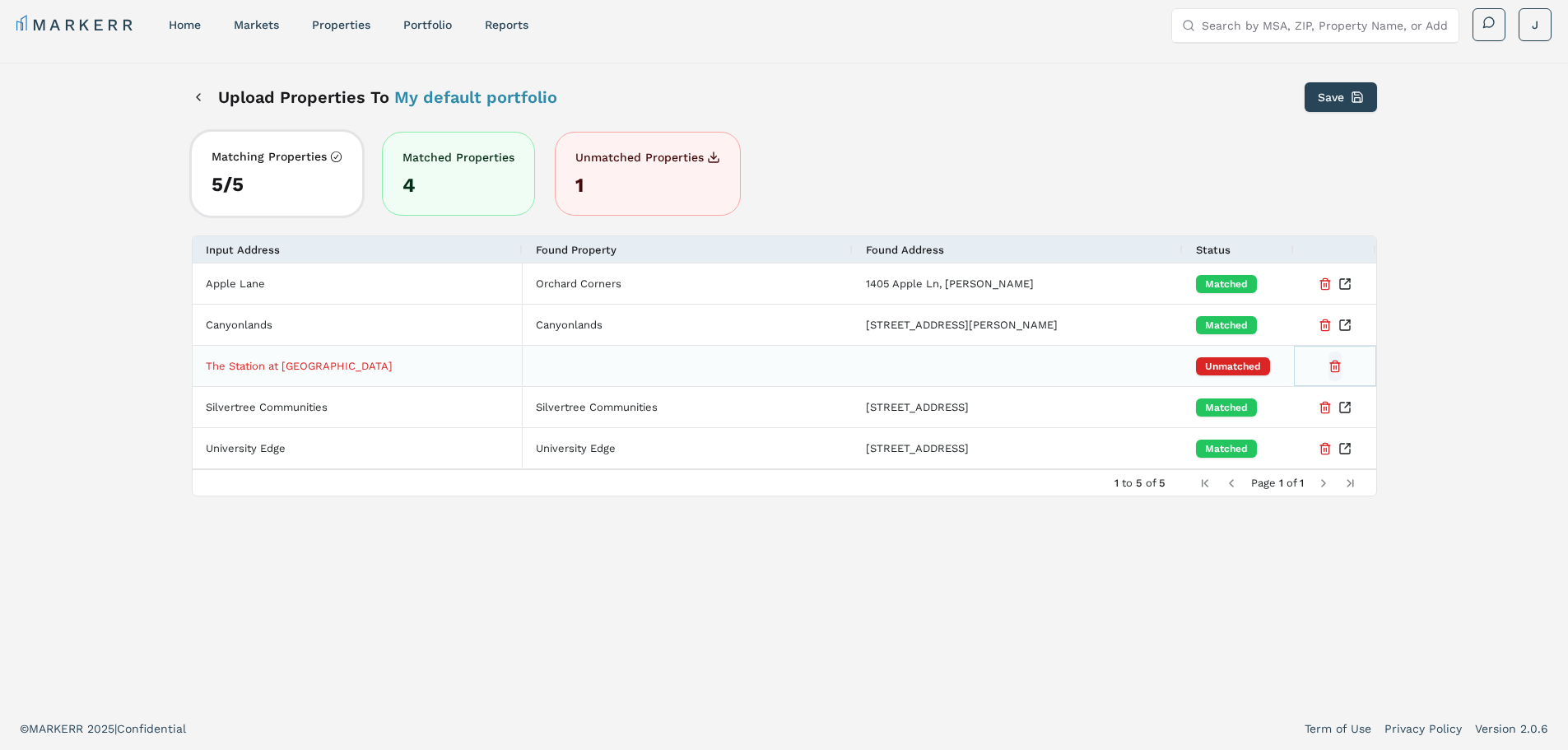 click at bounding box center (1335, 366) 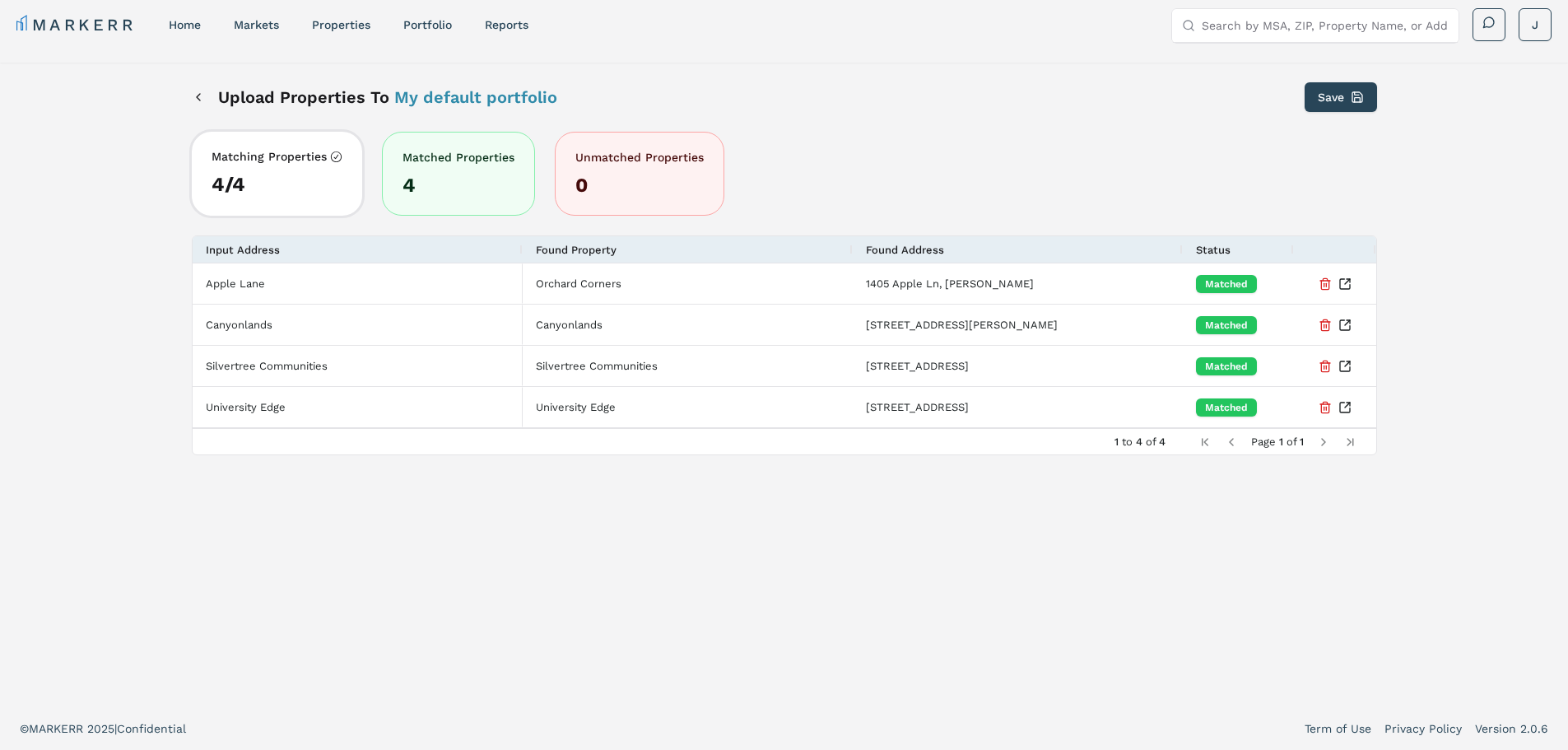 click at bounding box center (1324, 442) 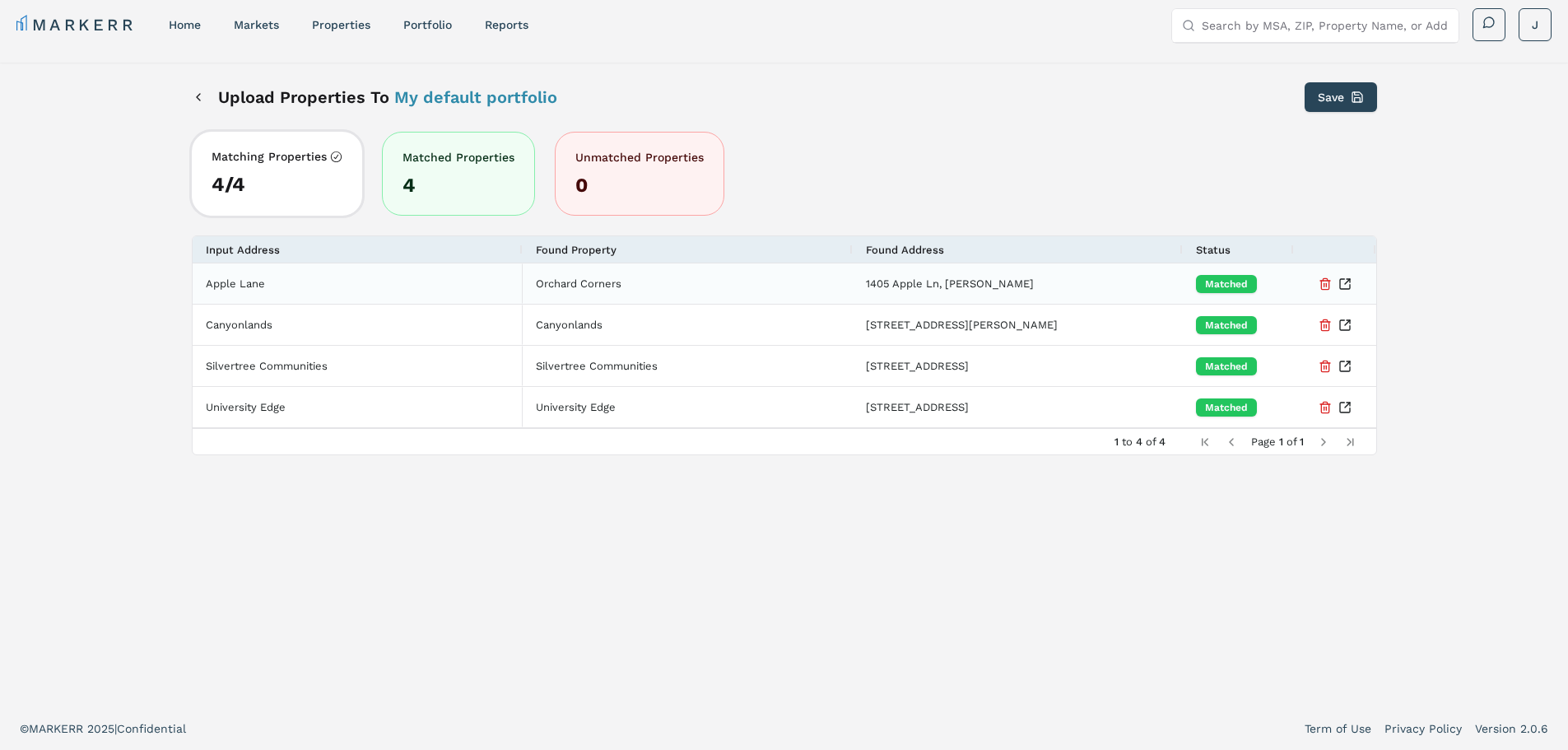 click 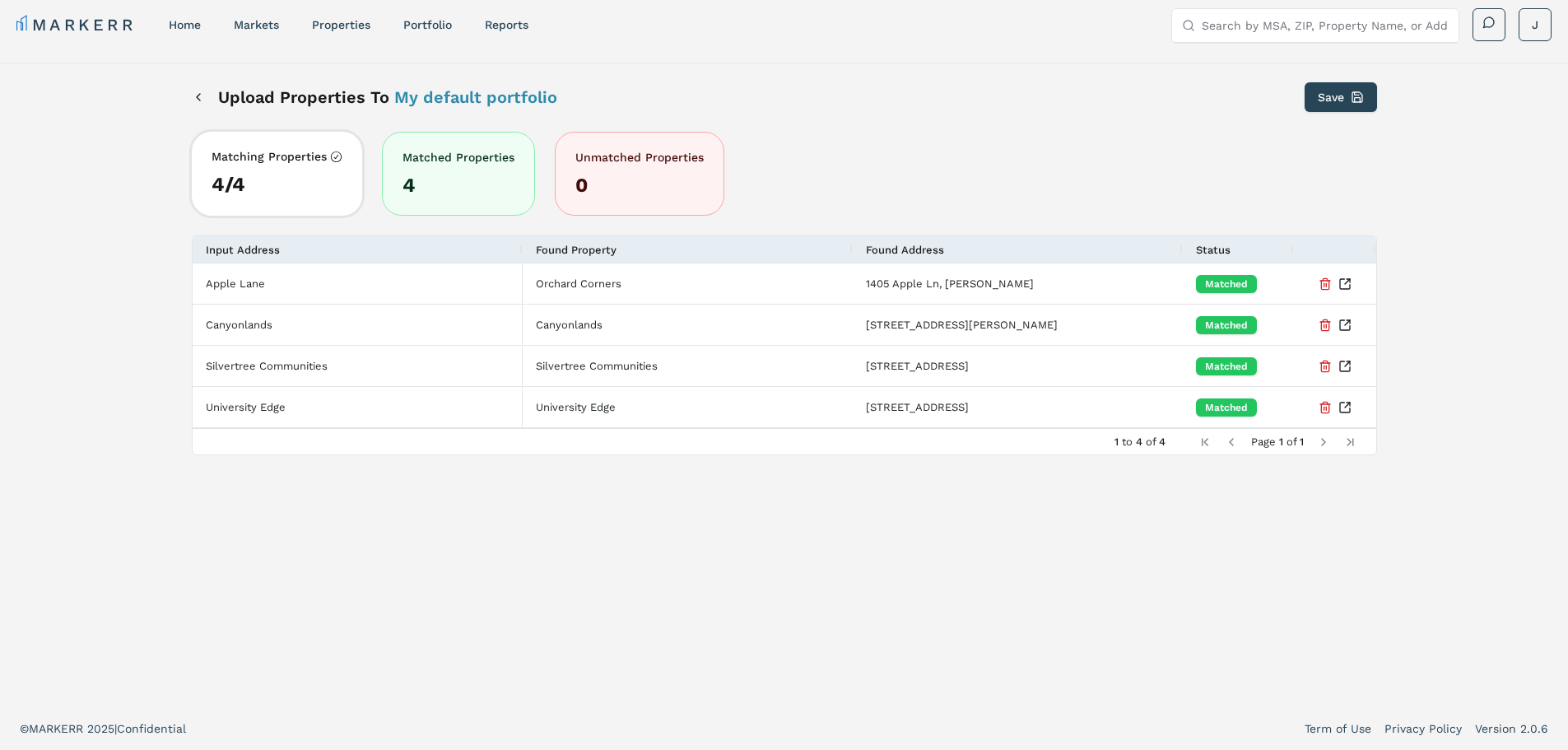click on "MARKERR" at bounding box center (76, 25) 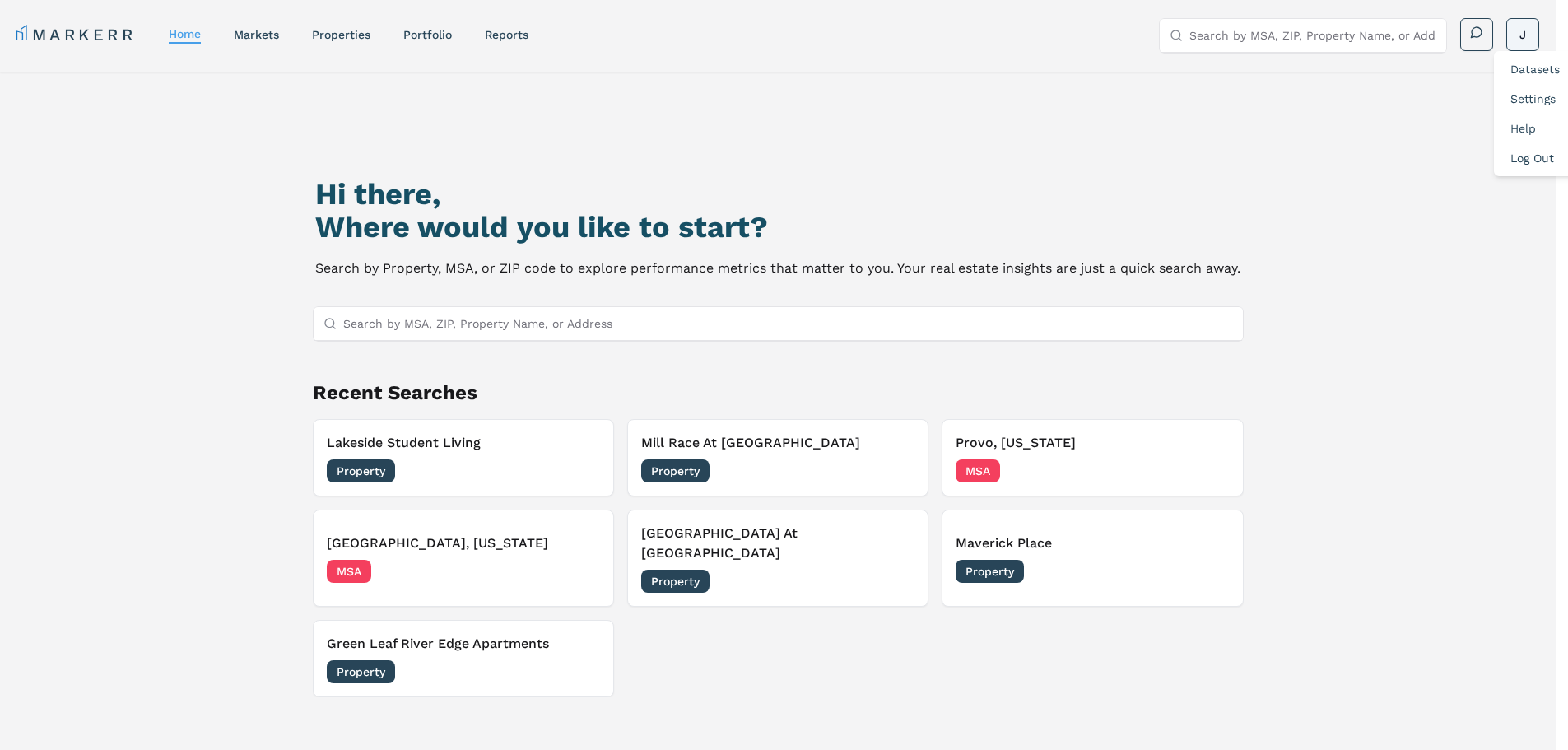 click on "MARKERR home markets properties Portfolio reports Search by MSA, ZIP, Property Name, or Address J Datasets Settings Help Log Out MARKERR Toggle menu Search by MSA, ZIP, Property Name, or Address home markets properties Portfolio reports J Hi there,  Where would you like to start? Search by Property, MSA, or ZIP code to explore performance metrics that matter to you. Your real estate insights are just a quick search away. Search by MSA, ZIP, Property Name, or Address Recent Searches Lakeside Student Living Property [DATE] Mill Race At [GEOGRAPHIC_DATA] Property [DATE] [GEOGRAPHIC_DATA], [US_STATE] MSA [DATE] [GEOGRAPHIC_DATA], [US_STATE] [GEOGRAPHIC_DATA] [DATE][GEOGRAPHIC_DATA] At [GEOGRAPHIC_DATA] Property [DATE] [GEOGRAPHIC_DATA] Property [DATE] [GEOGRAPHIC_DATA] Property [DATE] ©  MARKERR   2025  |  Confidential Term of Use Privacy Policy Version 2.0.6" at bounding box center (784, 445) 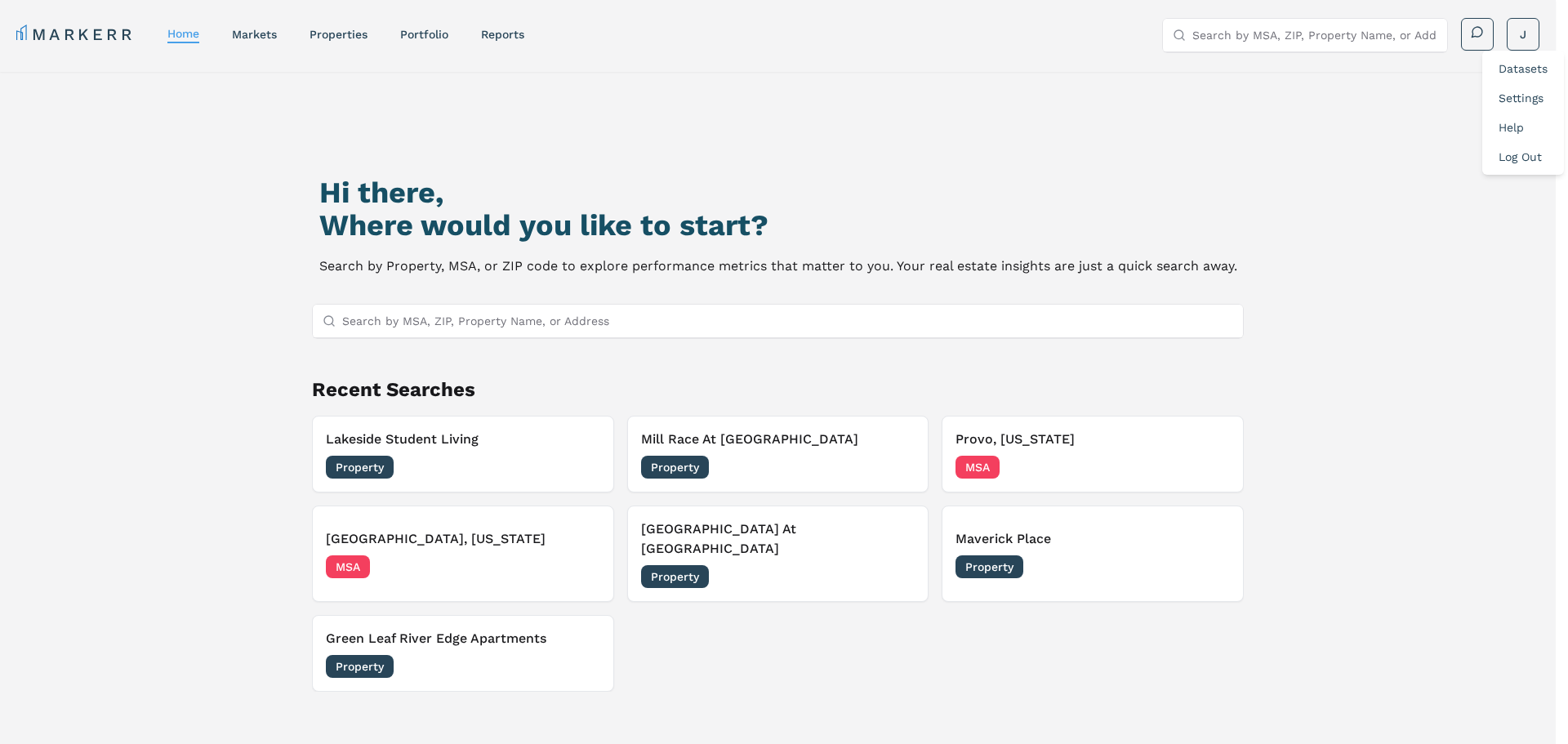 click on "Datasets" at bounding box center (1523, 69) 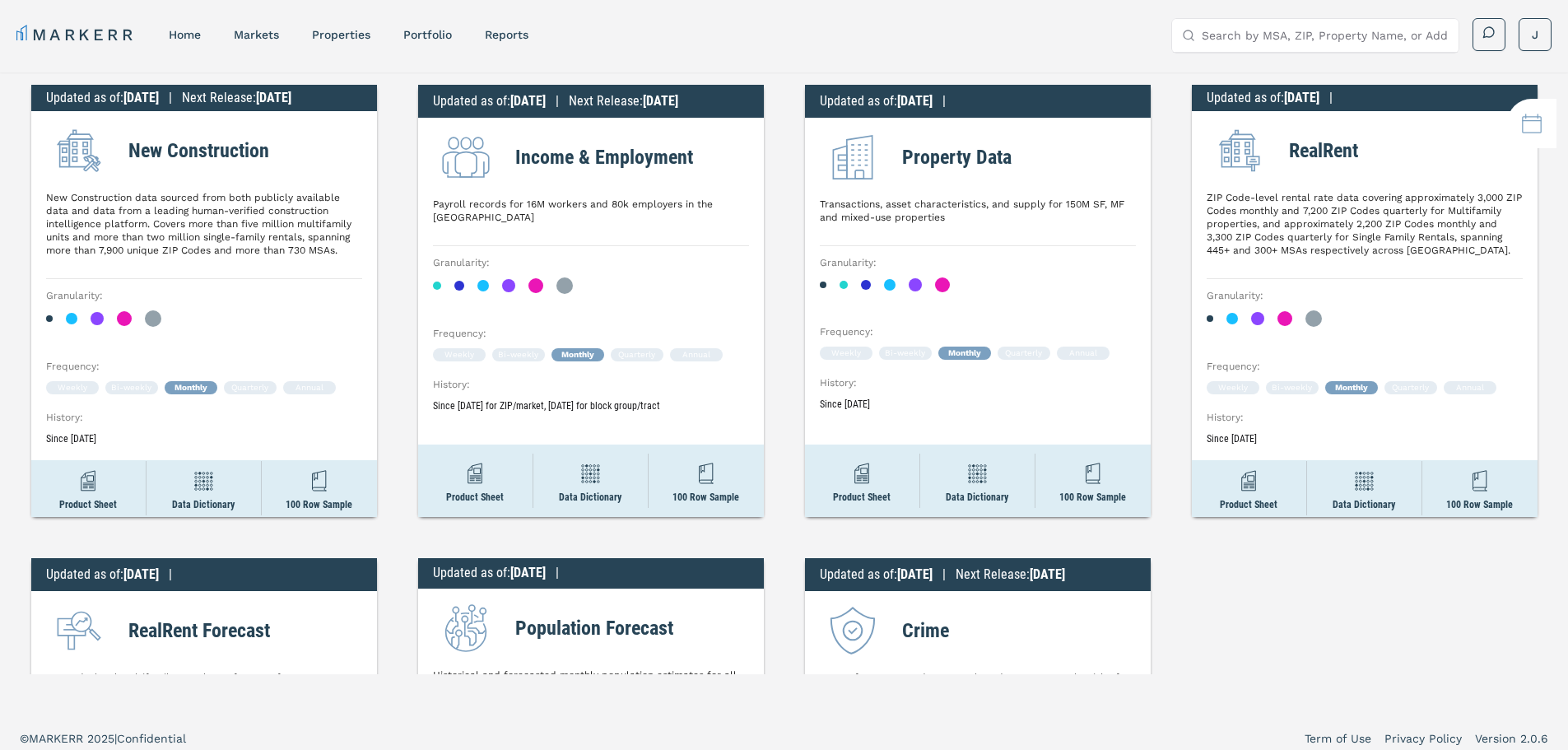 scroll, scrollTop: 343, scrollLeft: 0, axis: vertical 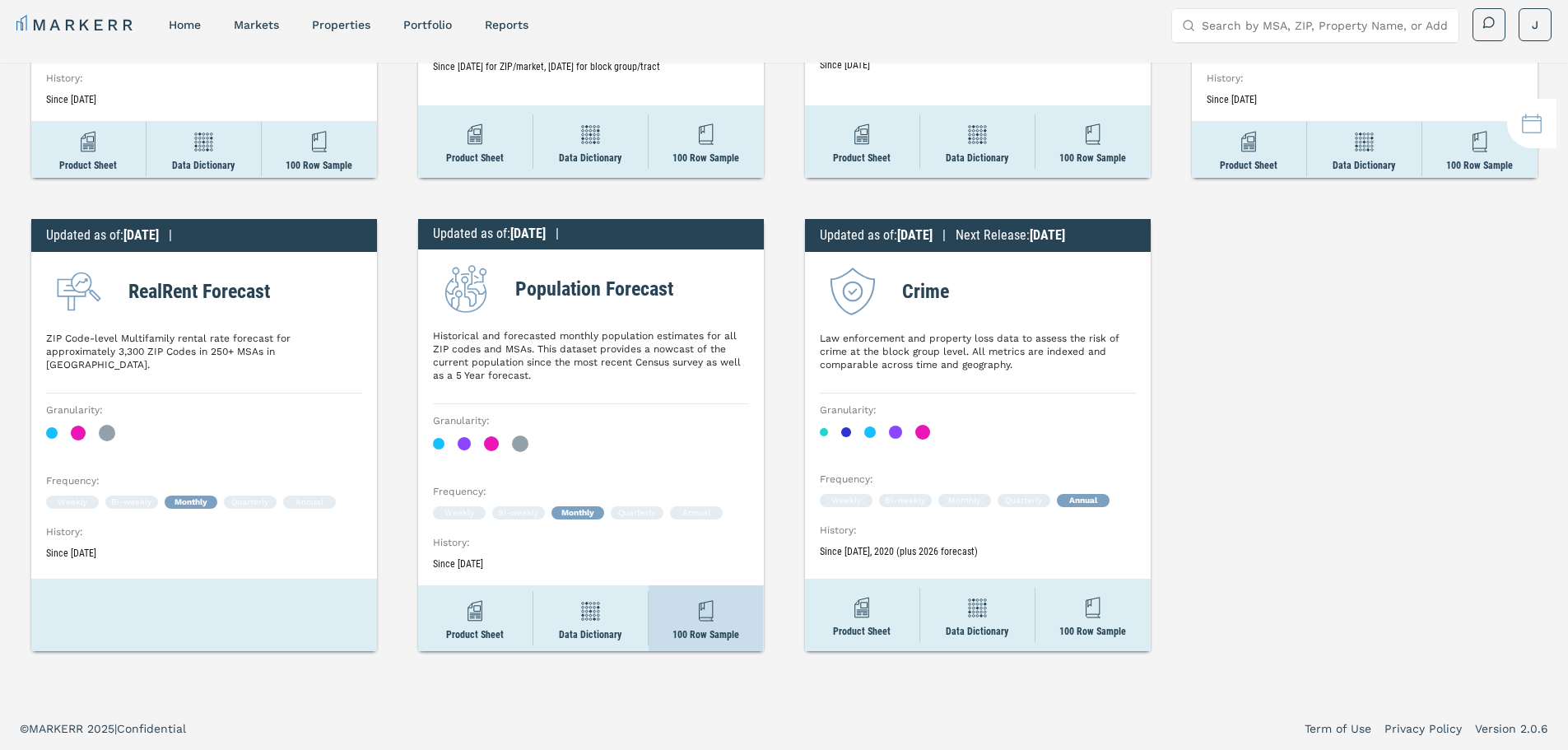 click at bounding box center [706, 611] 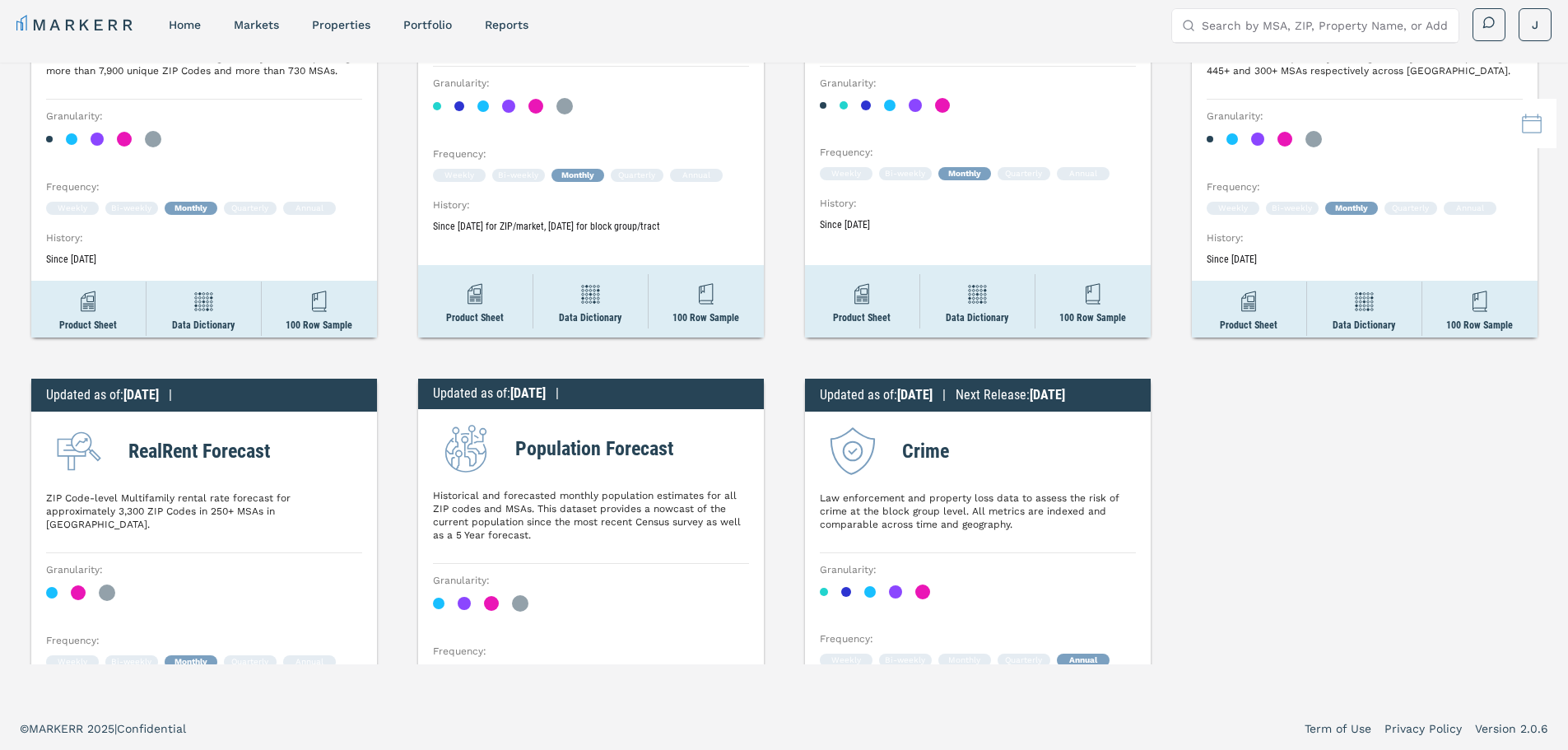 scroll, scrollTop: 0, scrollLeft: 0, axis: both 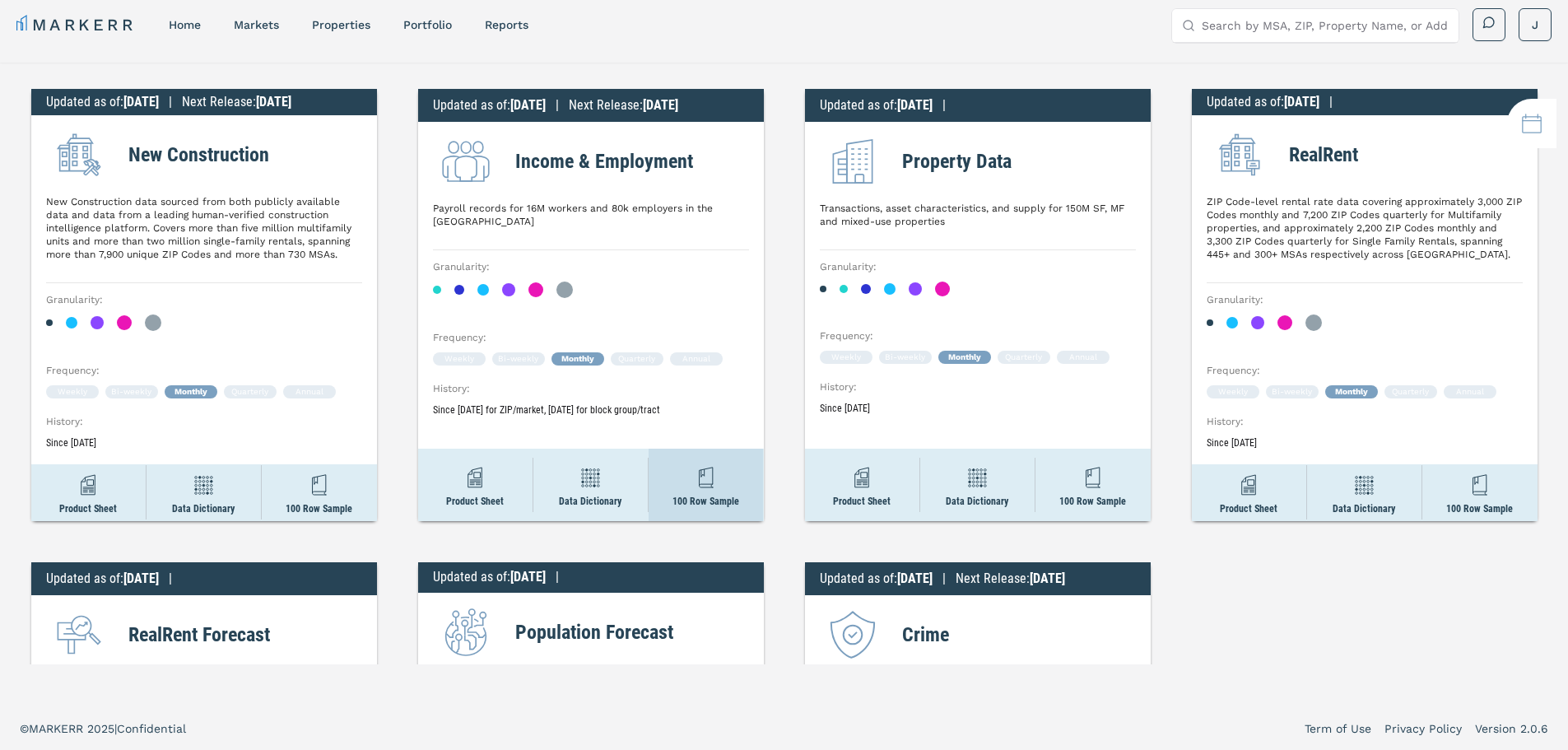 click on "100 Row Sample" at bounding box center (705, 485) 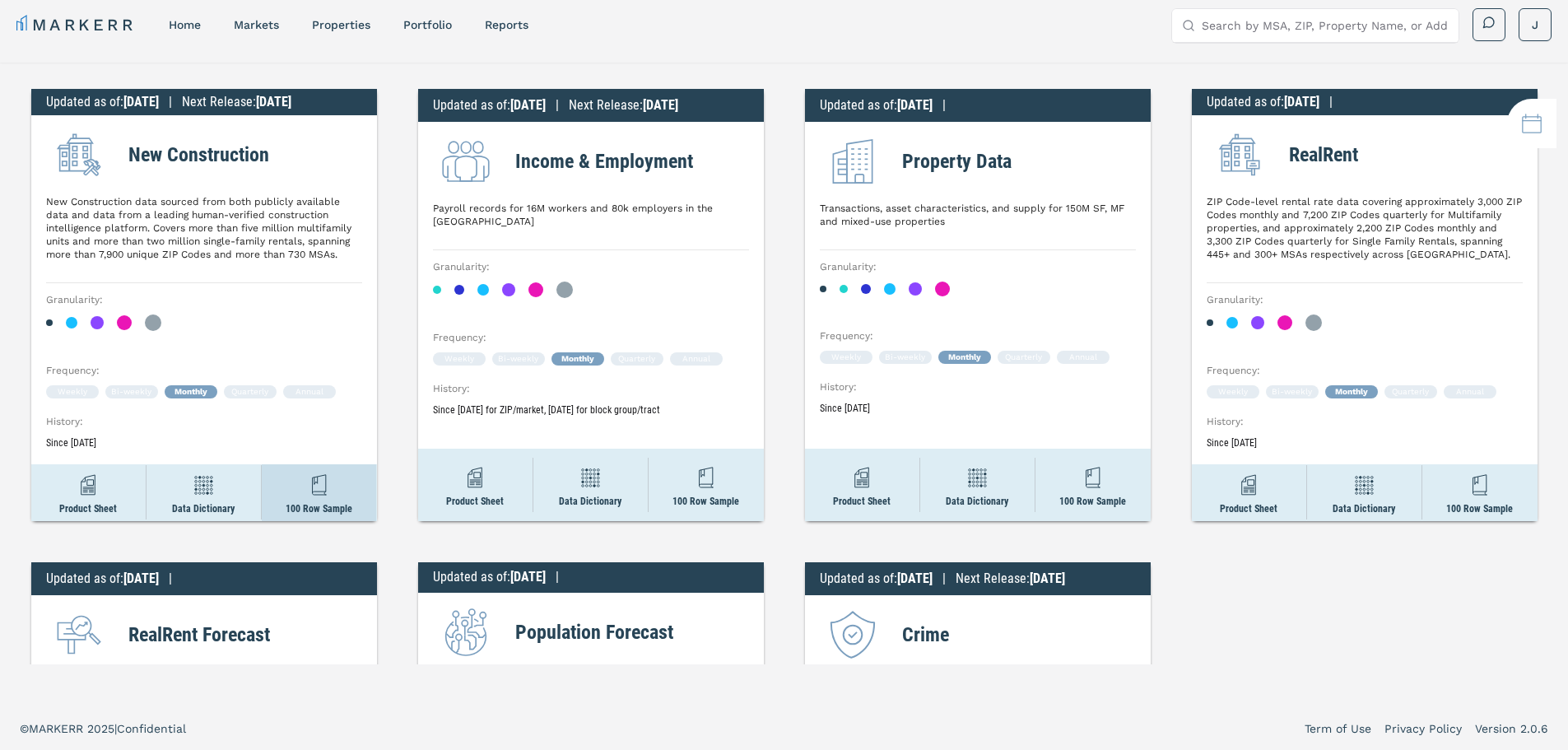 click on "100 Row Sample" at bounding box center (319, 492) 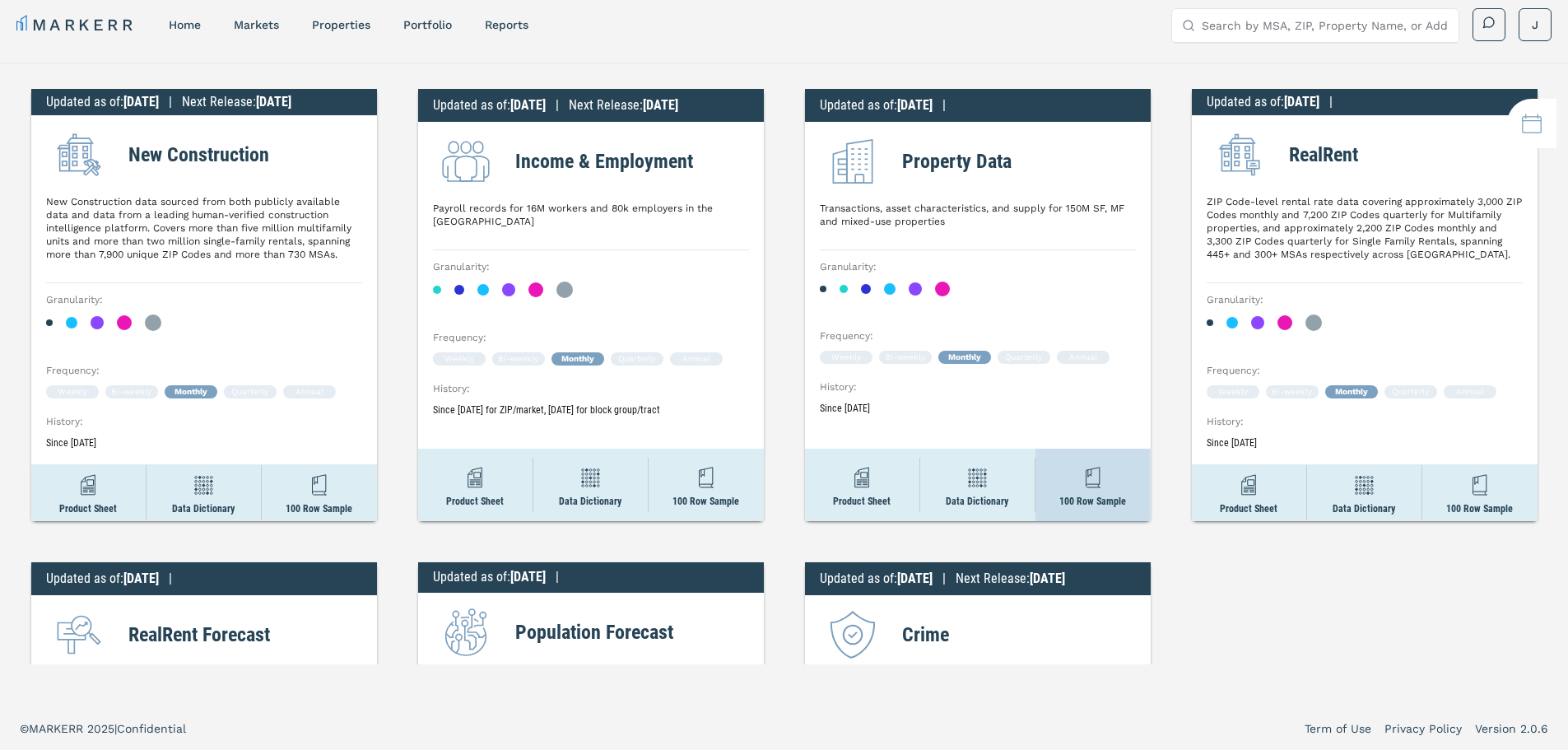 click on "100 Row Sample" at bounding box center (1092, 501) 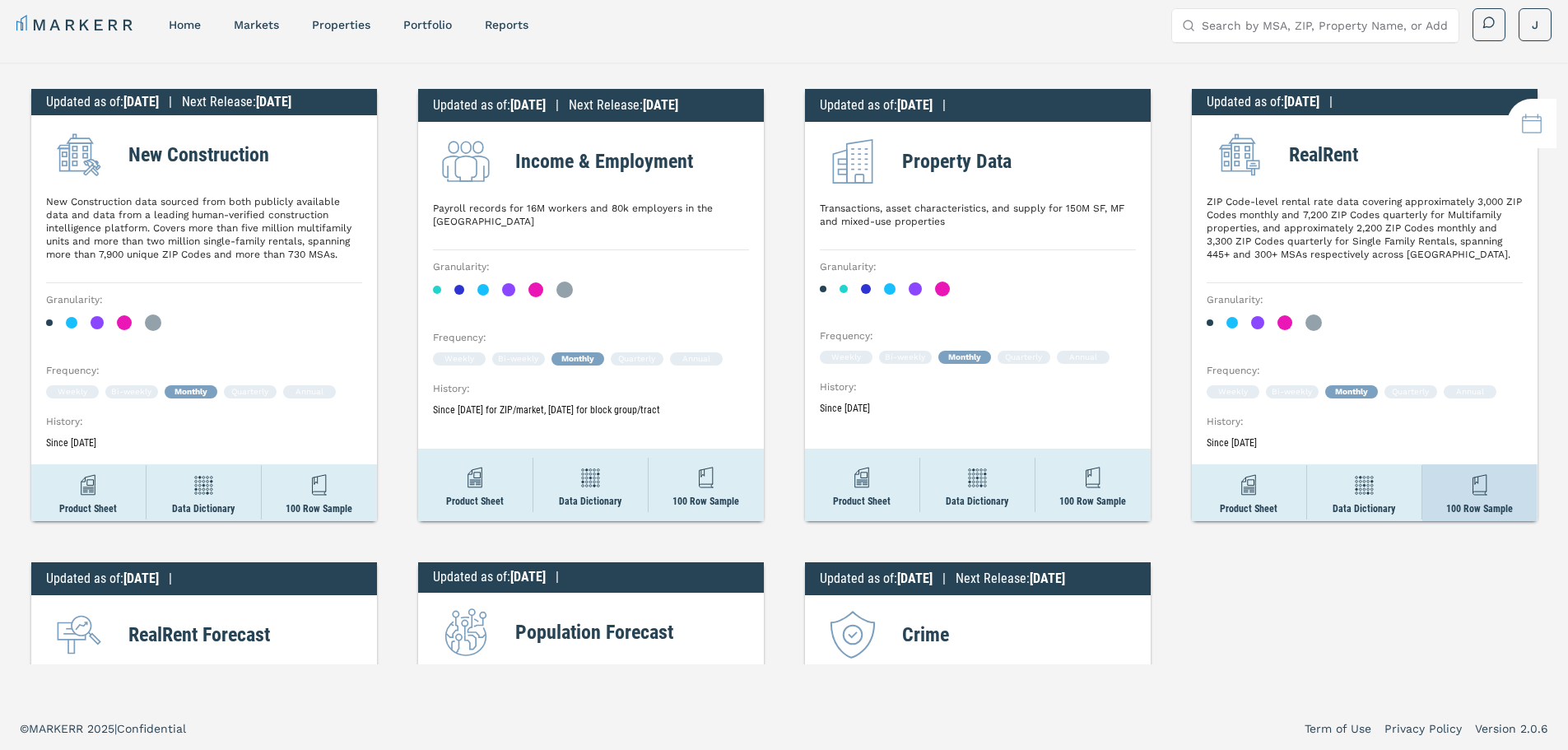 click on "100 Row Sample" at bounding box center [1479, 492] 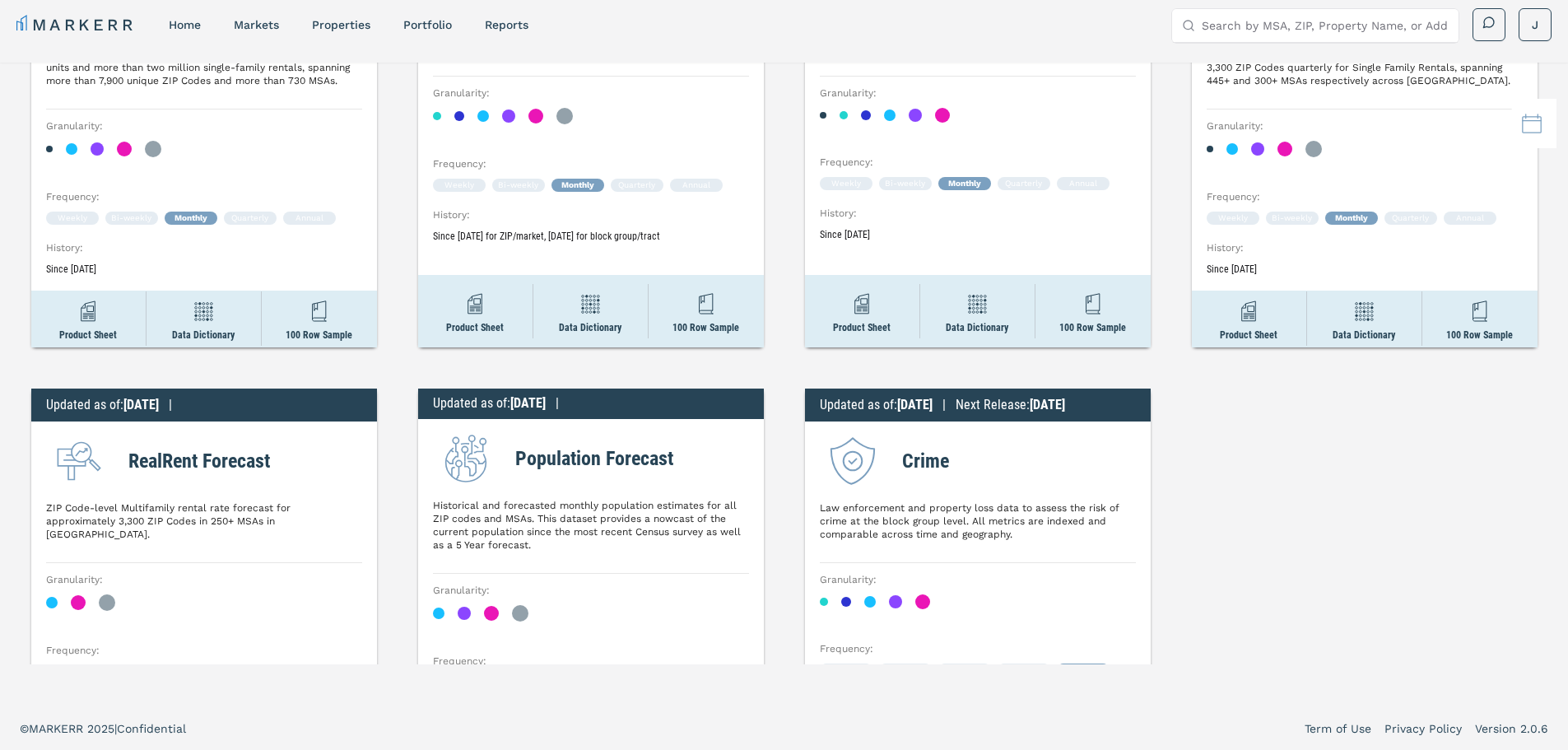 scroll, scrollTop: 343, scrollLeft: 0, axis: vertical 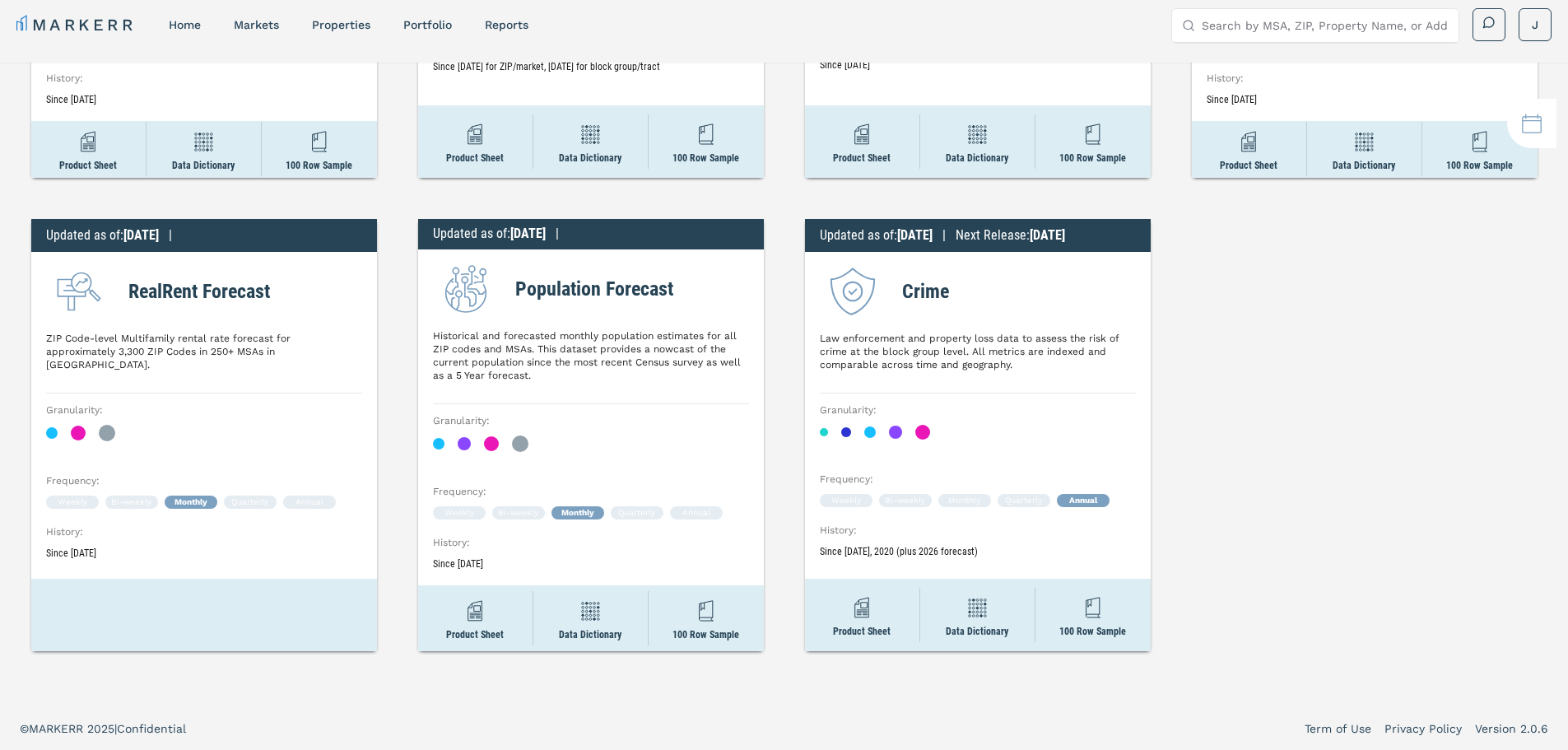 click on "History : Since [DATE]" at bounding box center (204, 543) 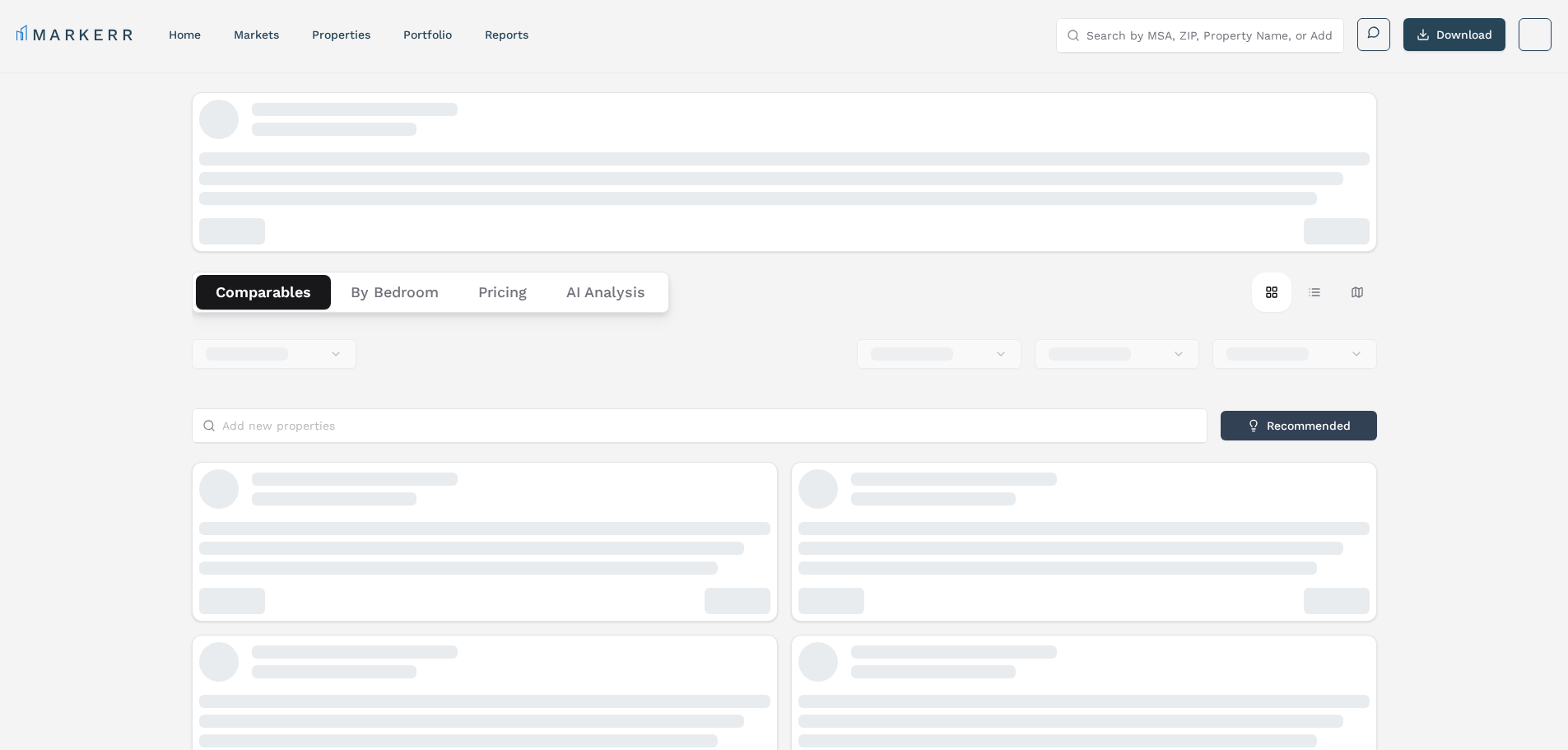 scroll, scrollTop: 0, scrollLeft: 0, axis: both 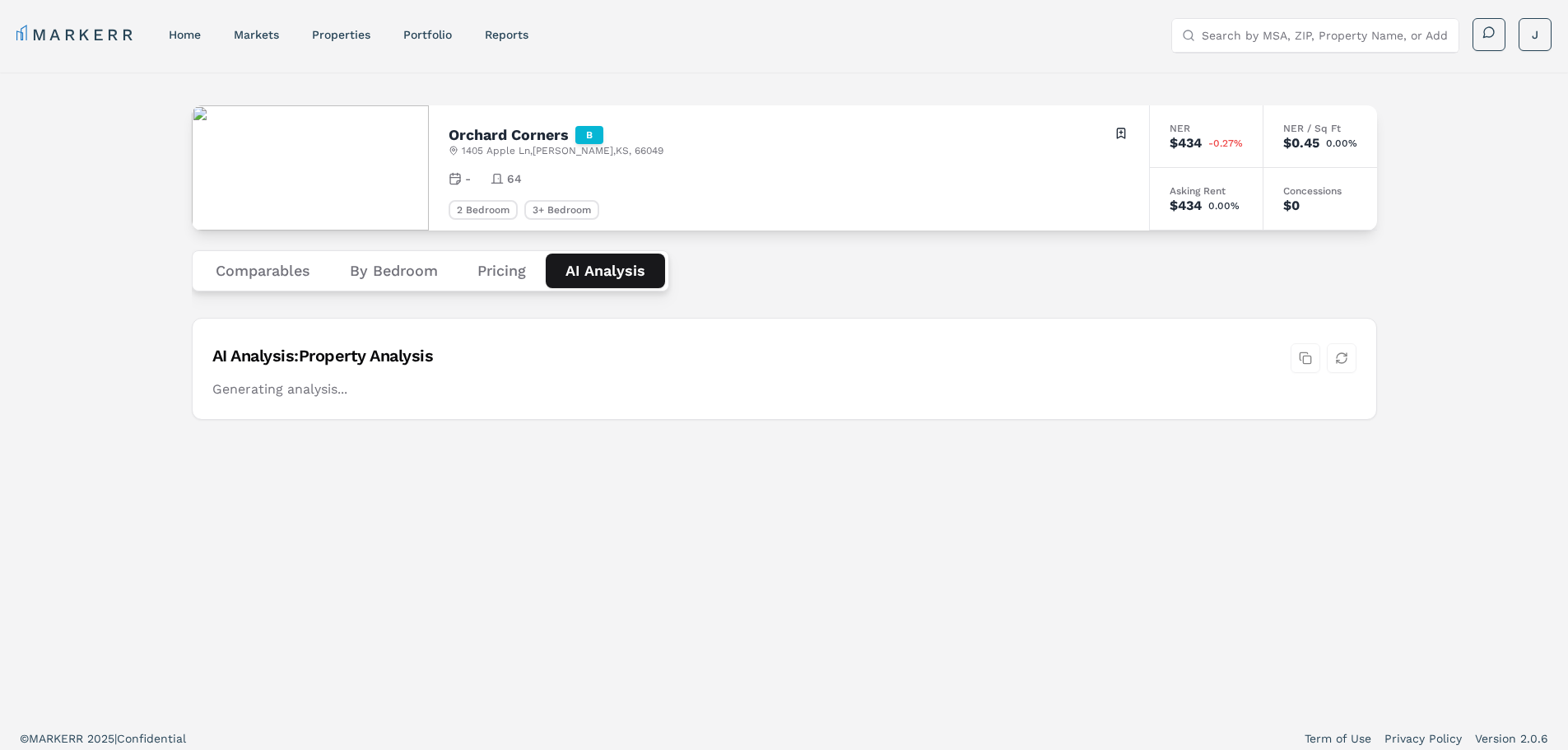 click on "AI Analysis" at bounding box center [605, 271] 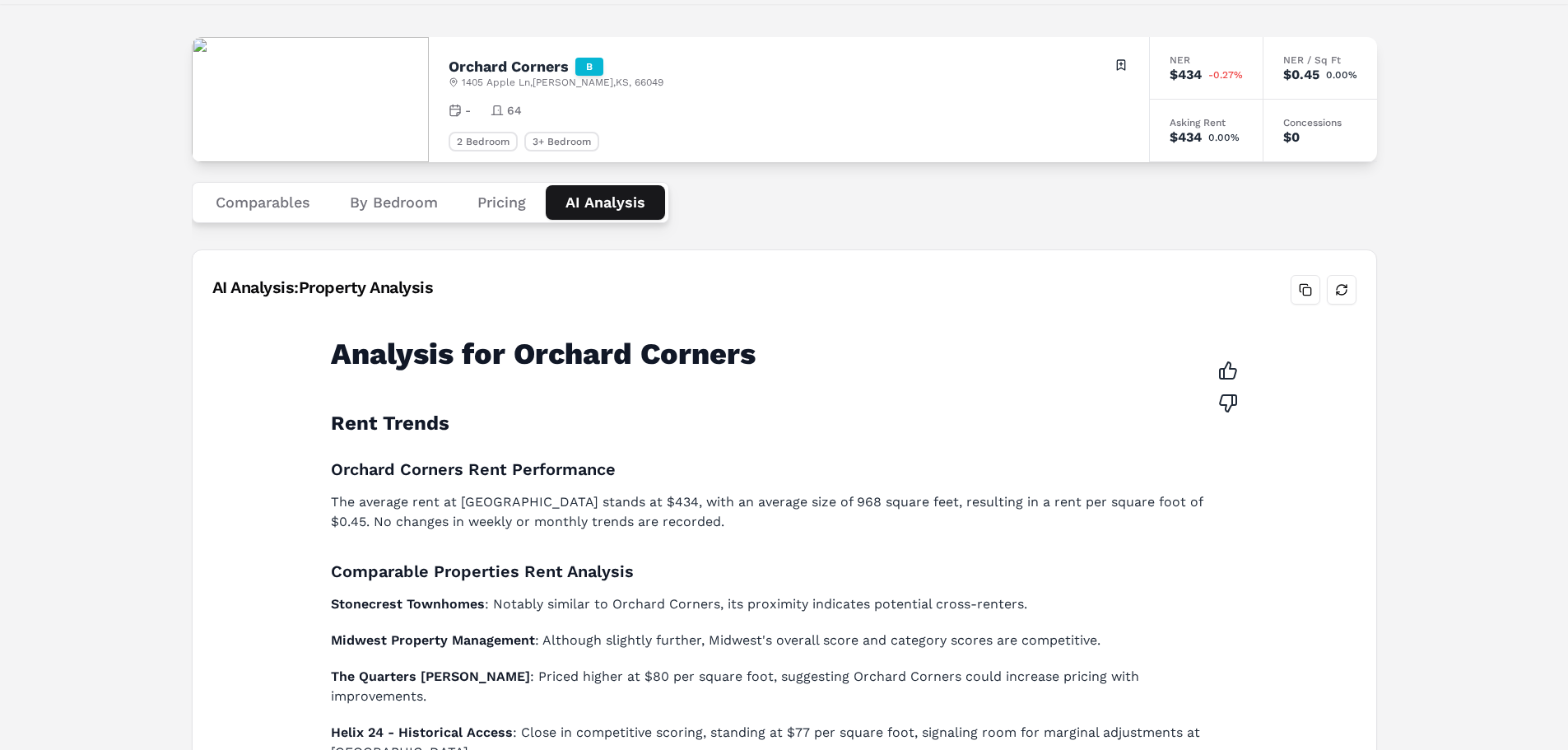 scroll, scrollTop: 0, scrollLeft: 0, axis: both 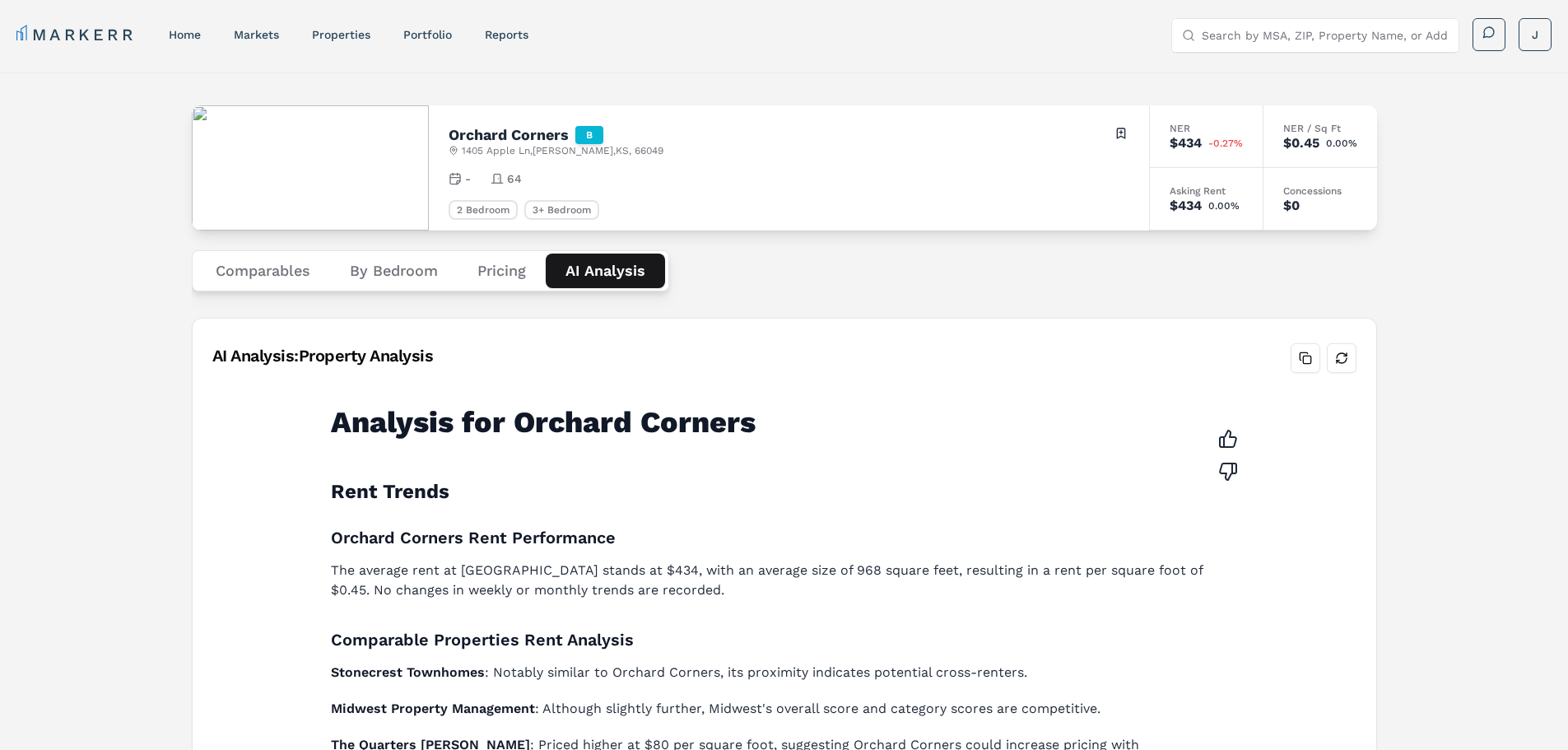 click on "Pricing" at bounding box center (501, 271) 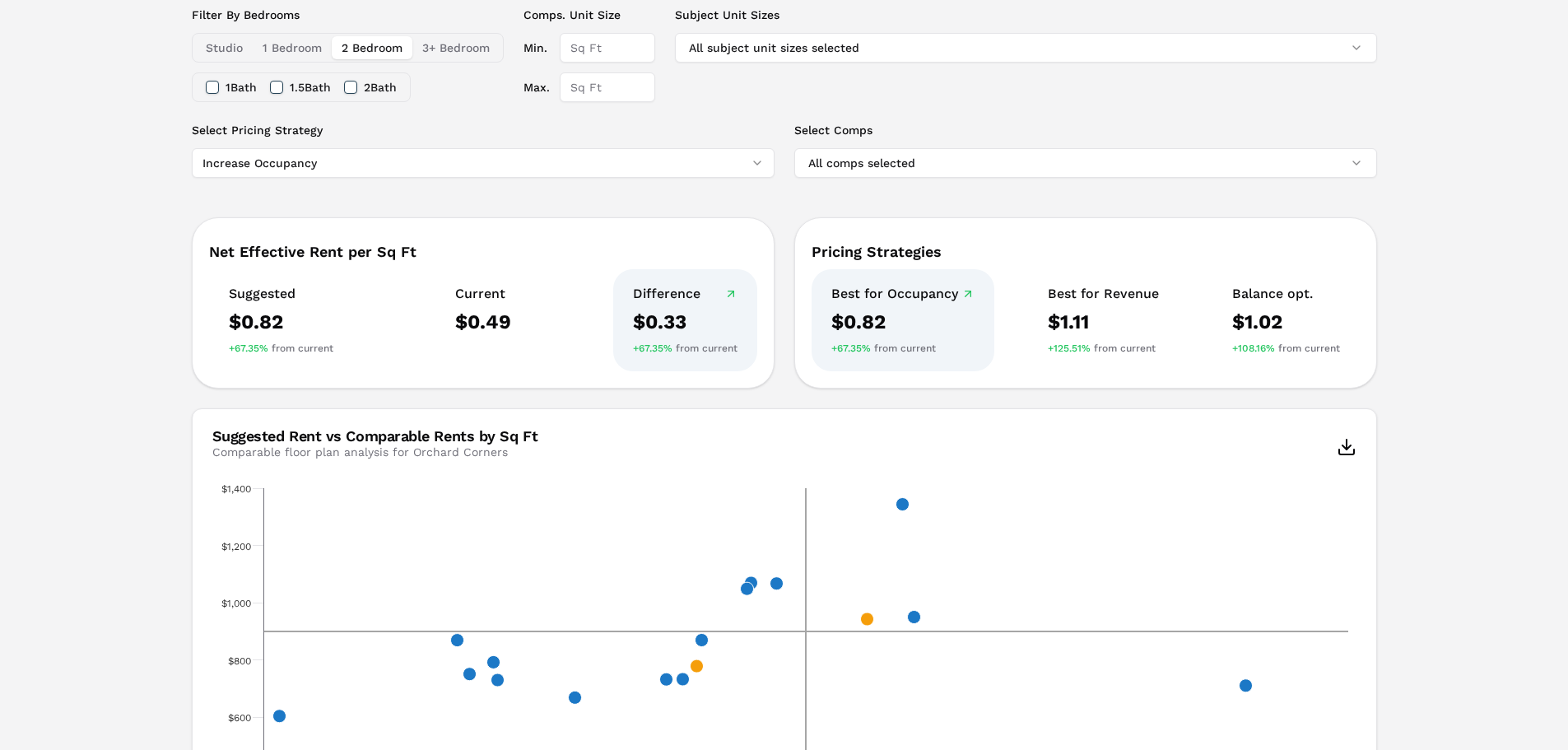 scroll, scrollTop: 154, scrollLeft: 0, axis: vertical 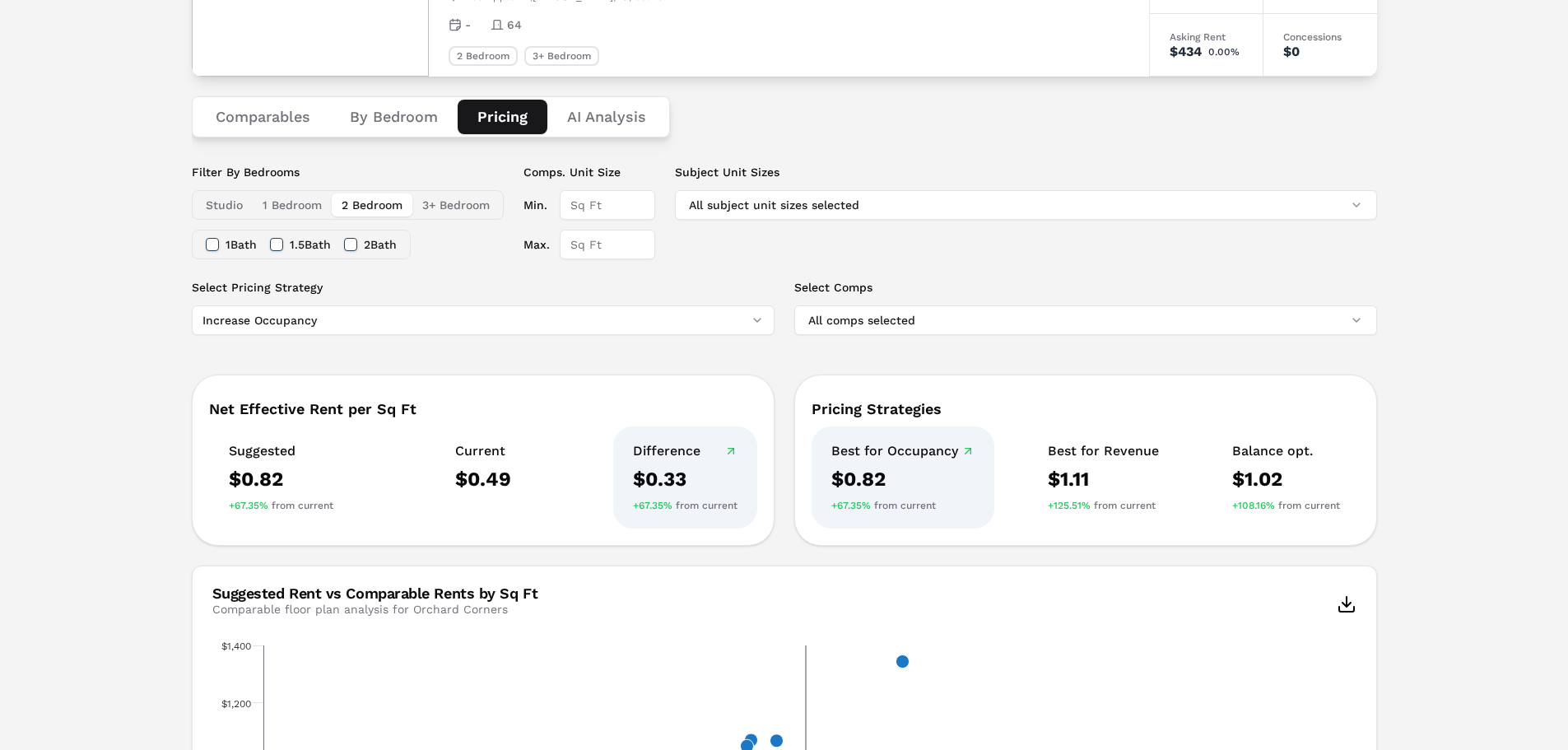 click on "Comparables" at bounding box center (263, 117) 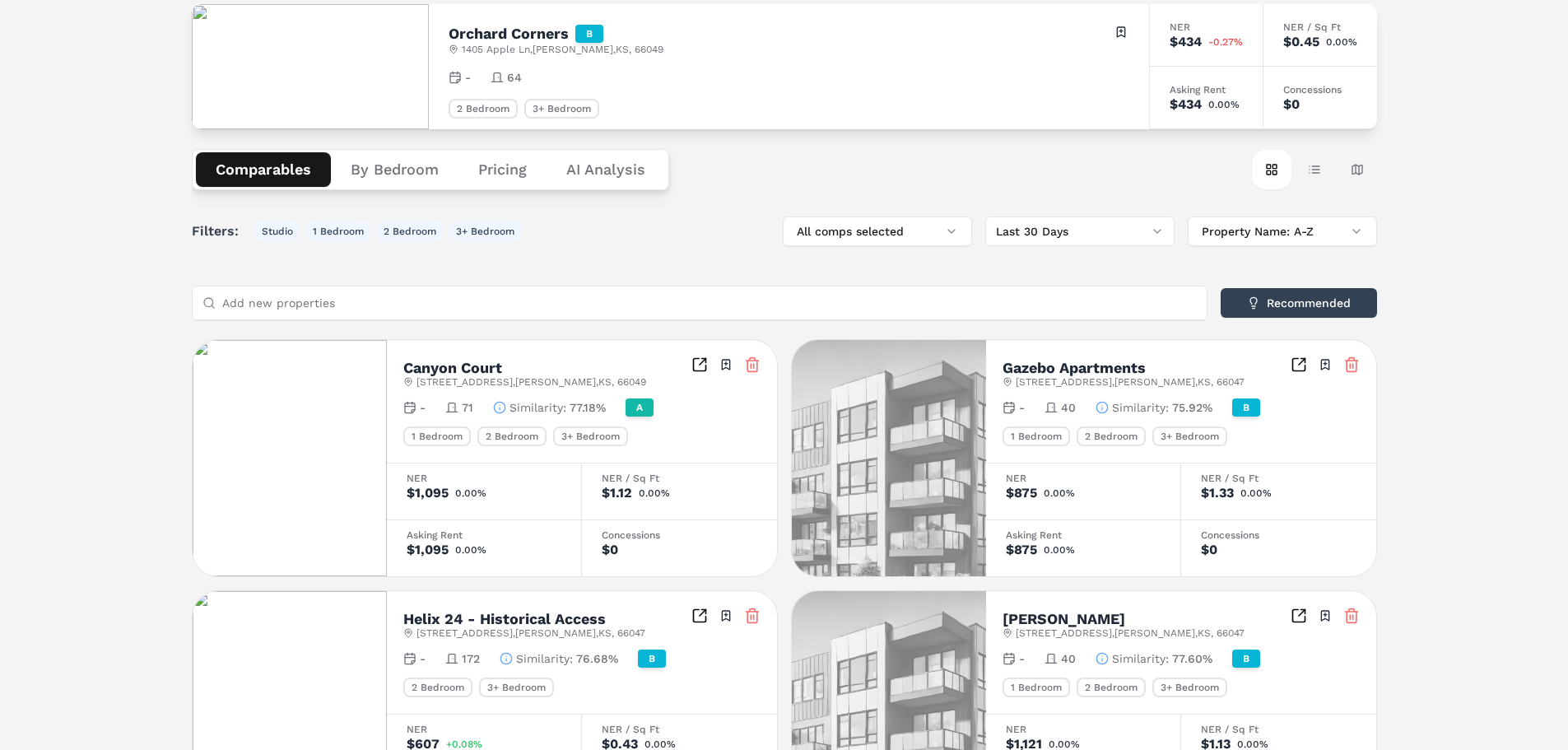 scroll, scrollTop: 7, scrollLeft: 0, axis: vertical 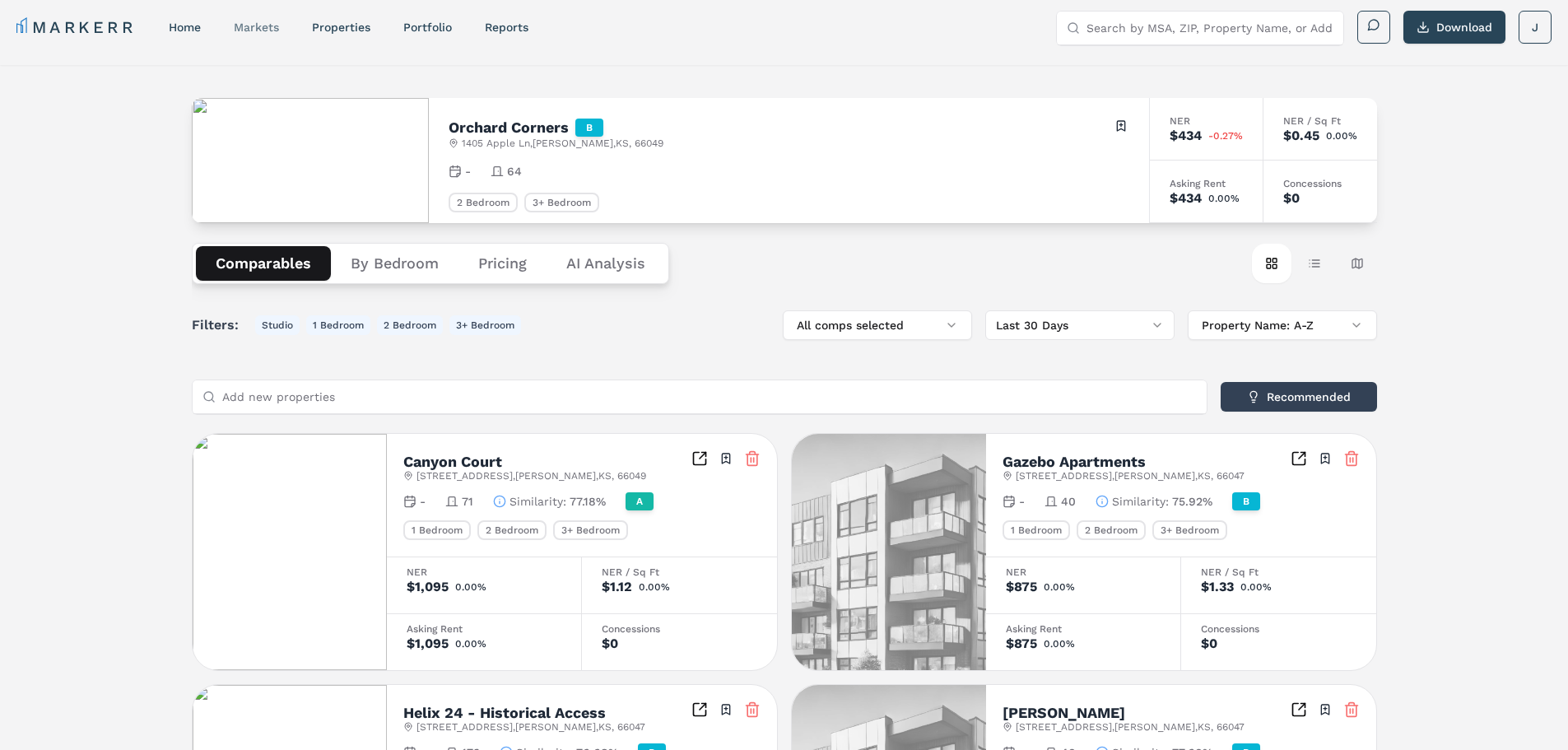 click on "markets" at bounding box center (256, 27) 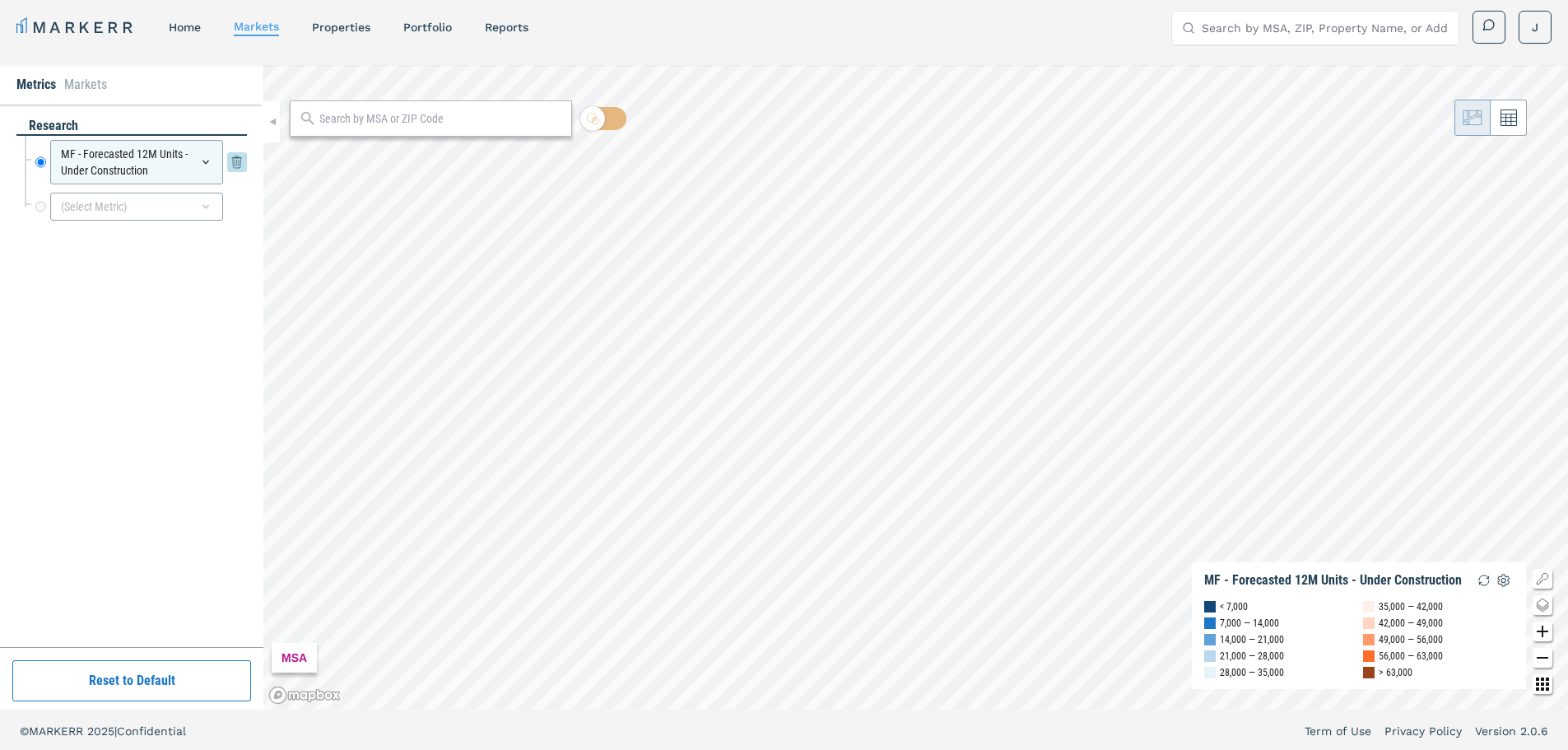click on "MF - Forecasted 12M Units - Under Construction" at bounding box center [137, 162] 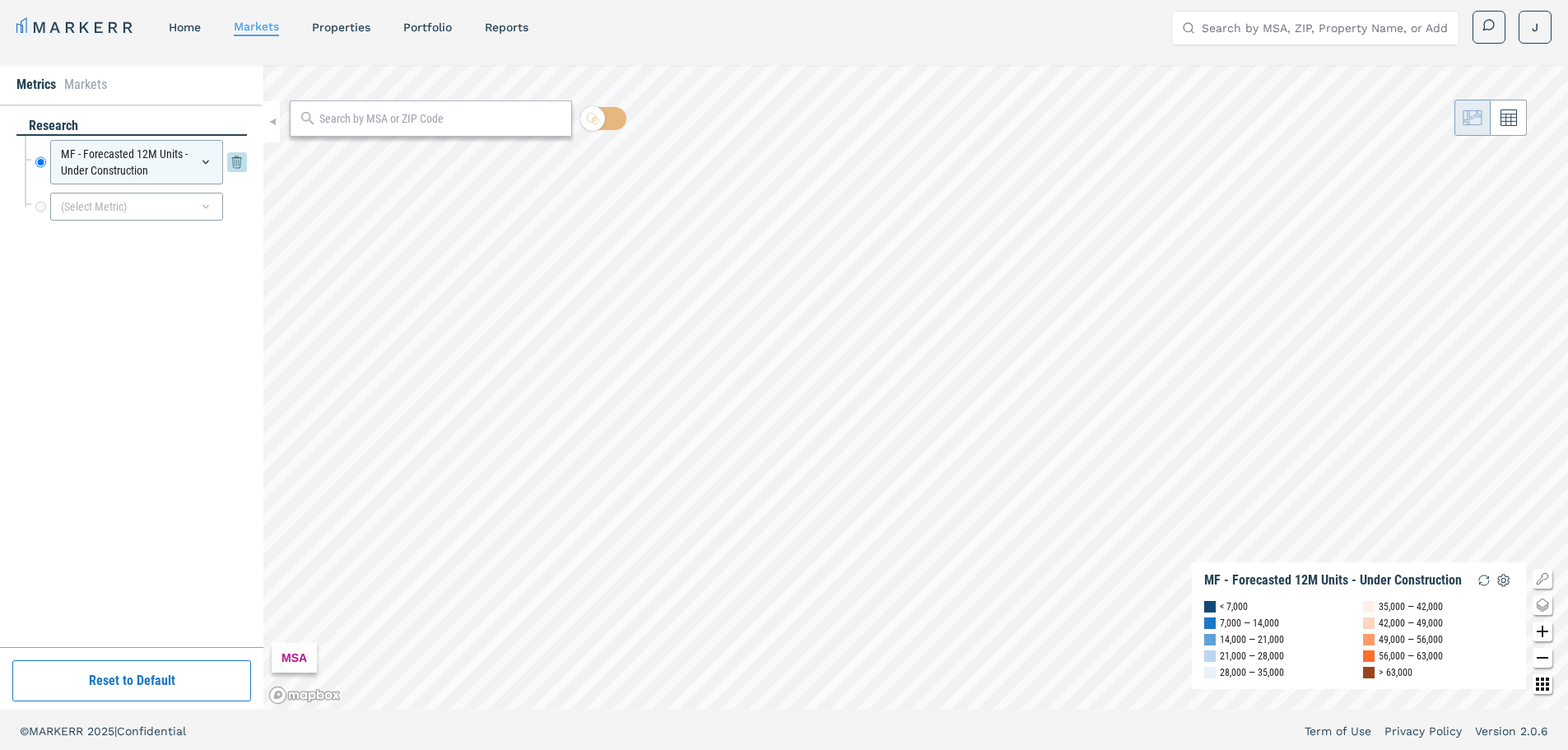 click 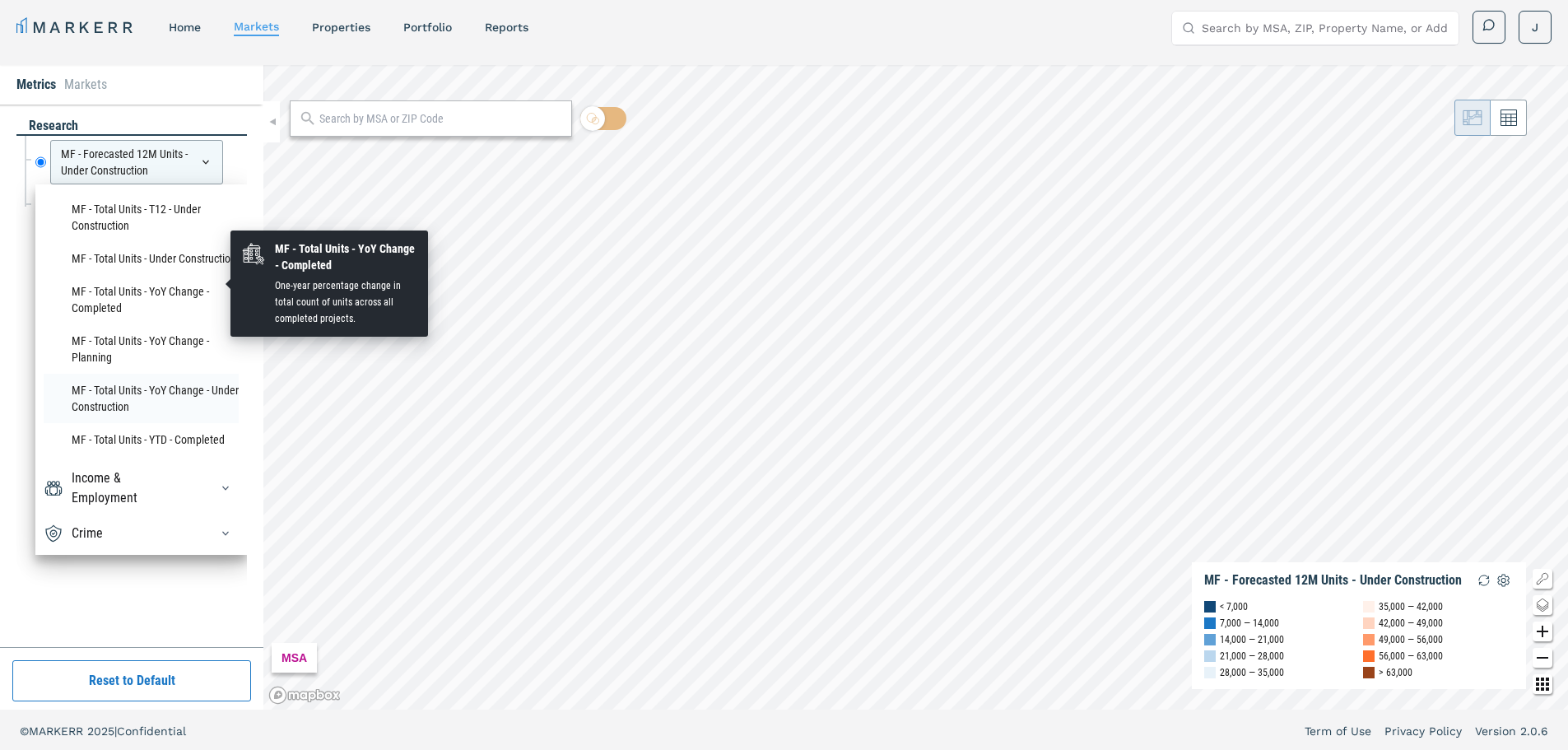 scroll, scrollTop: 757, scrollLeft: 0, axis: vertical 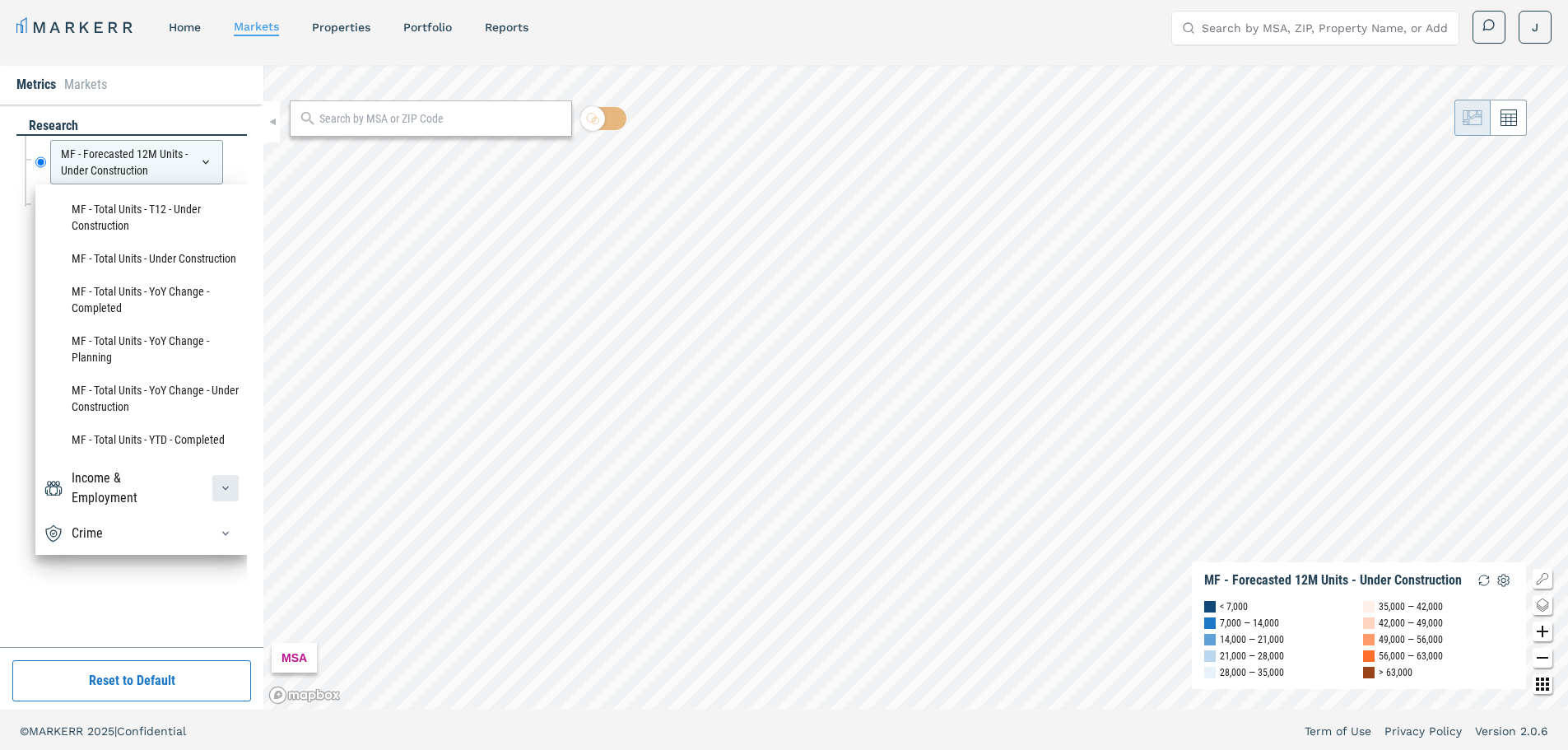 click at bounding box center [226, 488] 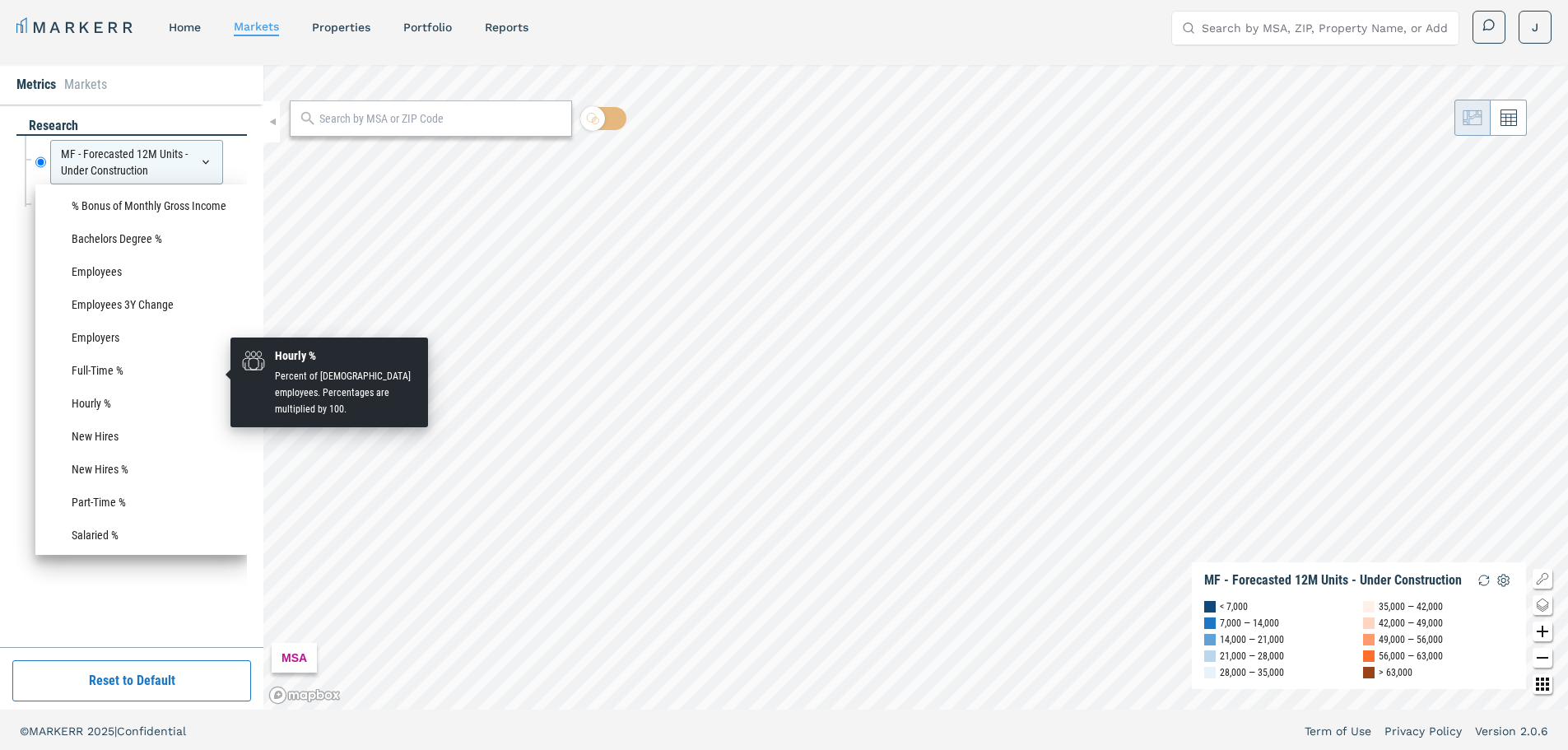 scroll, scrollTop: 1663, scrollLeft: 0, axis: vertical 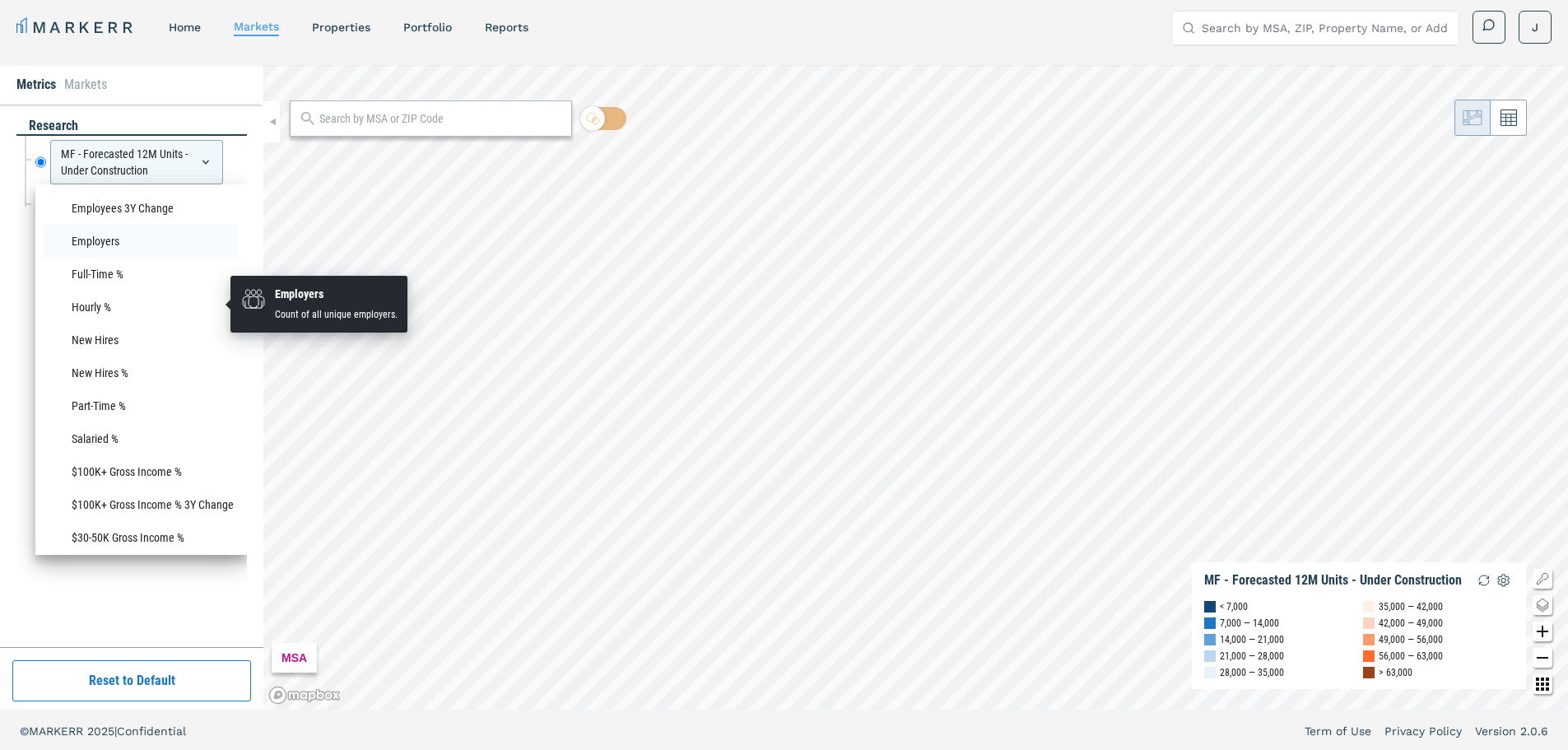 click on "Employers" at bounding box center [141, 241] 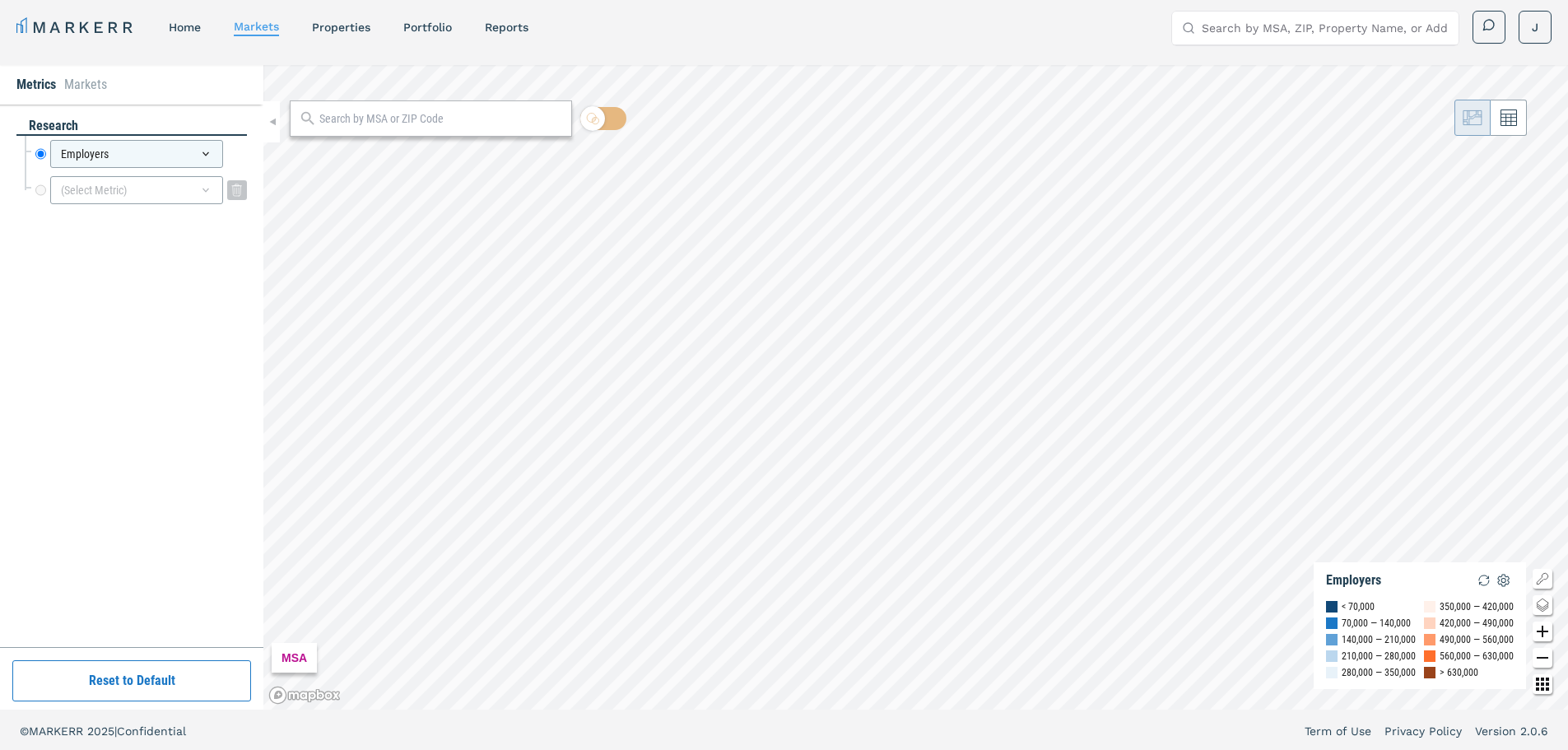 click on "(Select Metric)" at bounding box center (137, 190) 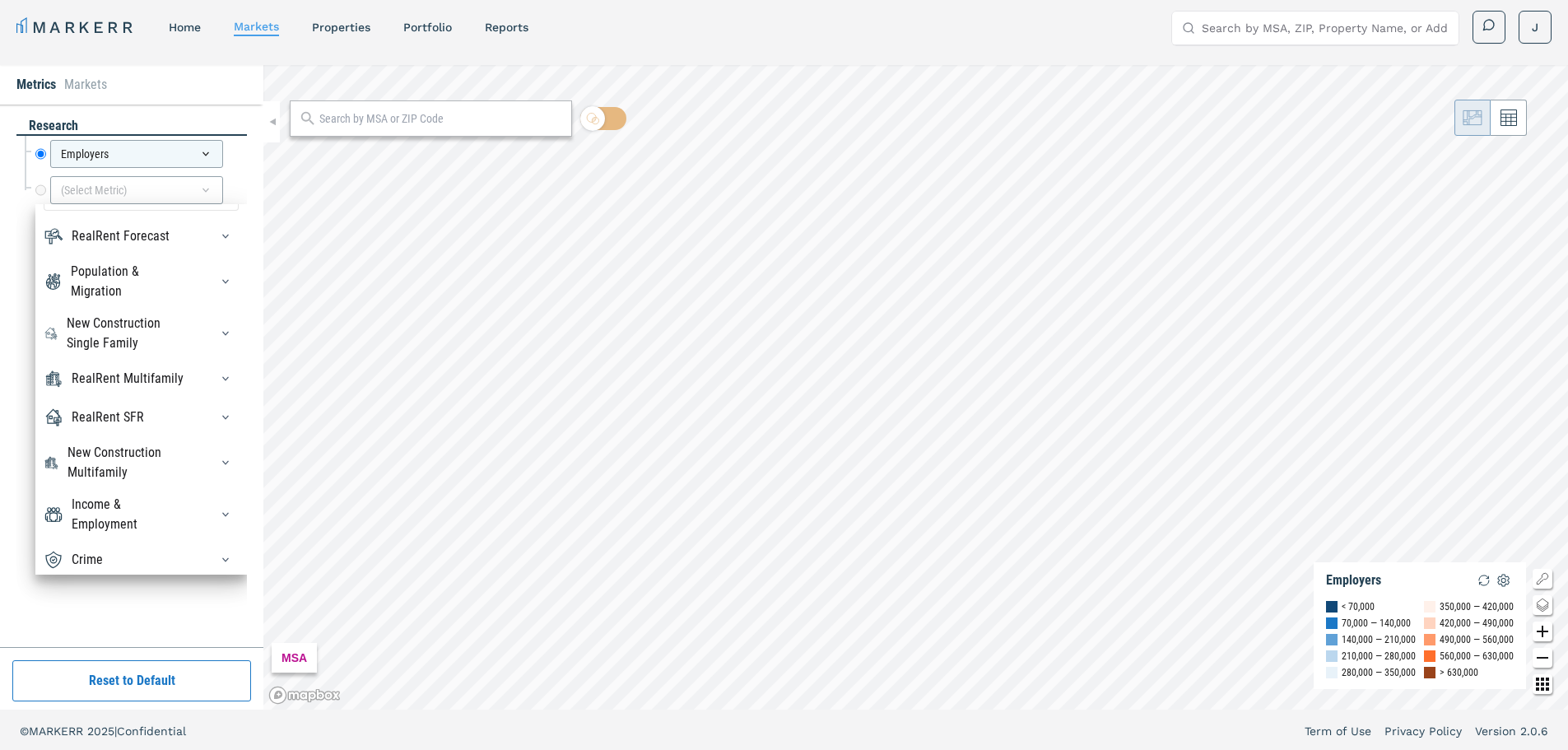 scroll, scrollTop: 56, scrollLeft: 0, axis: vertical 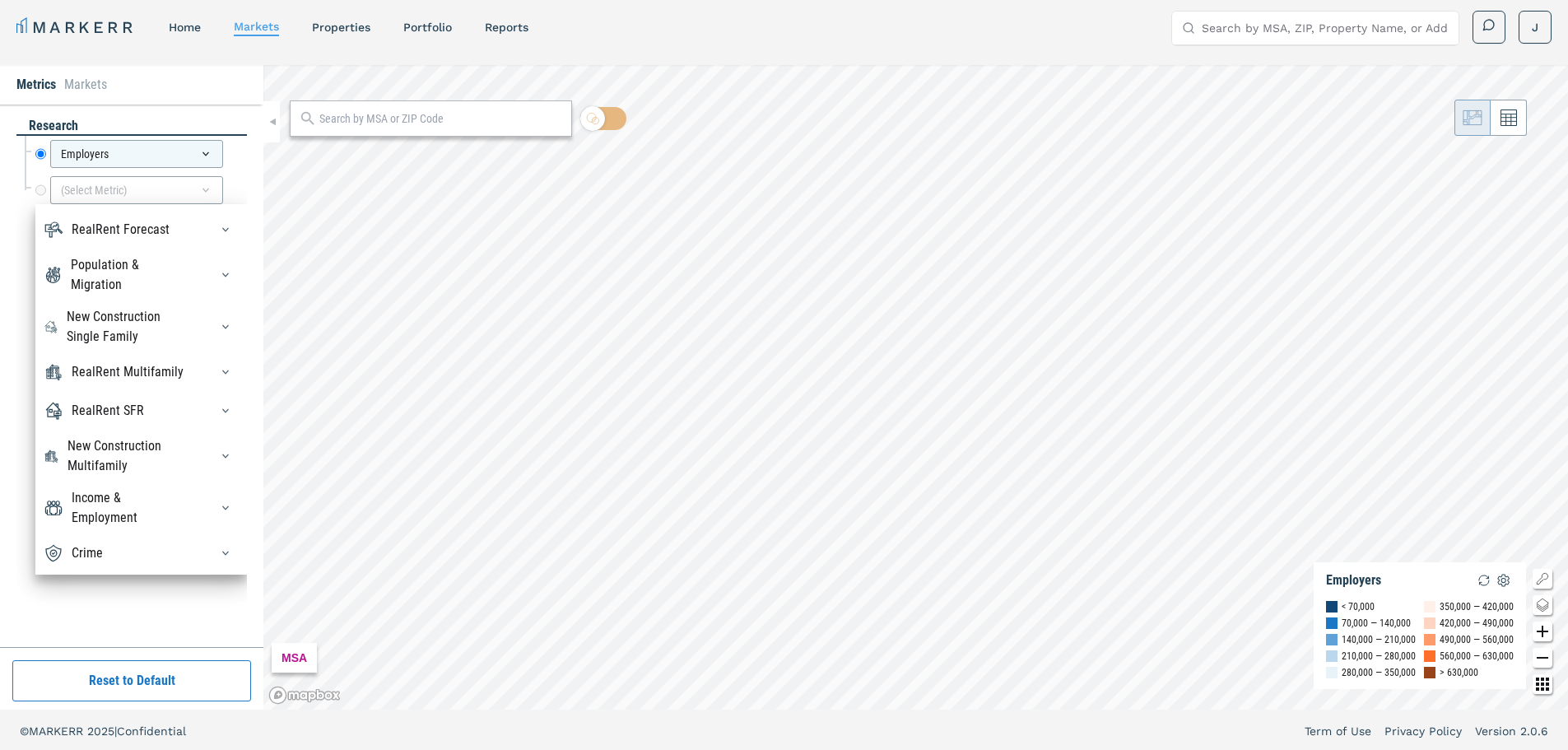 click at bounding box center (221, 553) 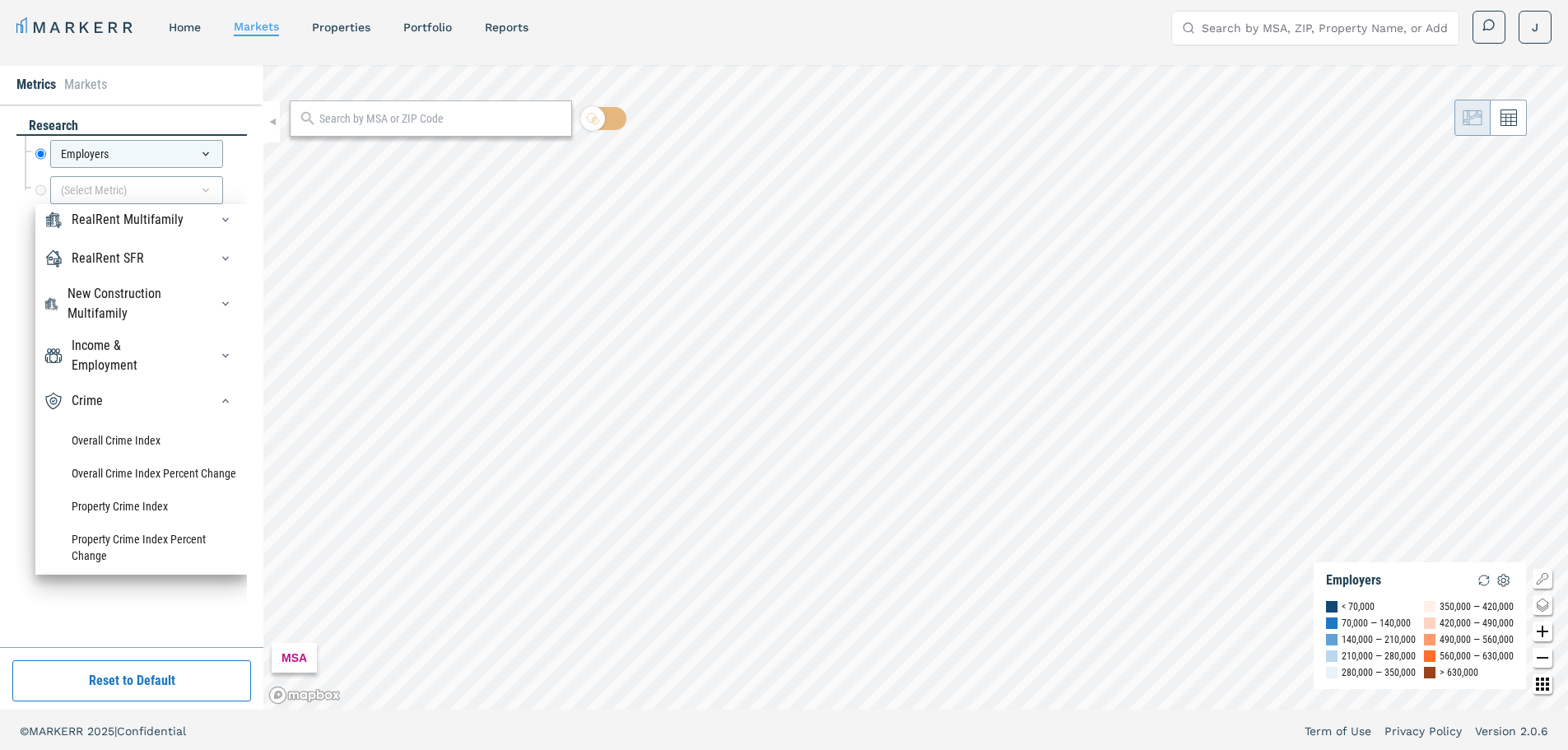 scroll, scrollTop: 313, scrollLeft: 0, axis: vertical 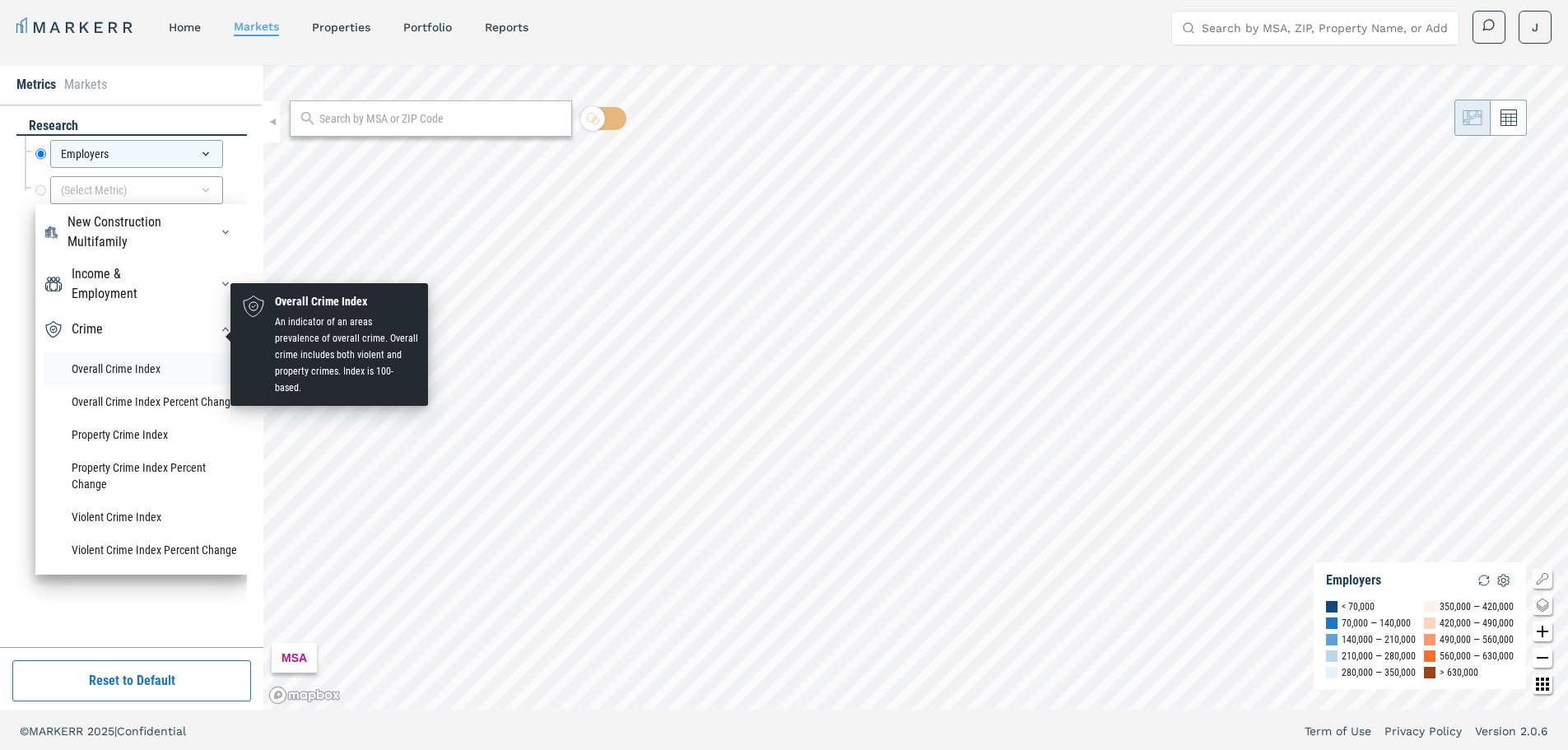 click on "Overall Crime Index" at bounding box center [141, 369] 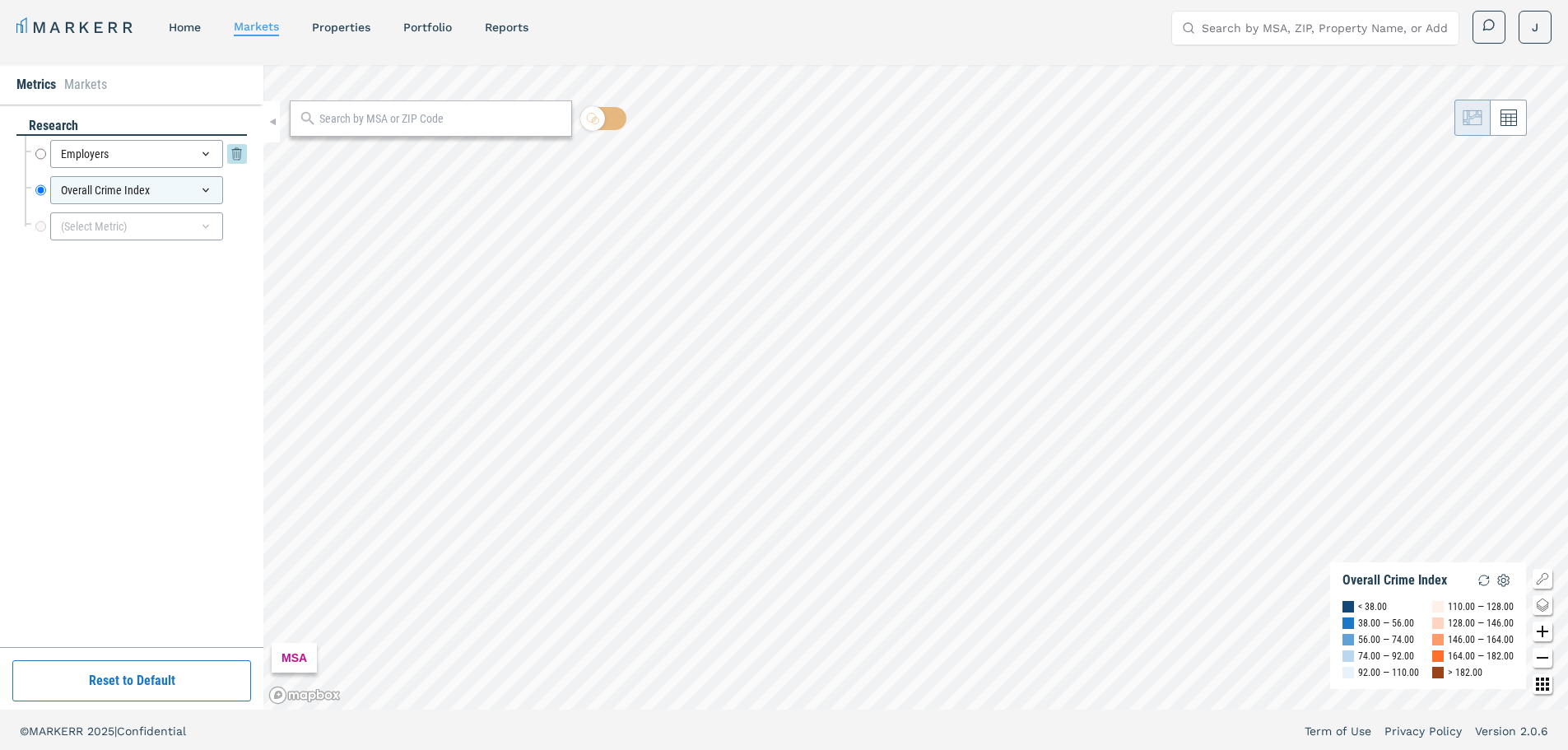 click on "Employers" at bounding box center [40, 154] 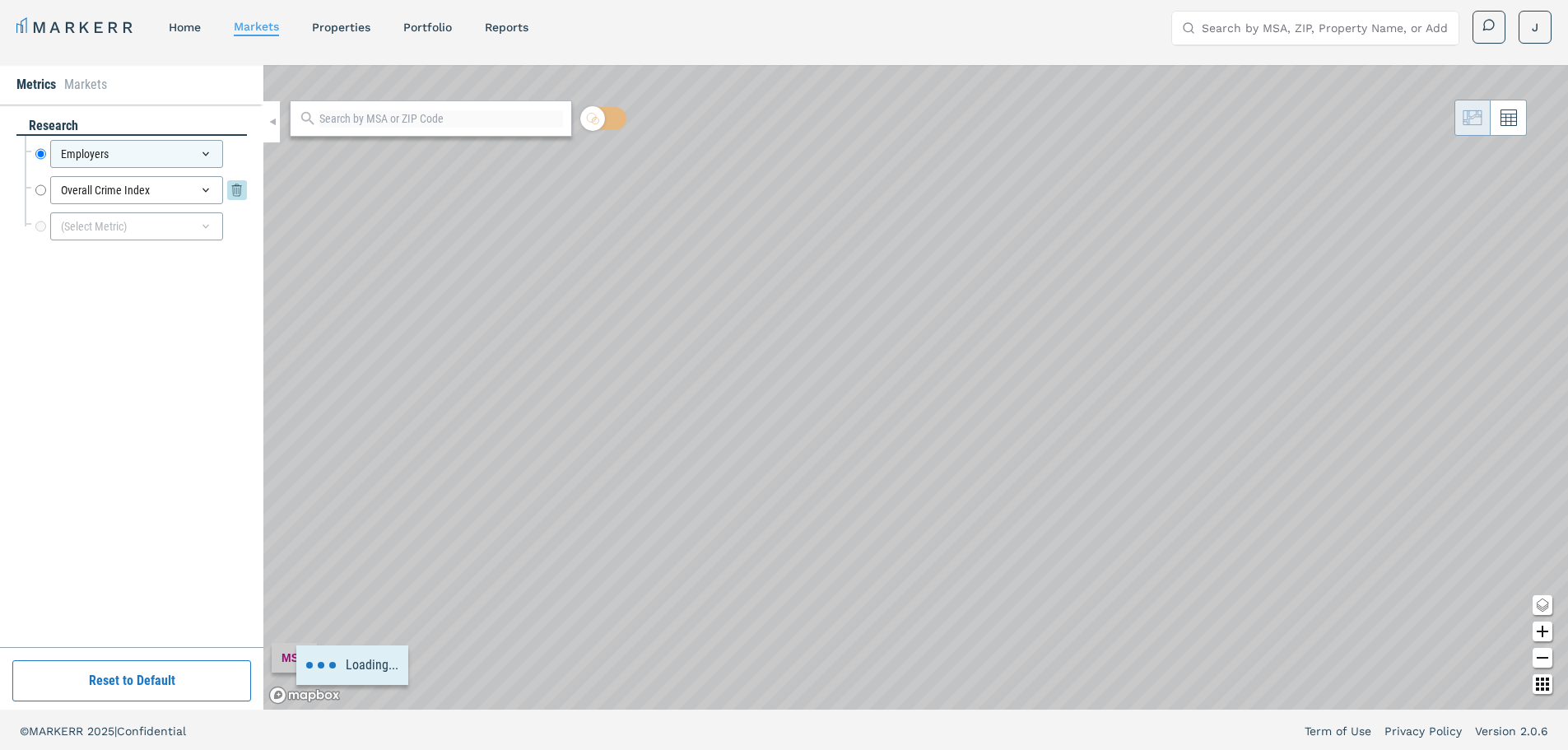 click on "Overall Crime Index" at bounding box center (40, 190) 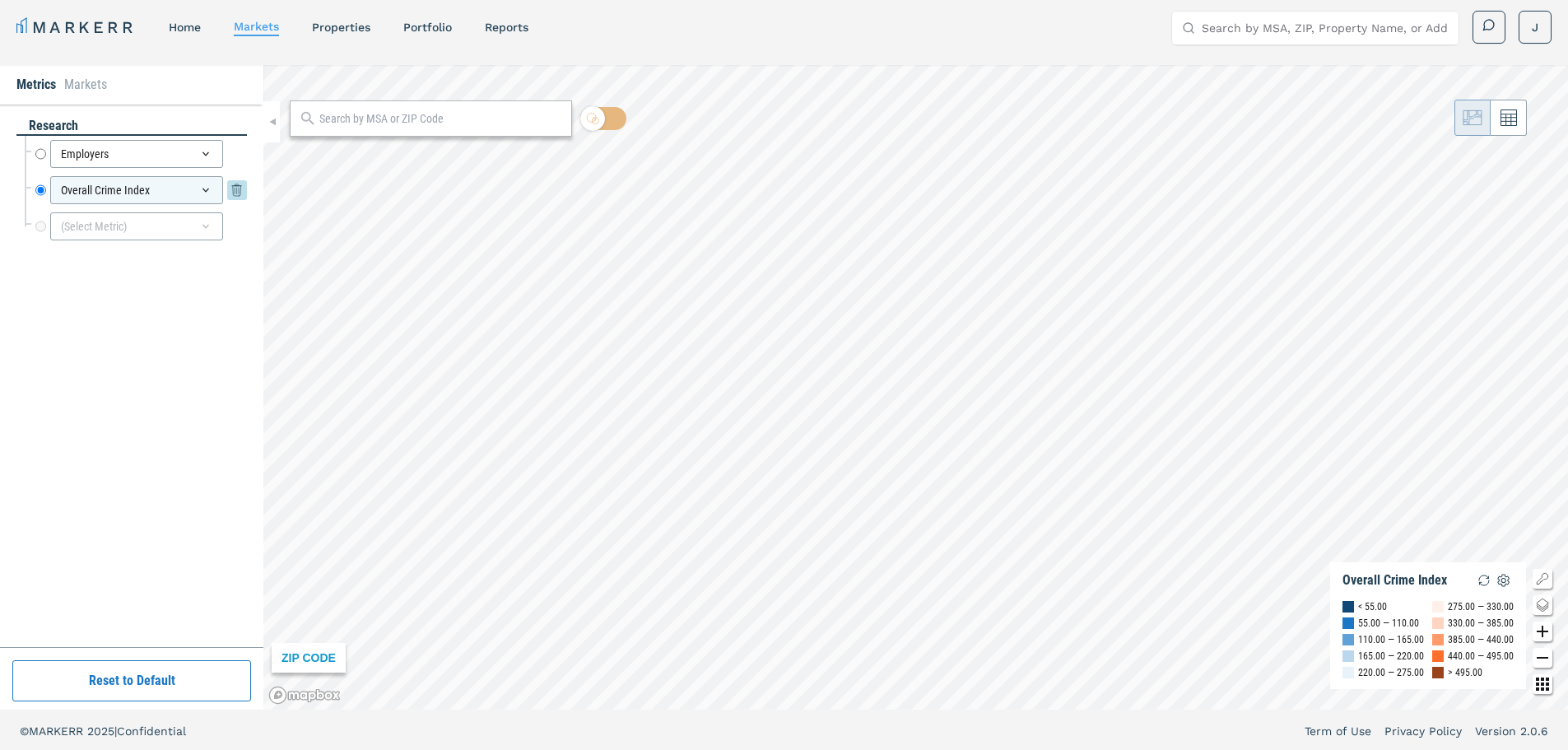 click on "Overall Crime Index" at bounding box center (137, 190) 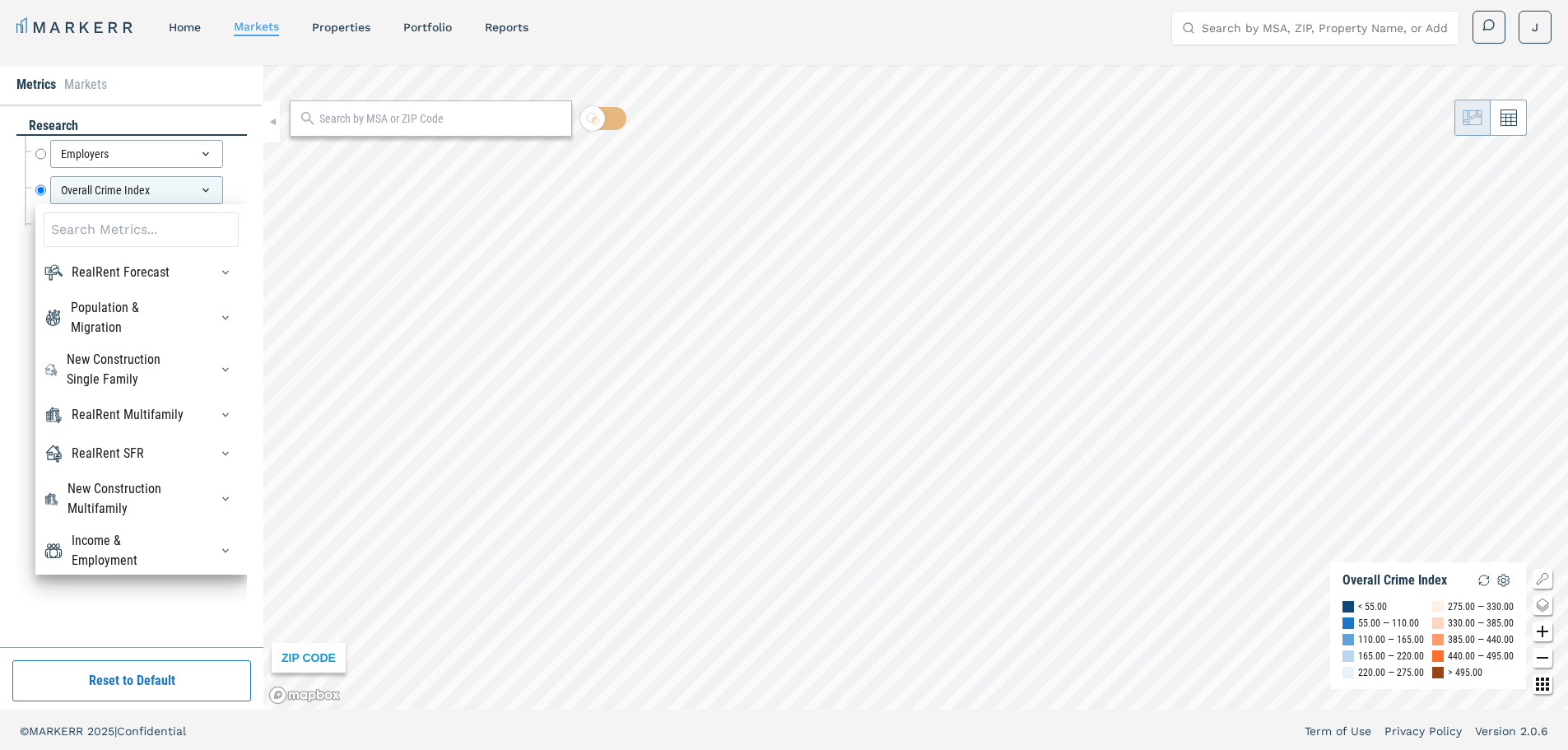 scroll, scrollTop: 313, scrollLeft: 0, axis: vertical 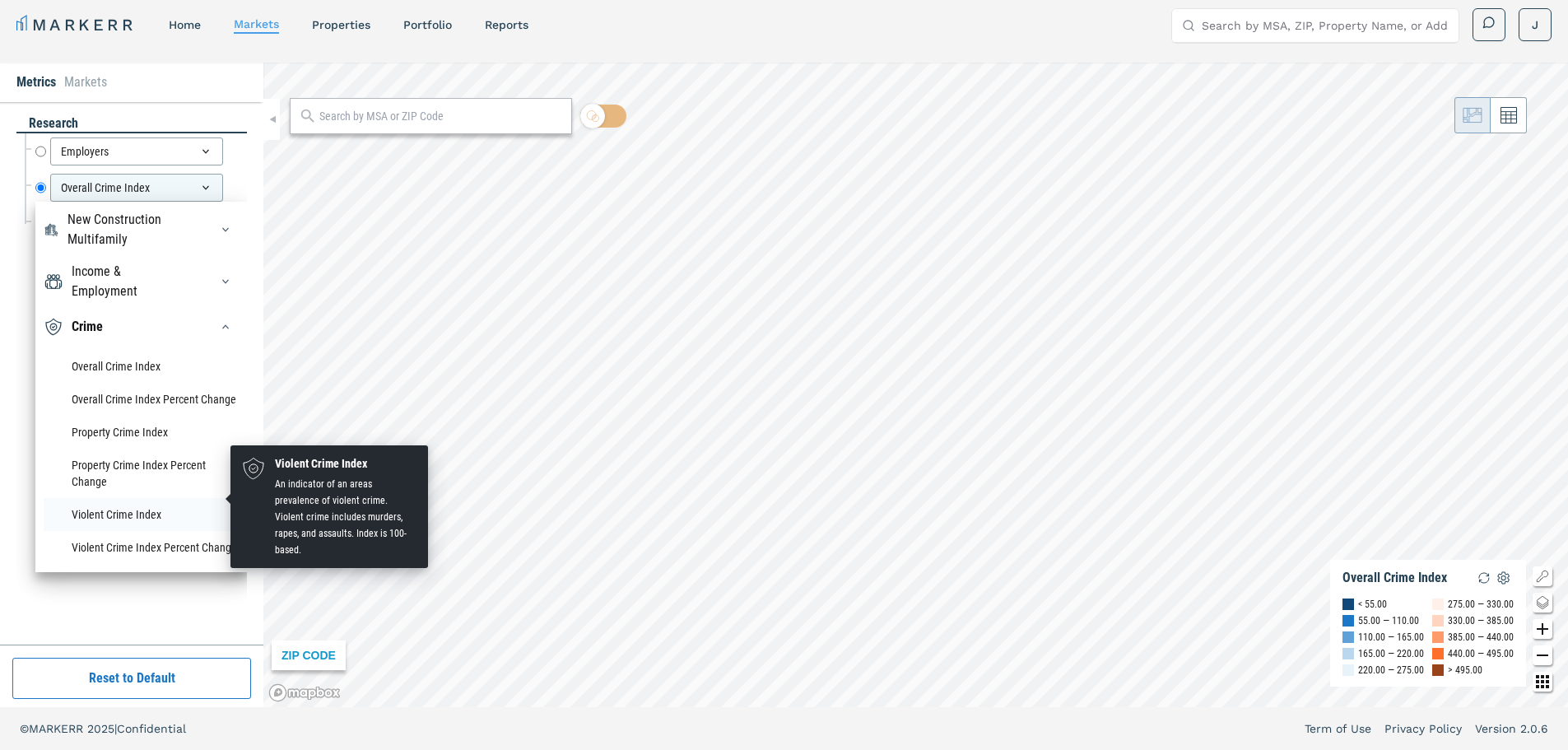 click on "Violent Crime Index" at bounding box center [141, 515] 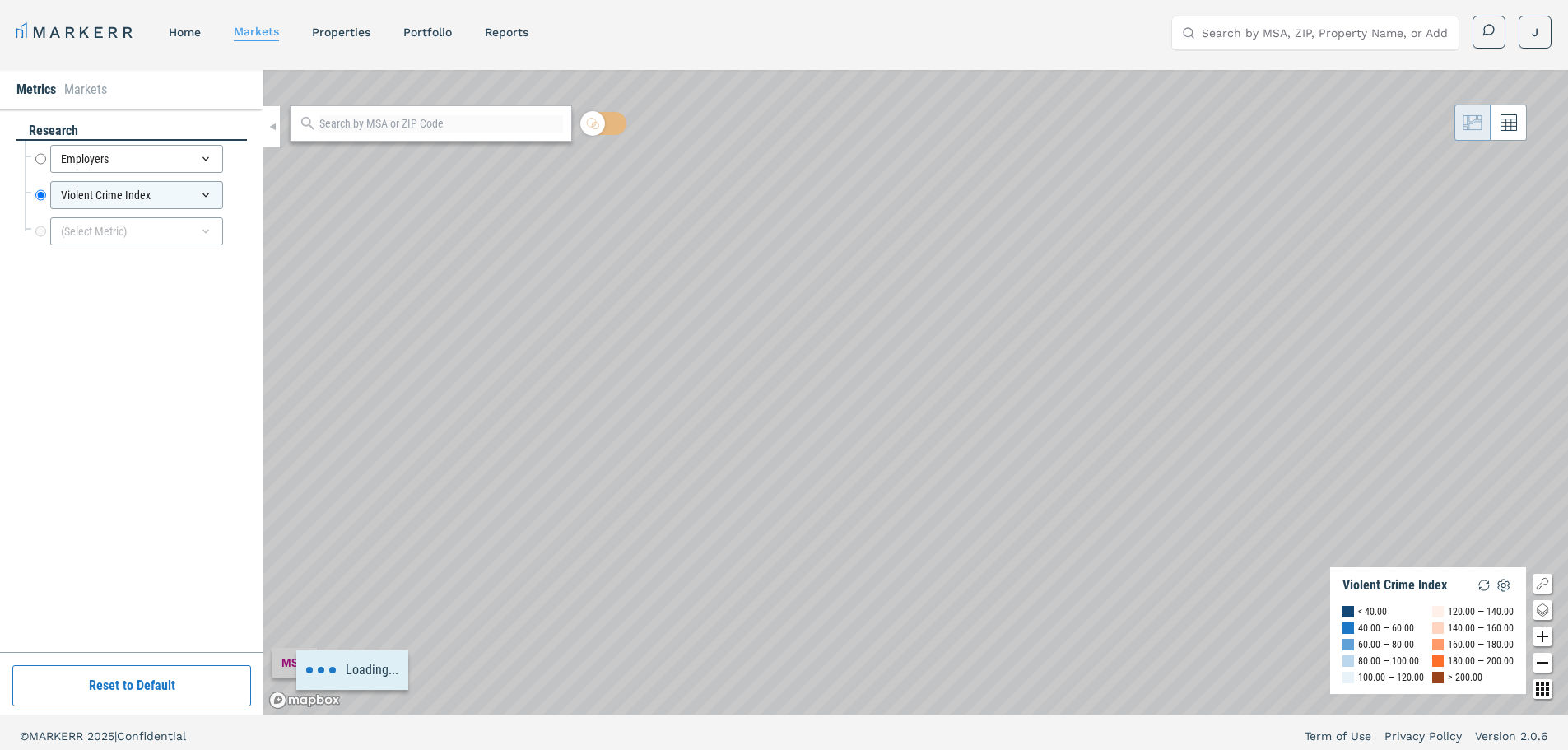 scroll, scrollTop: 0, scrollLeft: 0, axis: both 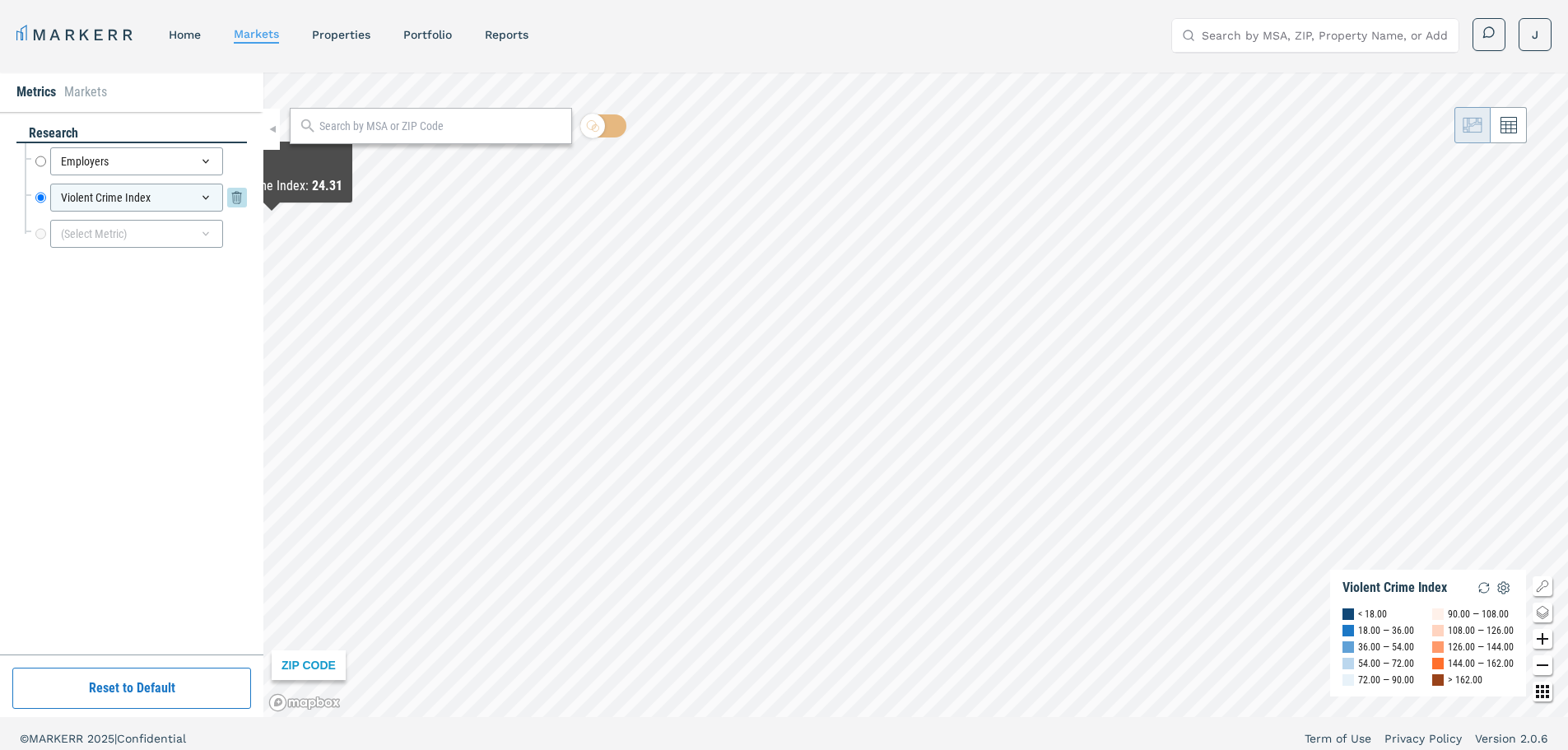 click 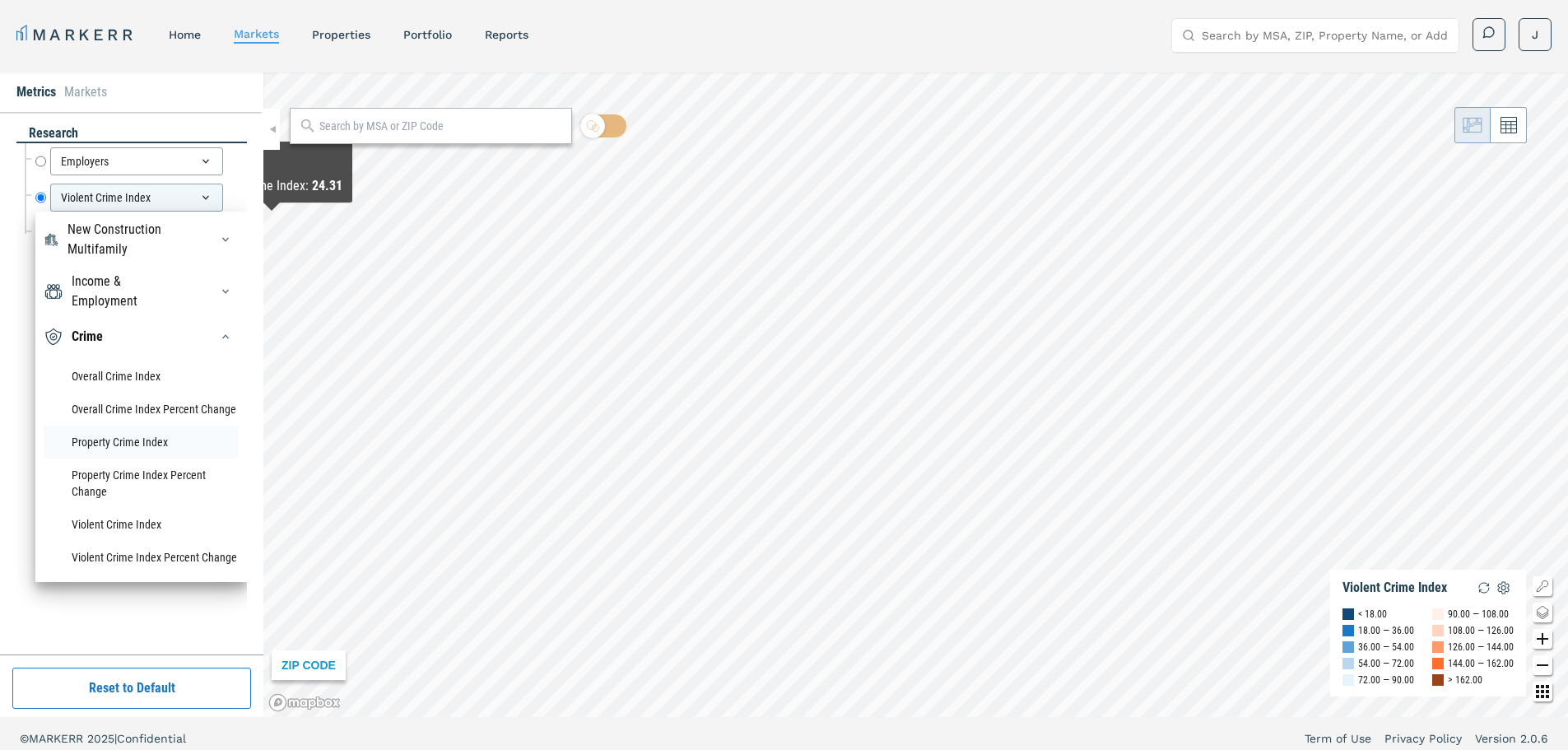scroll, scrollTop: 313, scrollLeft: 0, axis: vertical 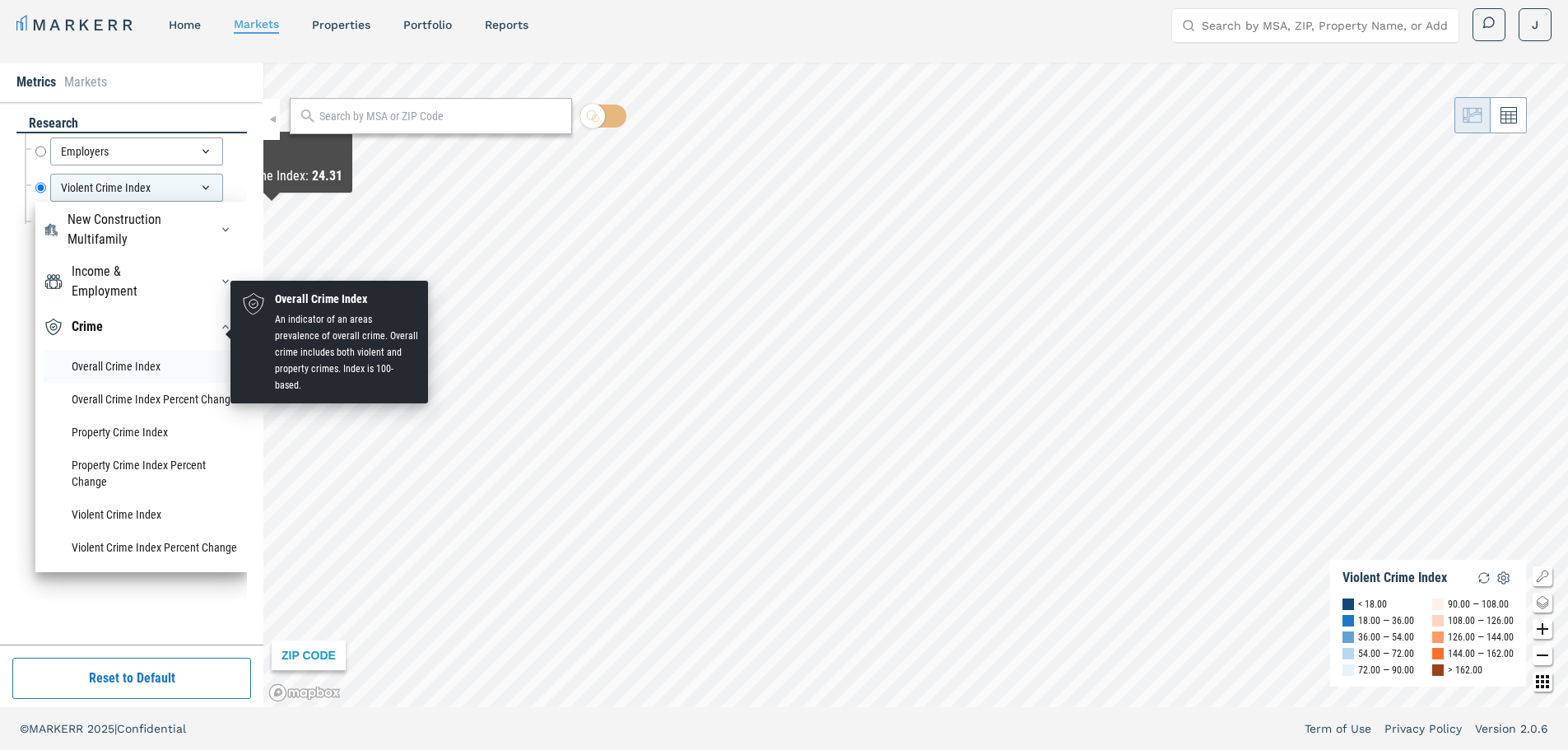 click on "Overall Crime Index" at bounding box center (141, 366) 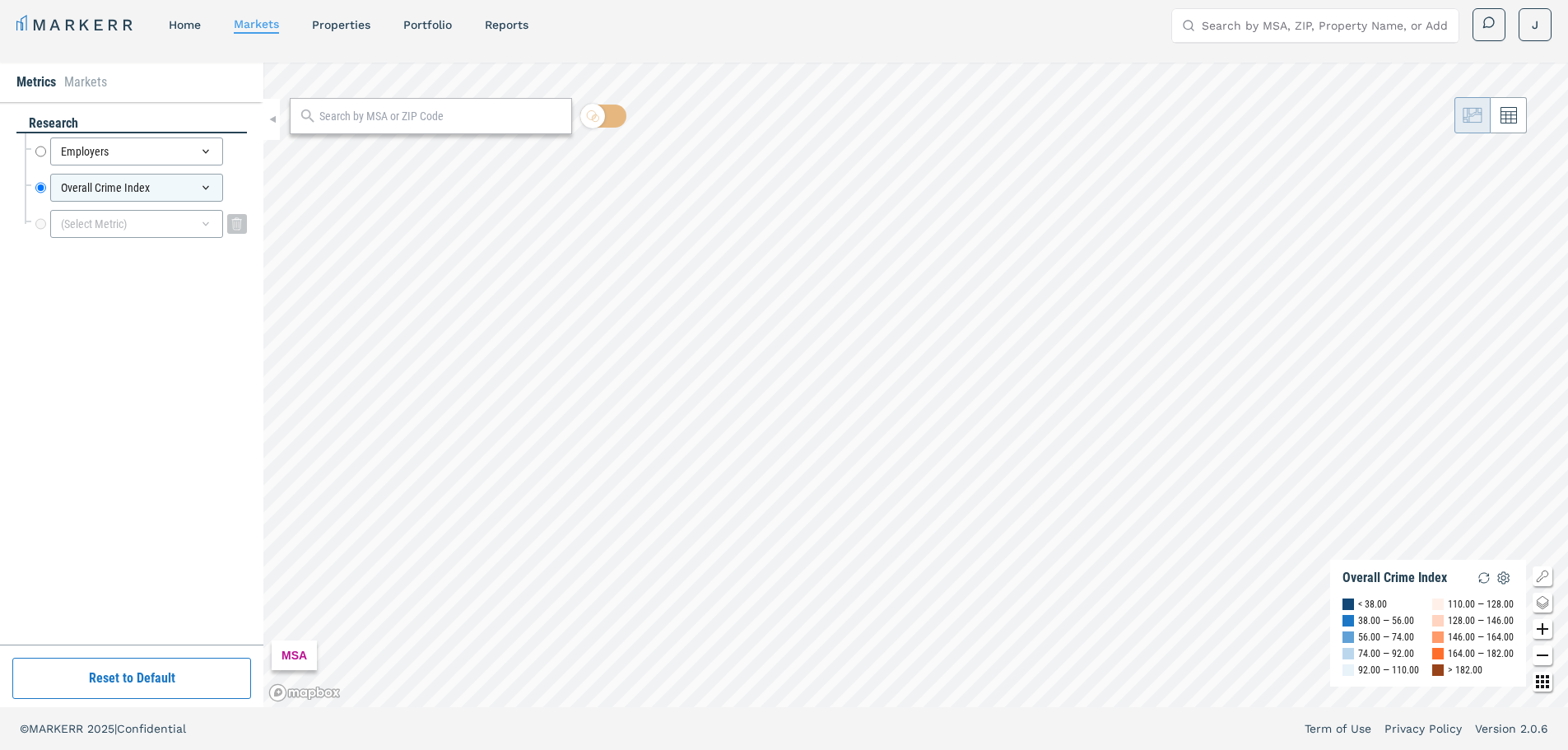 click on "(Select Metric)" at bounding box center (137, 224) 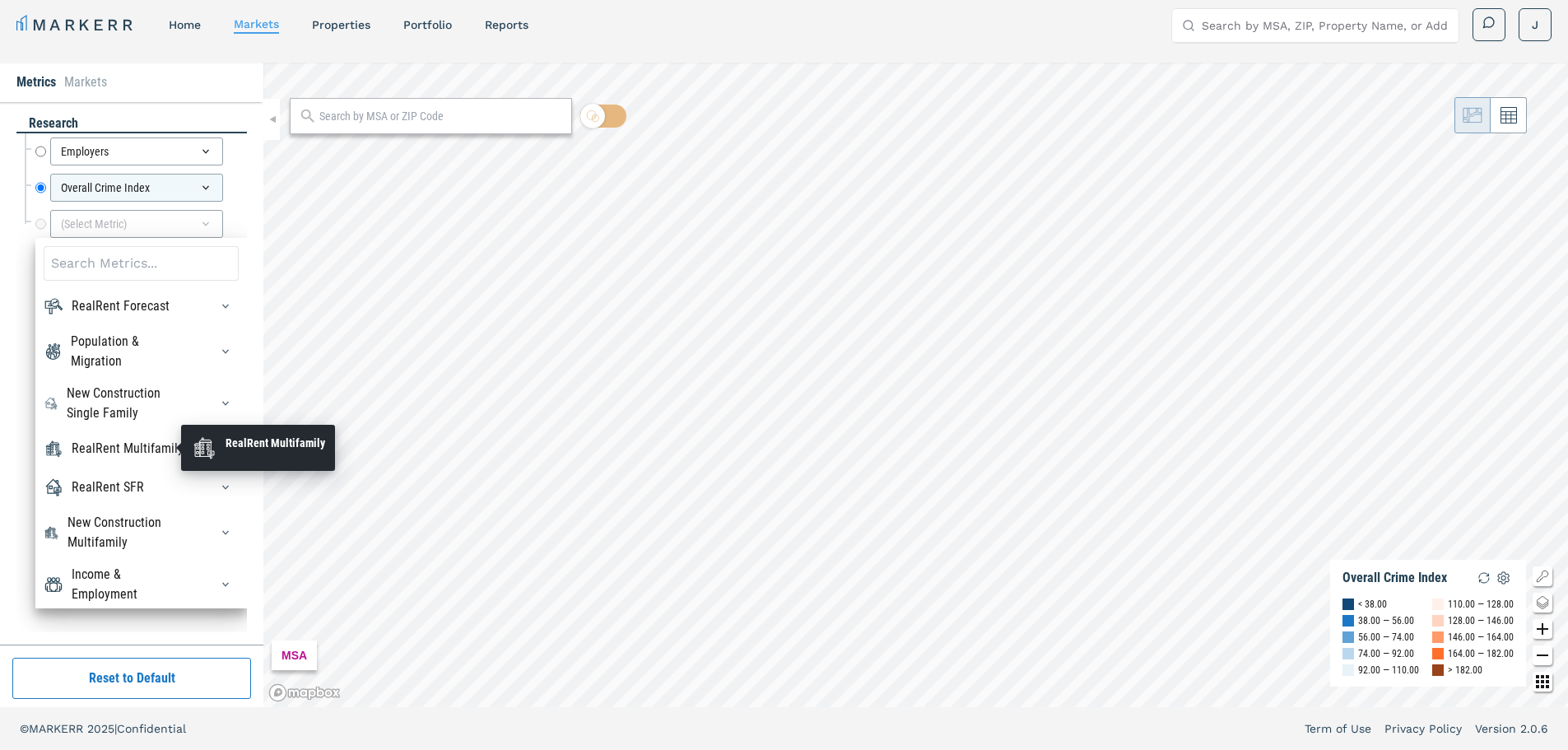 scroll, scrollTop: 56, scrollLeft: 0, axis: vertical 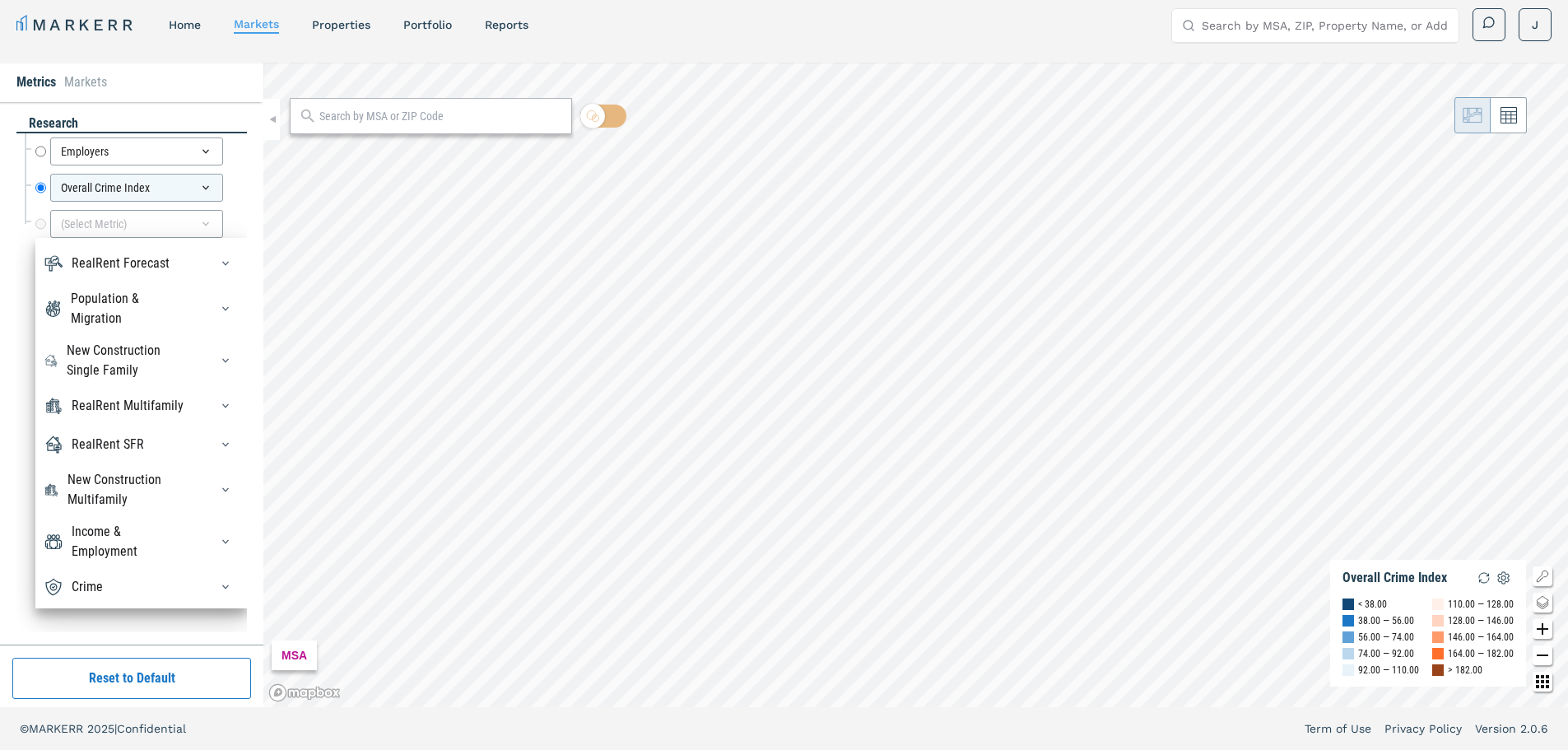 click on "RealRent SFR" at bounding box center (141, 445) 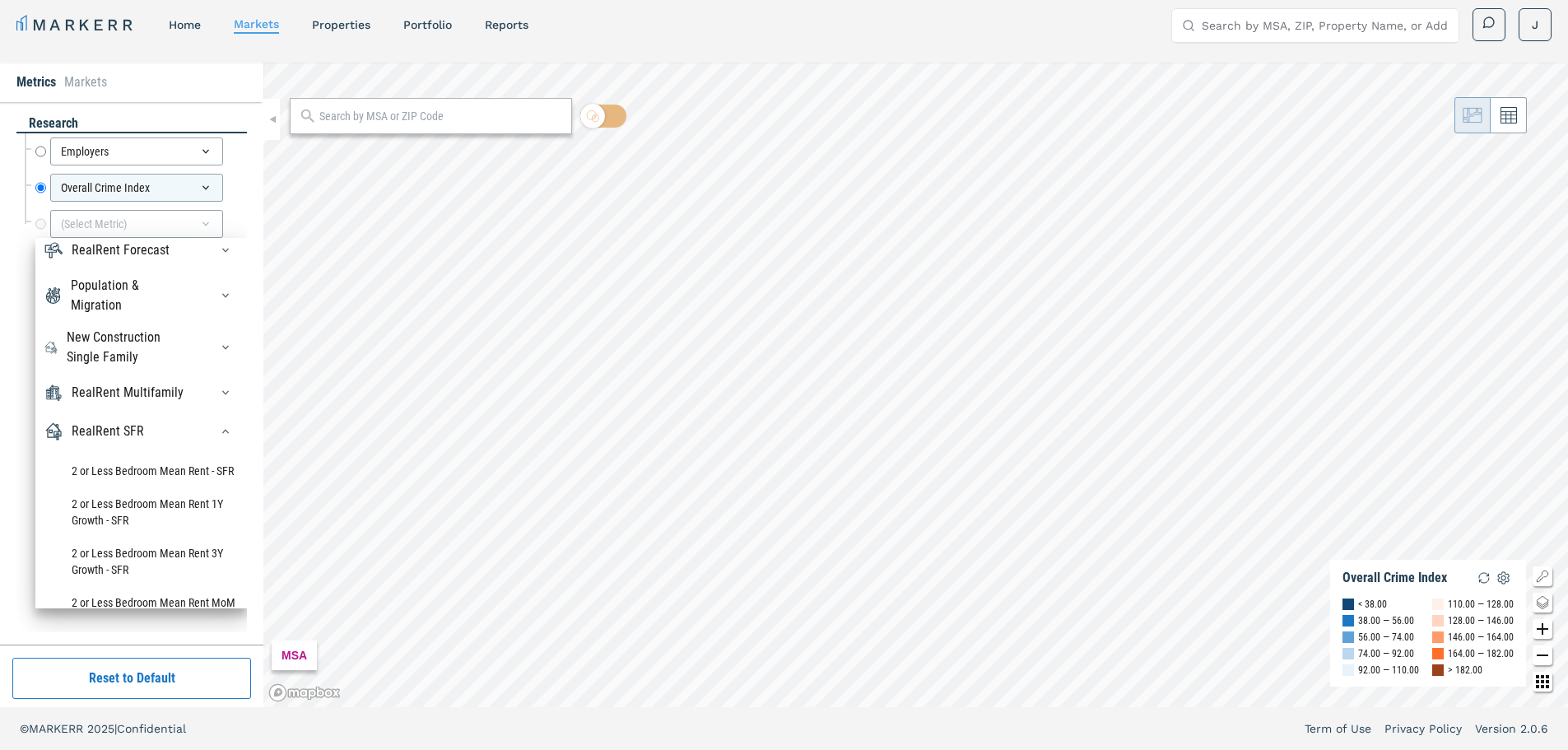 click on "RealRent SFR" at bounding box center (141, 431) 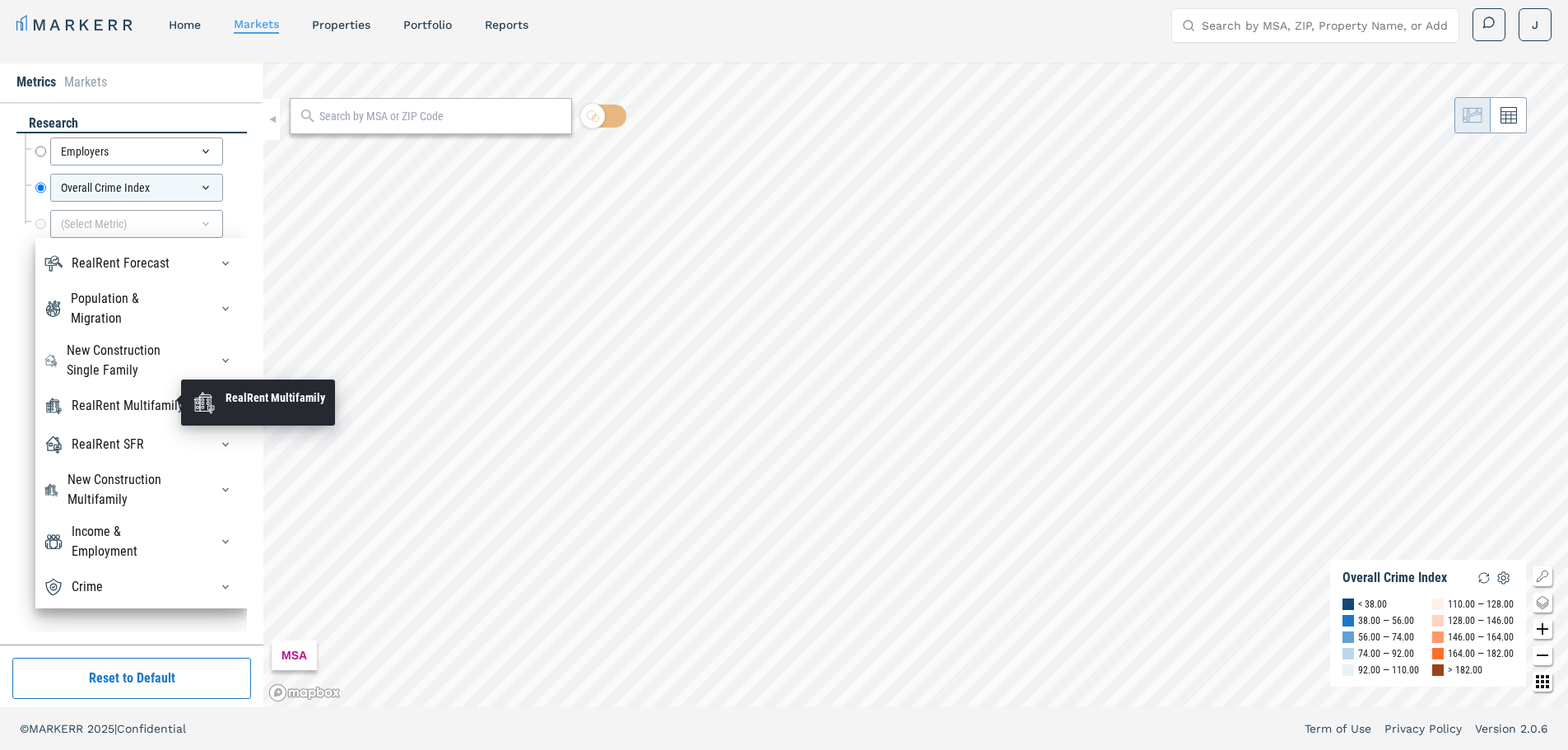 click on "RealRent Multifamily" at bounding box center (128, 406) 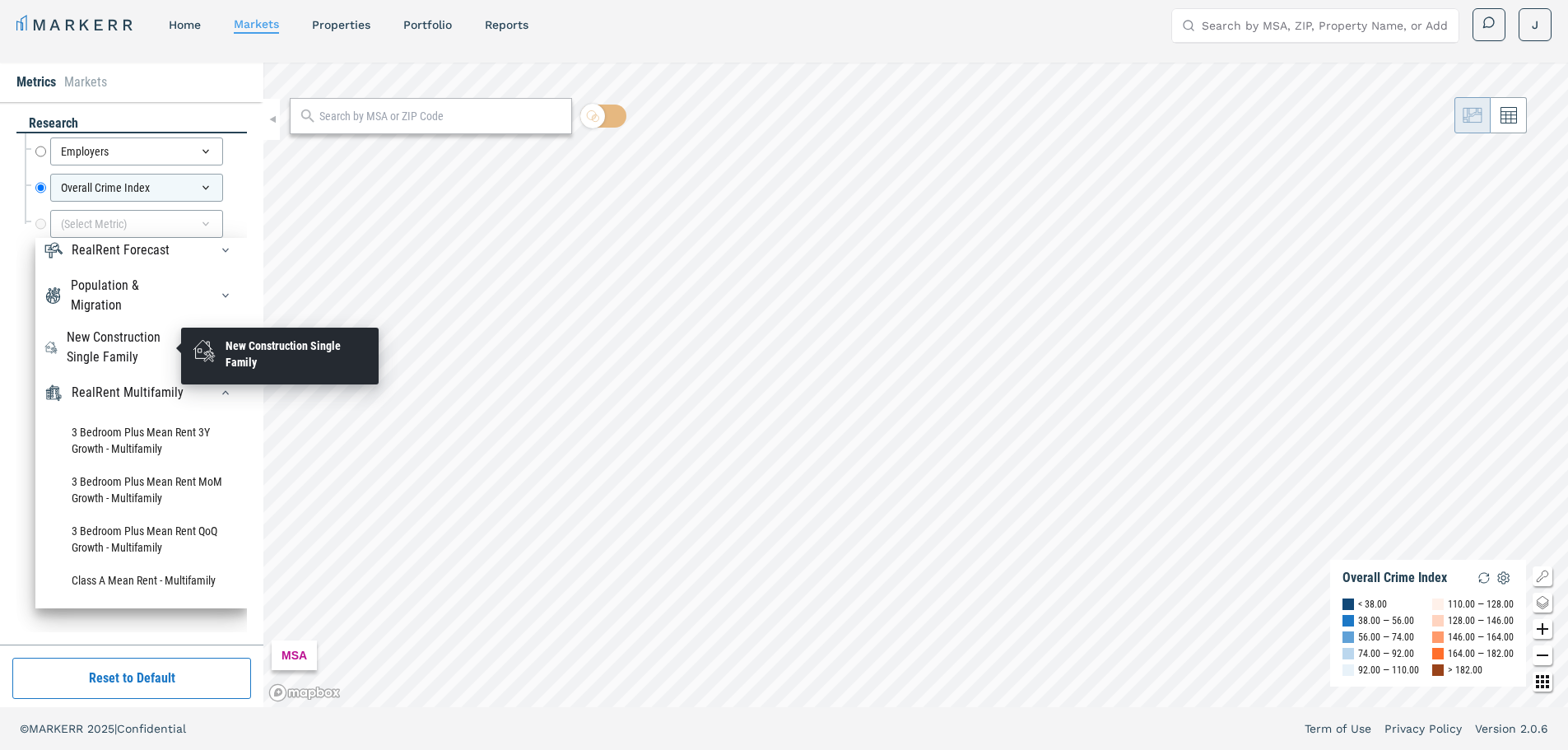click on "New Construction Single Family" at bounding box center [128, 347] 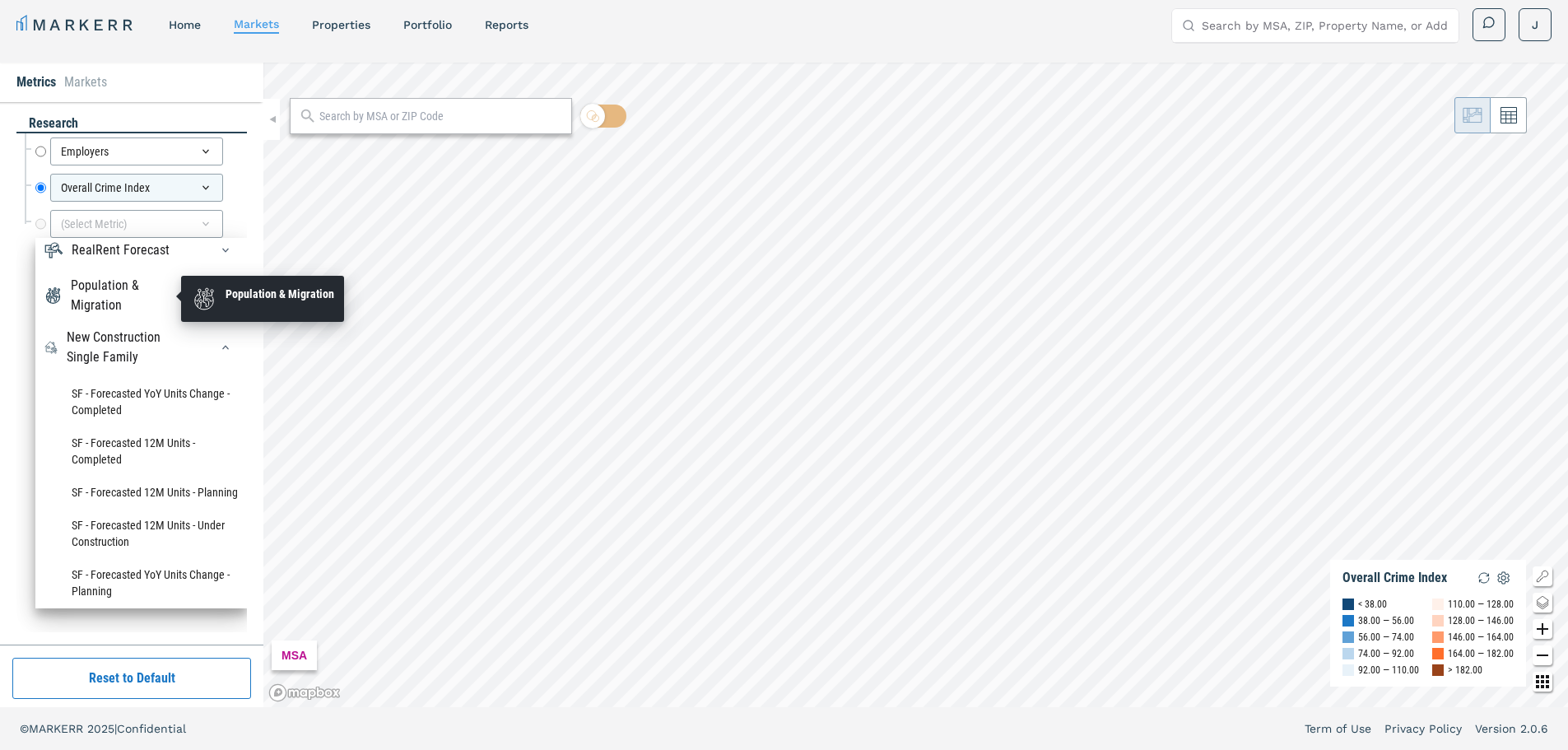 click on "Population & Migration" at bounding box center [130, 296] 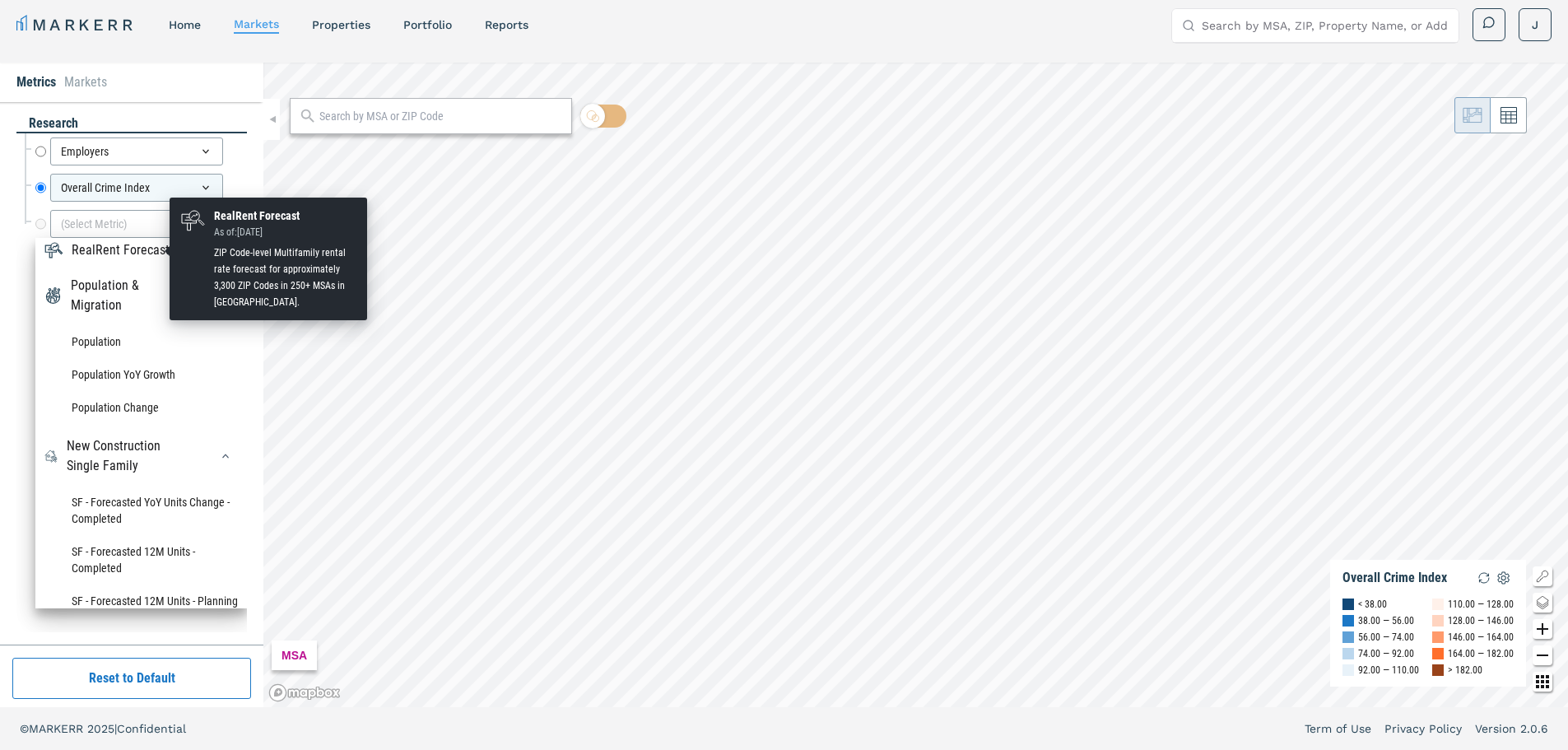 click on "RealRent Forecast" at bounding box center [120, 250] 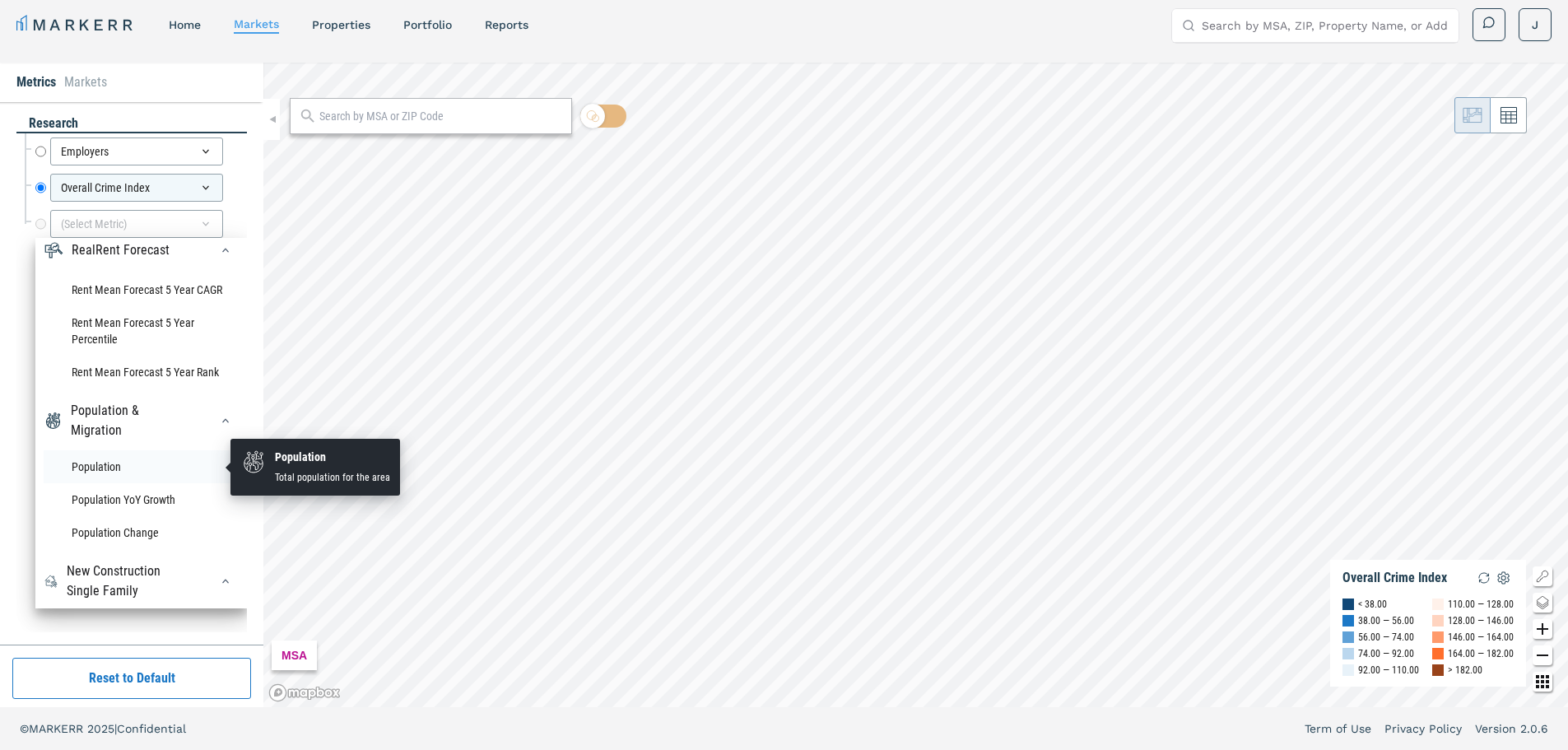 click on "Population" at bounding box center [141, 467] 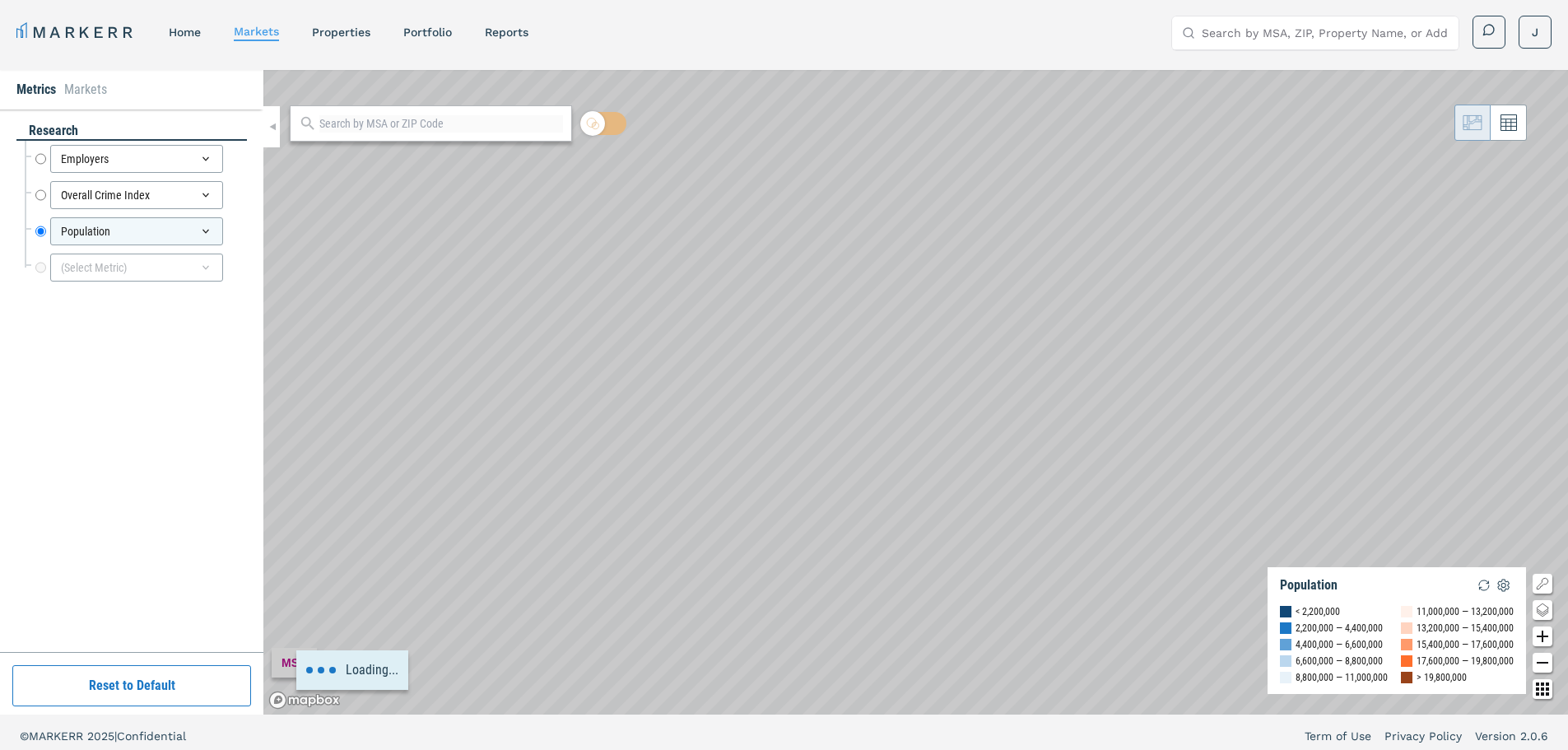 scroll, scrollTop: 0, scrollLeft: 0, axis: both 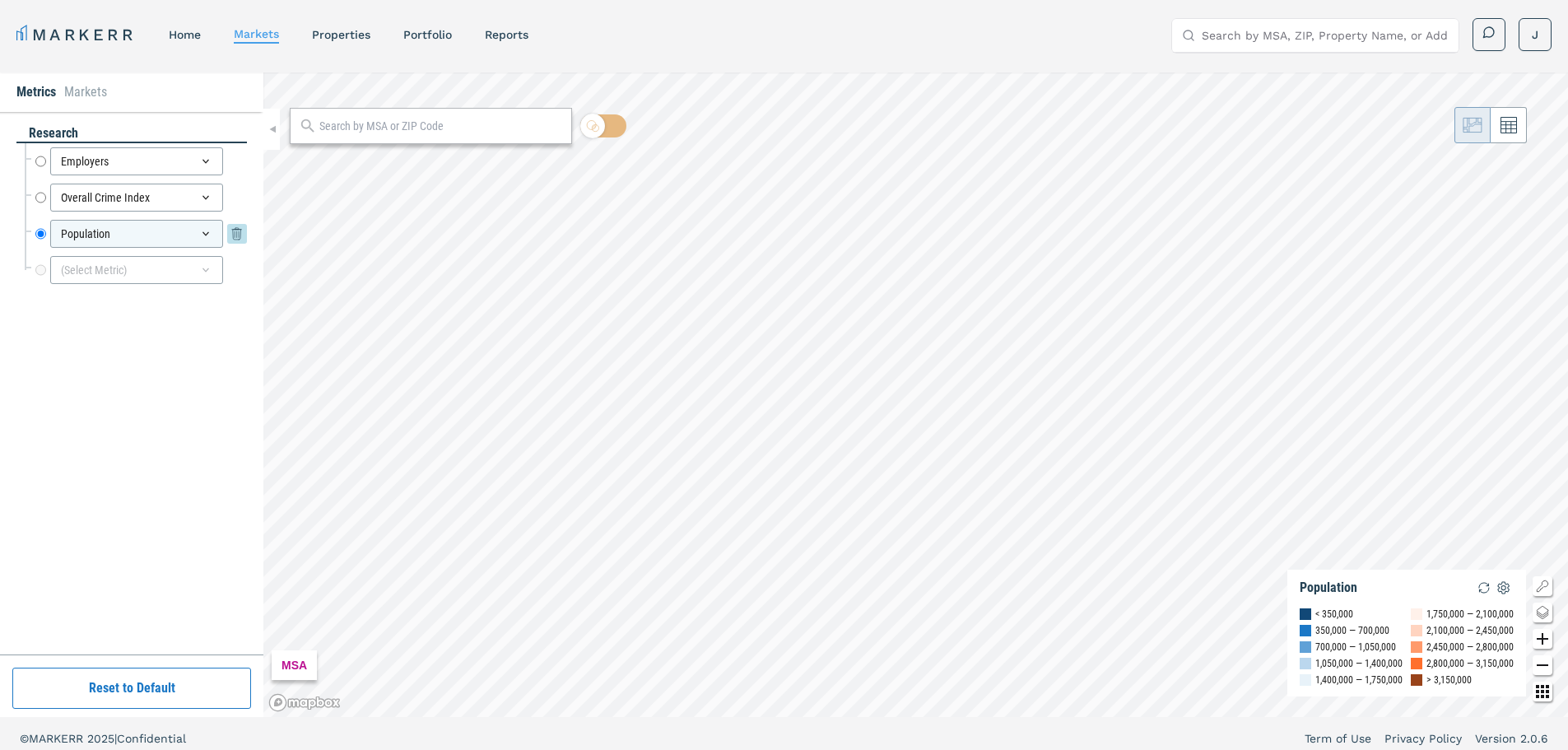 click 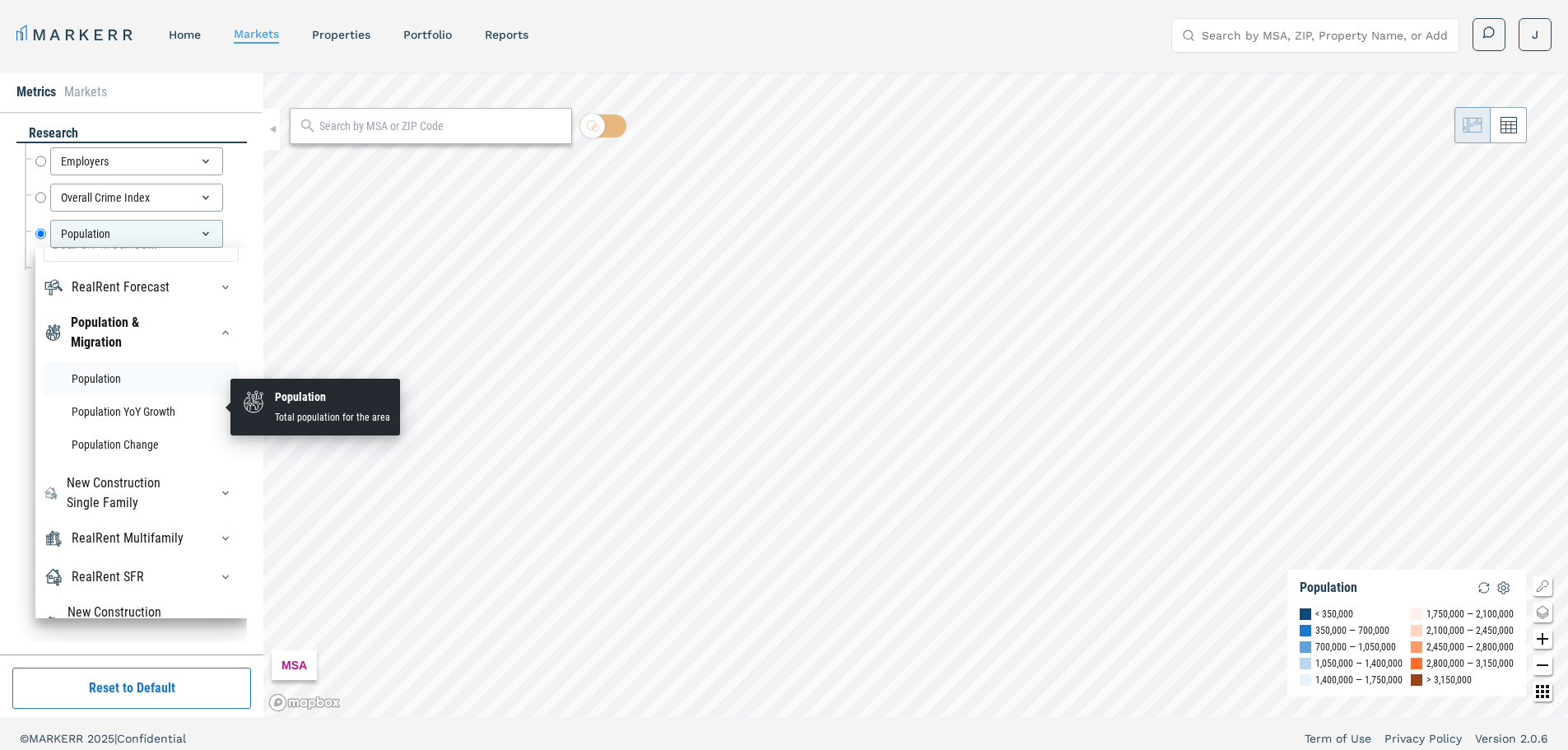 scroll, scrollTop: 0, scrollLeft: 0, axis: both 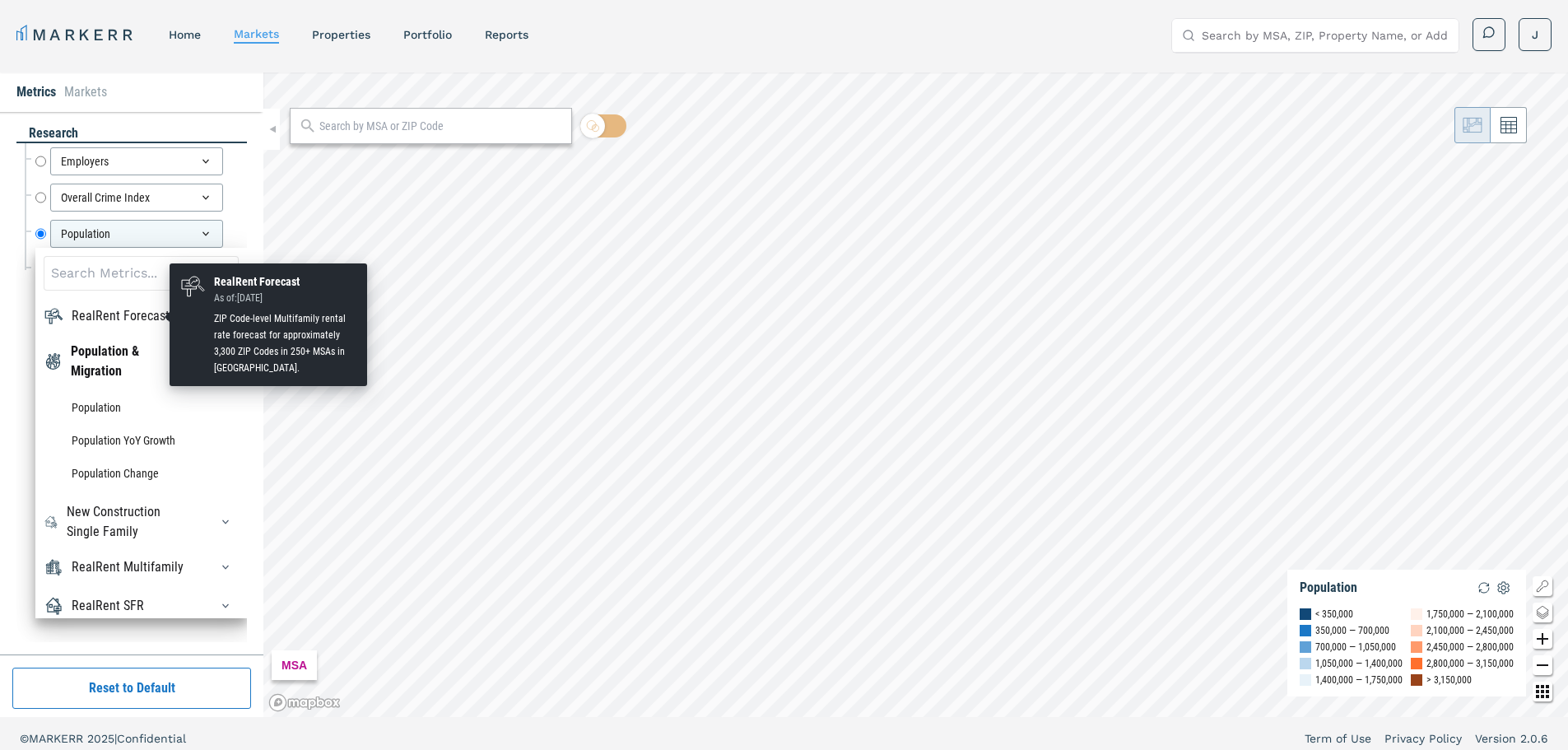click on "RealRent Forecast" at bounding box center (120, 316) 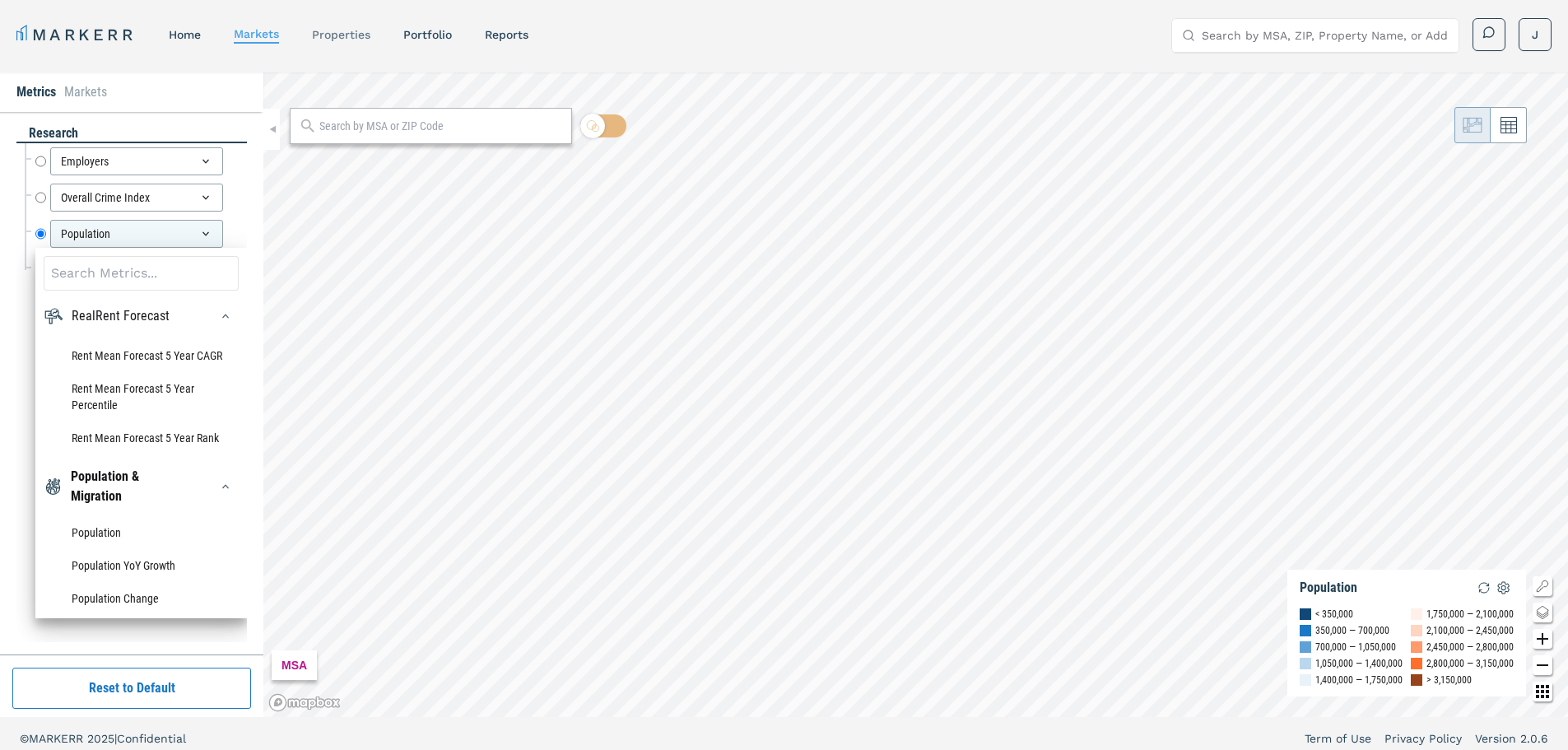 click on "properties" at bounding box center [341, 35] 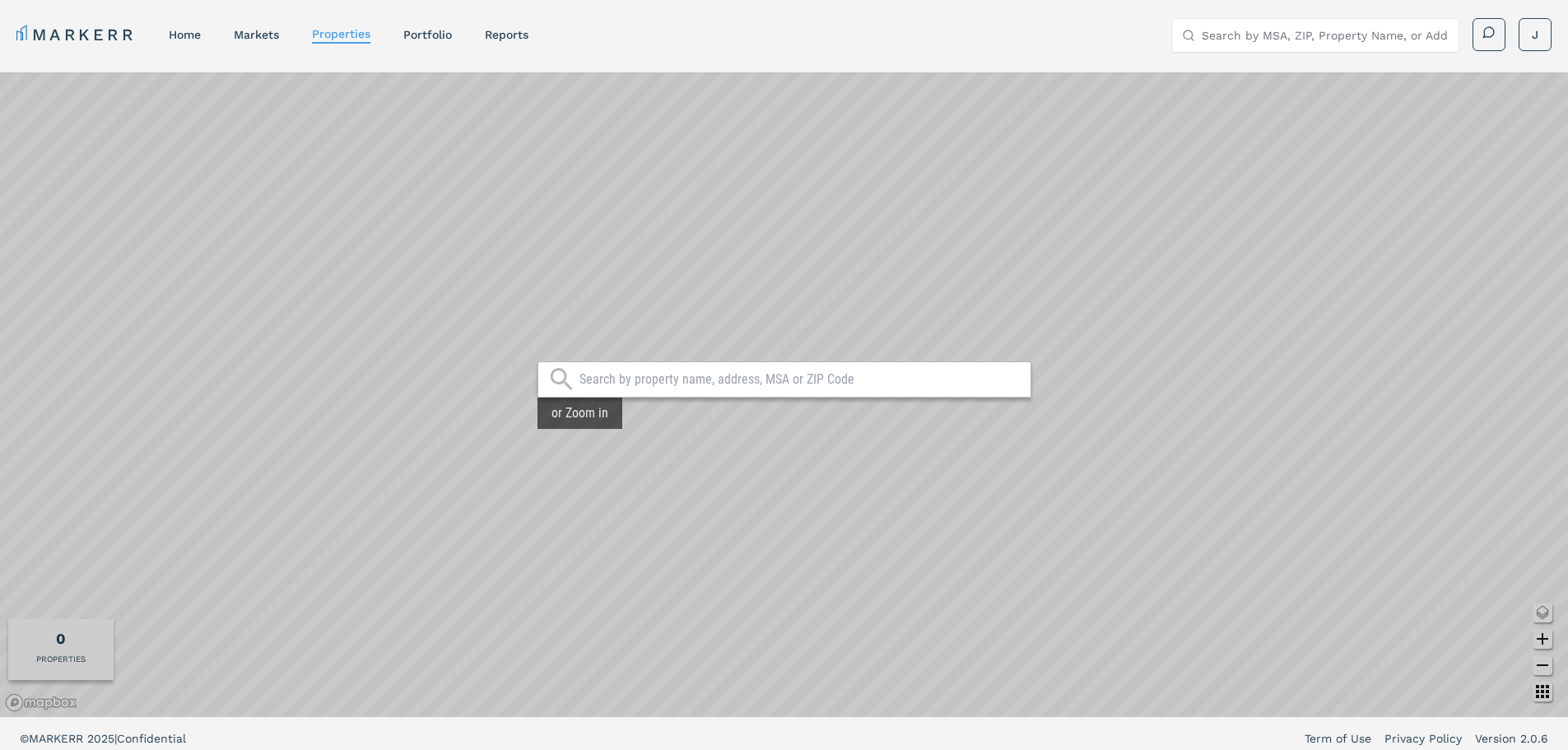 click on "home" at bounding box center [184, 35] 